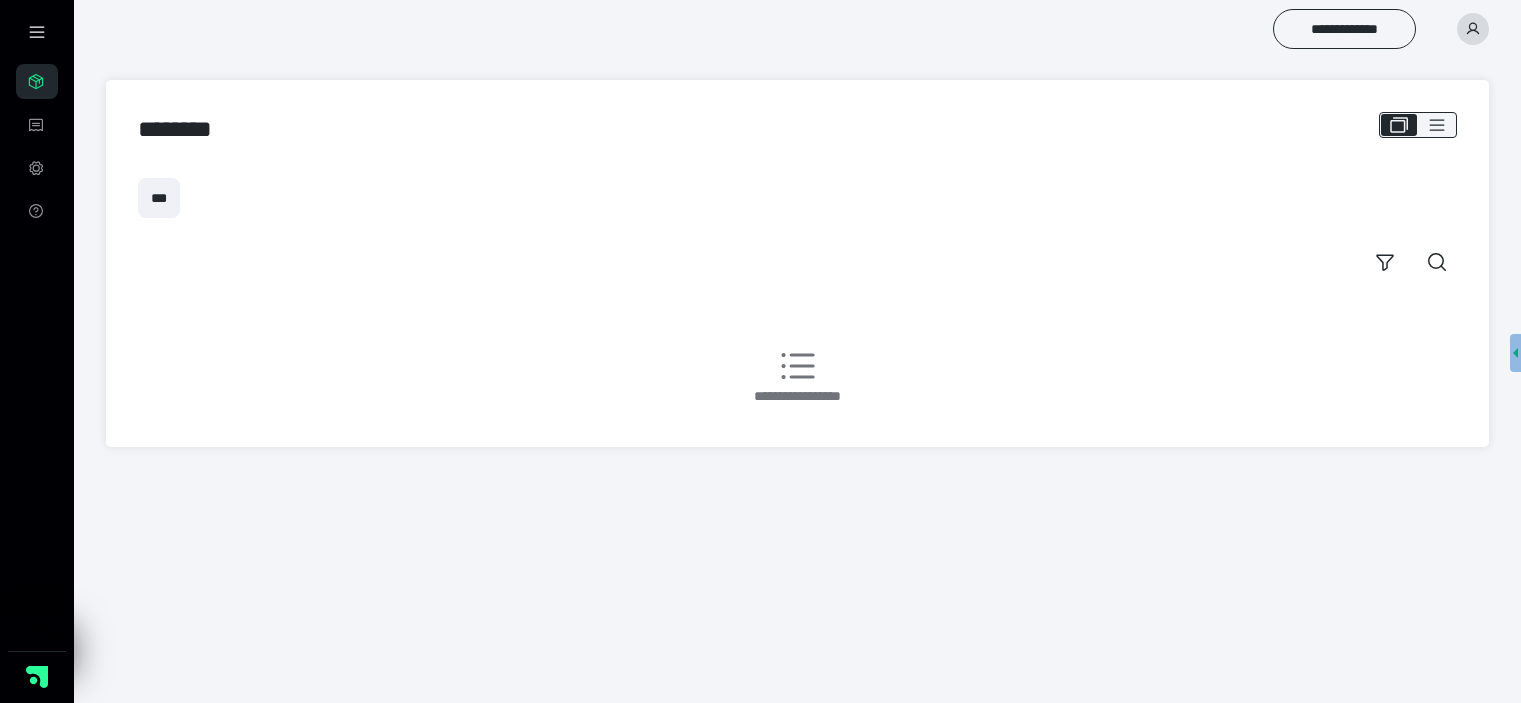 scroll, scrollTop: 0, scrollLeft: 0, axis: both 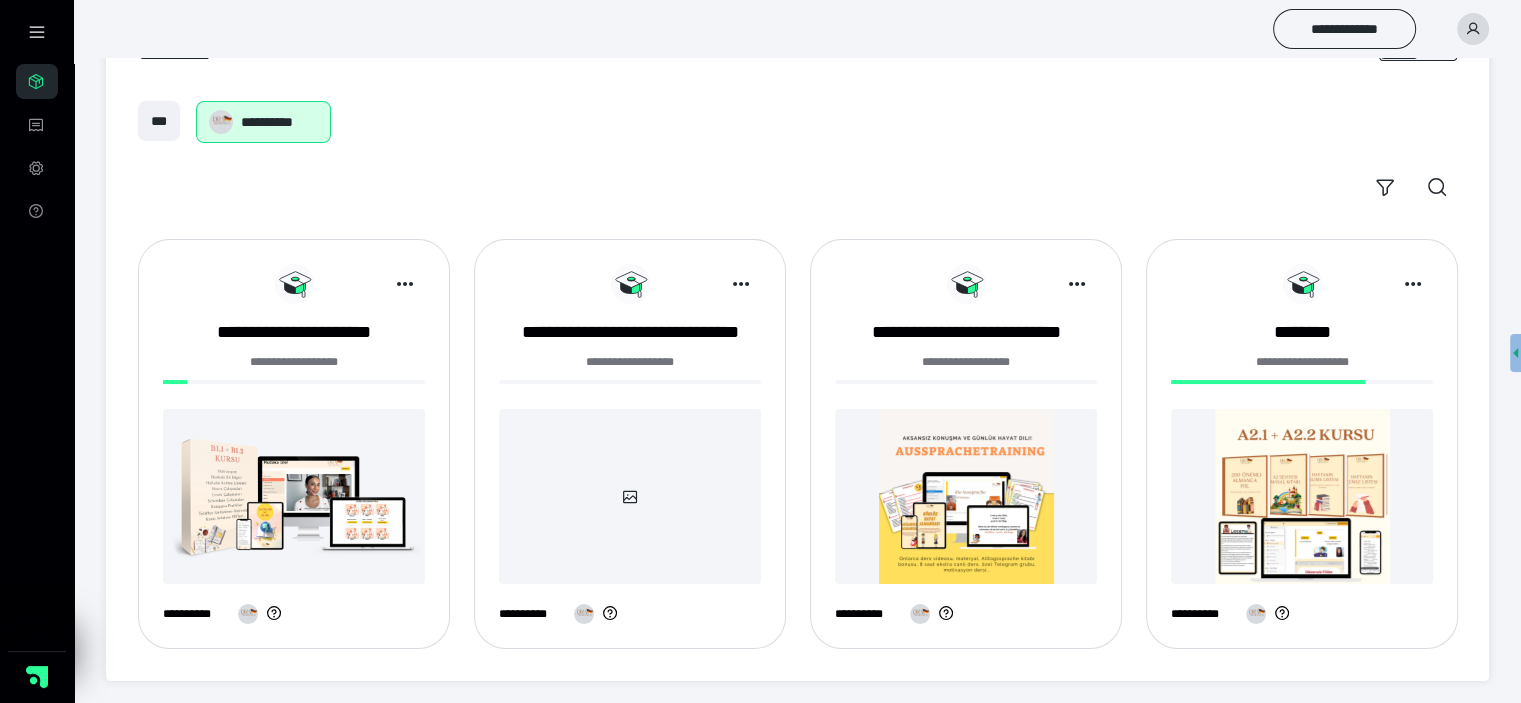 click on "**********" at bounding box center (294, 452) 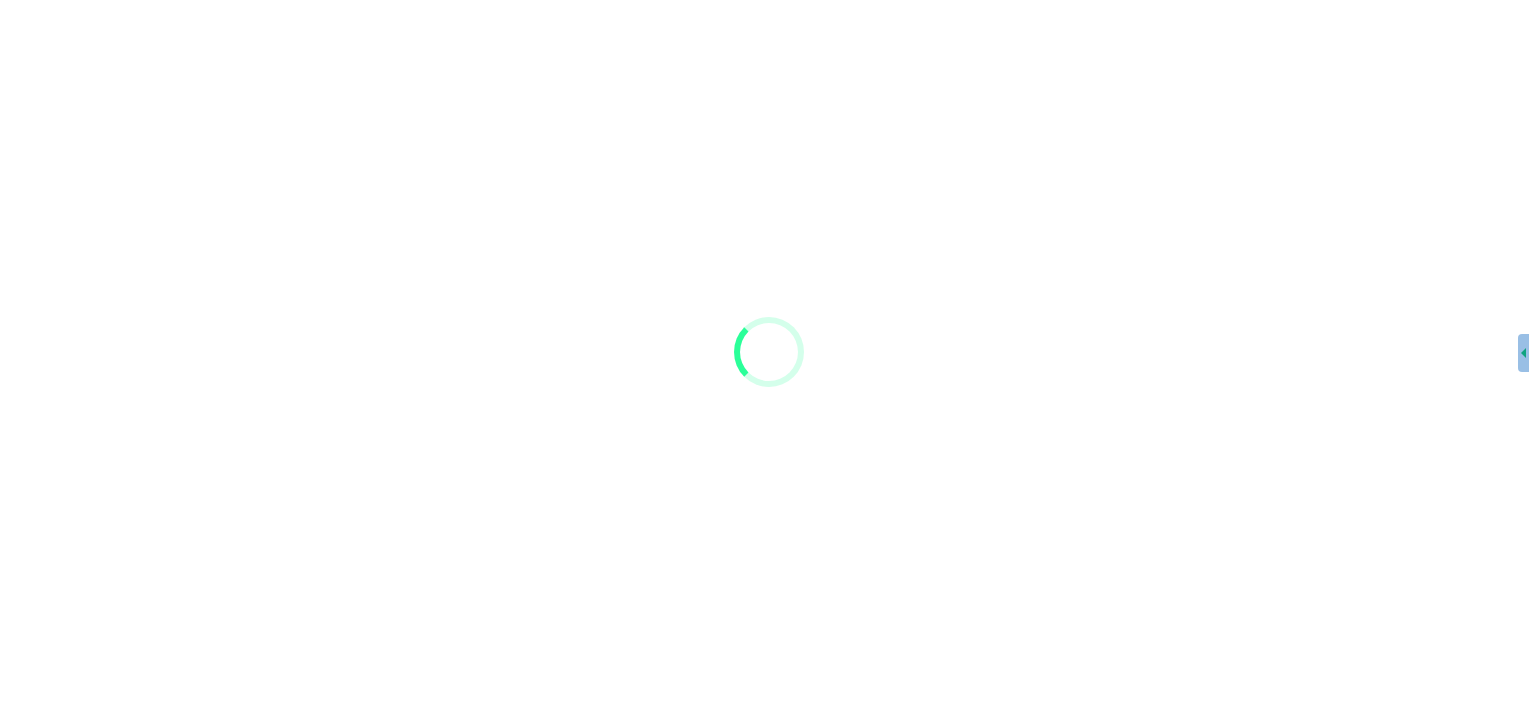 scroll, scrollTop: 0, scrollLeft: 0, axis: both 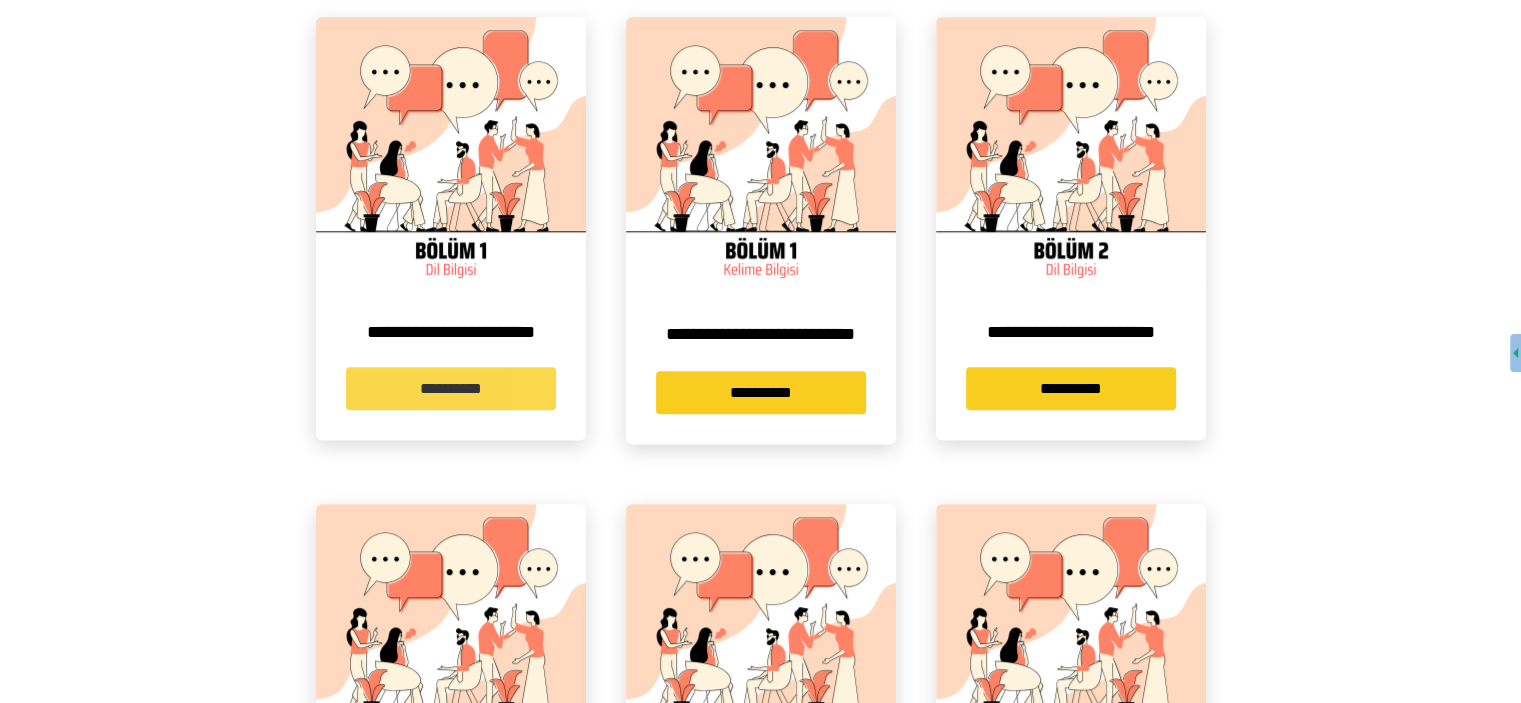 click on "**********" at bounding box center (451, 388) 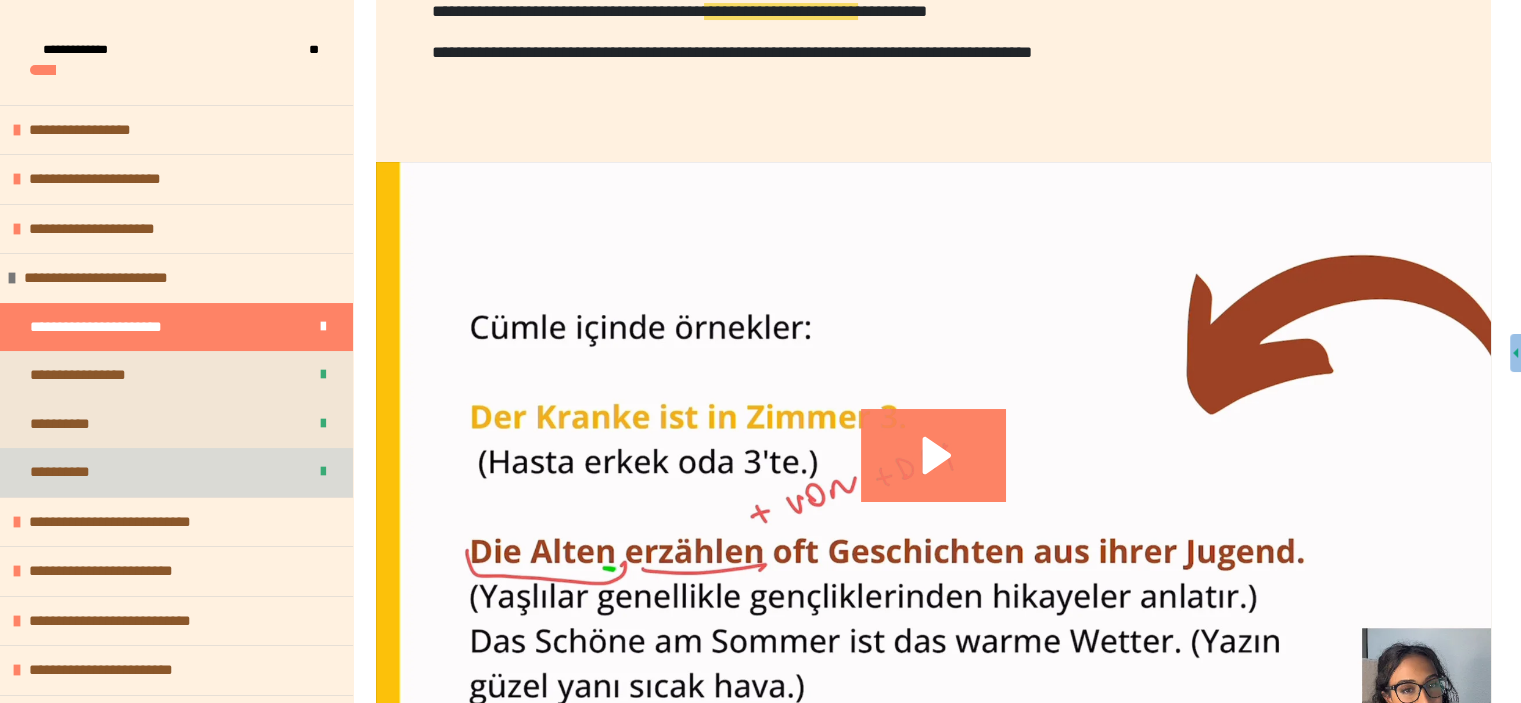 scroll, scrollTop: 400, scrollLeft: 0, axis: vertical 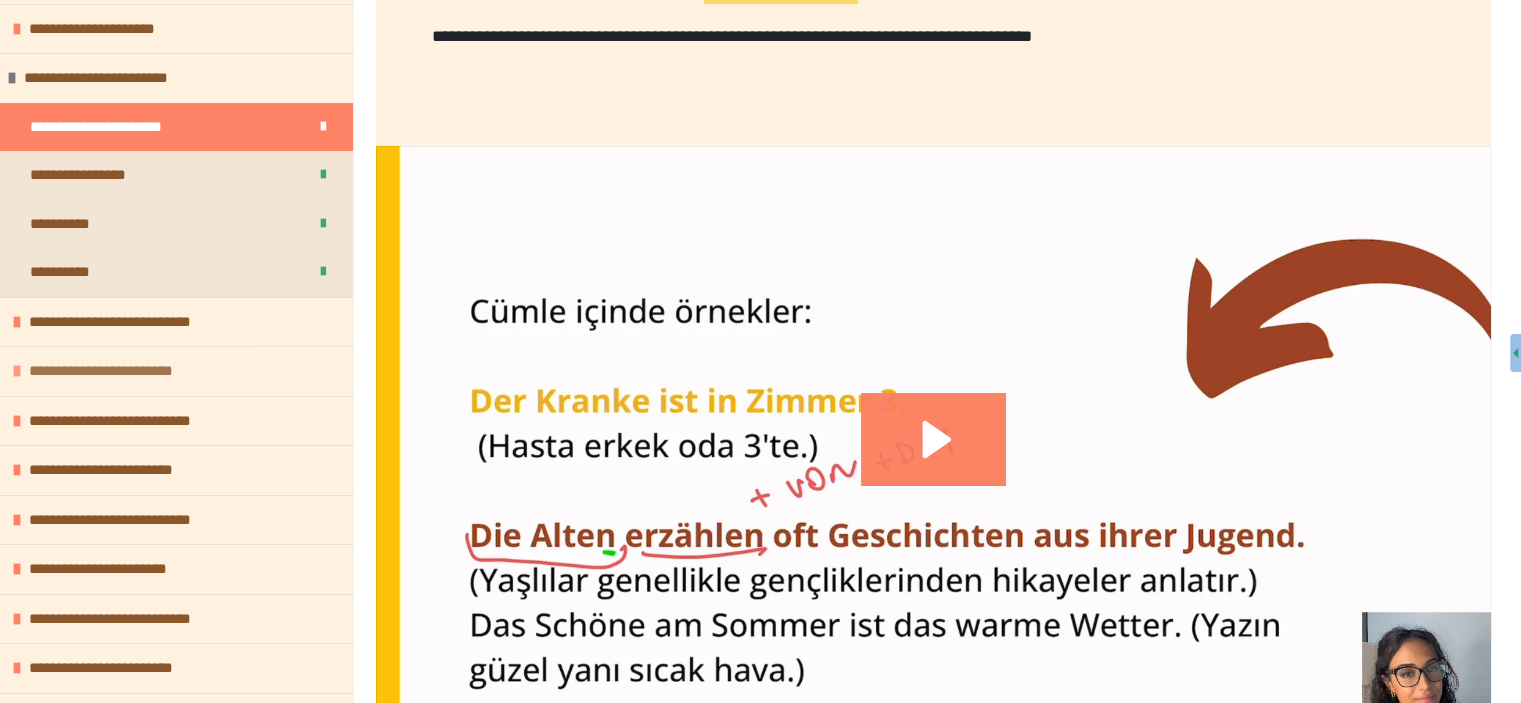click on "**********" at bounding box center (176, 371) 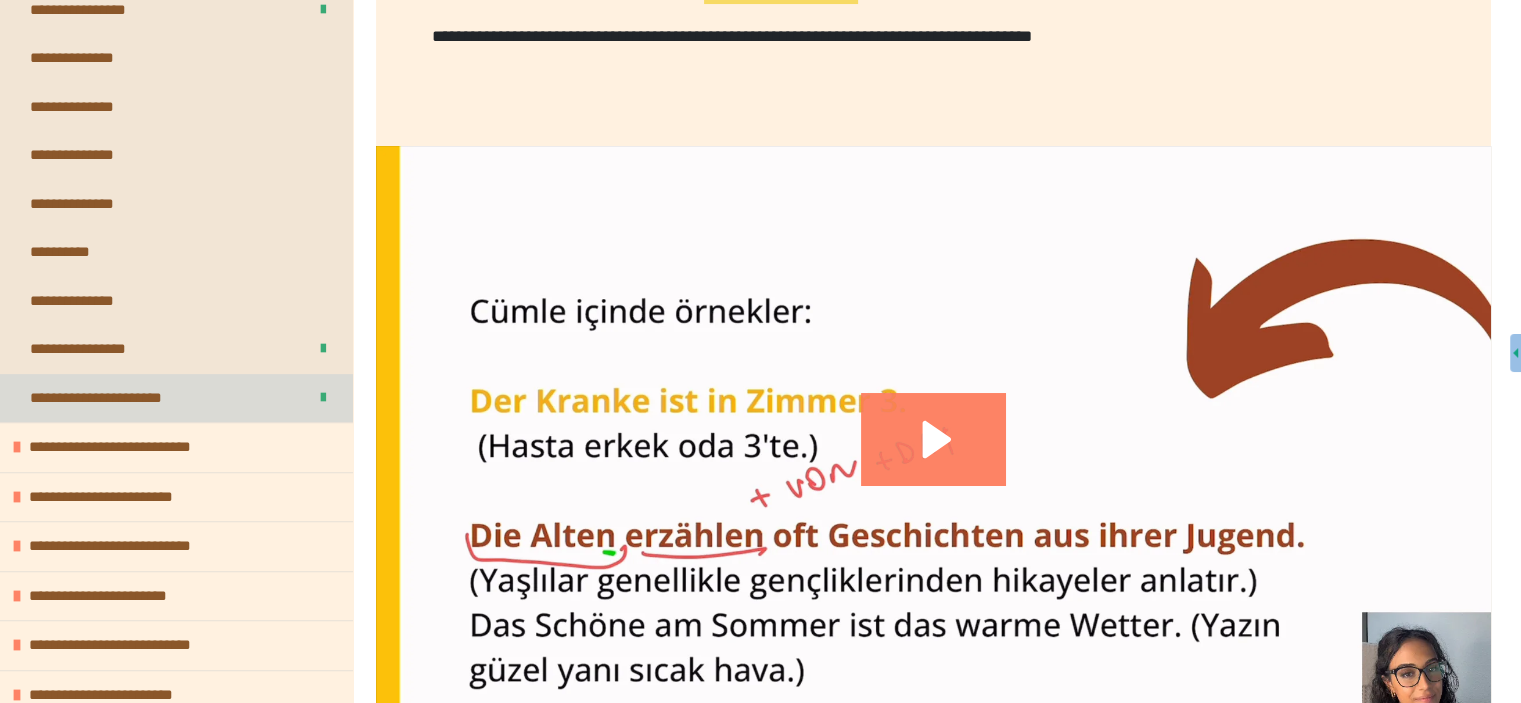 scroll, scrollTop: 800, scrollLeft: 0, axis: vertical 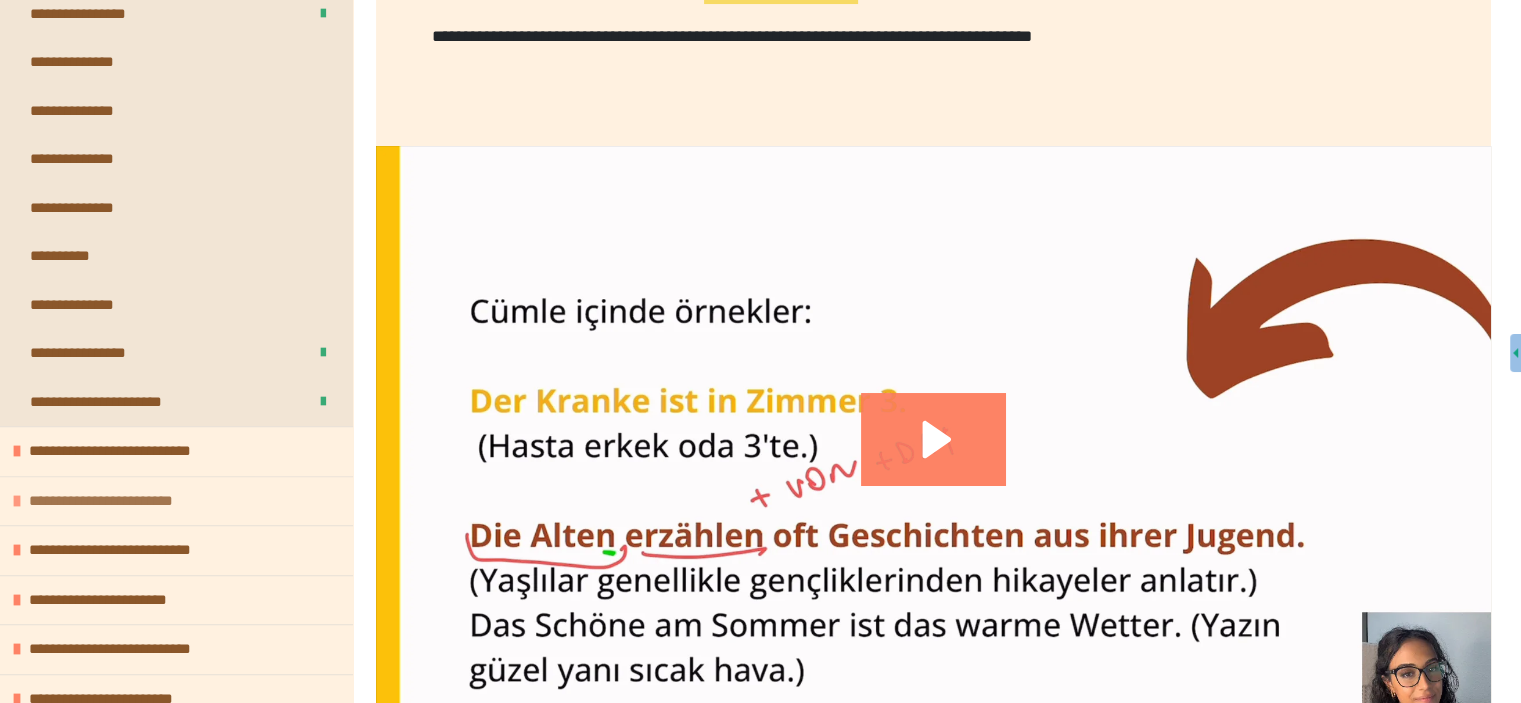 click at bounding box center (17, 501) 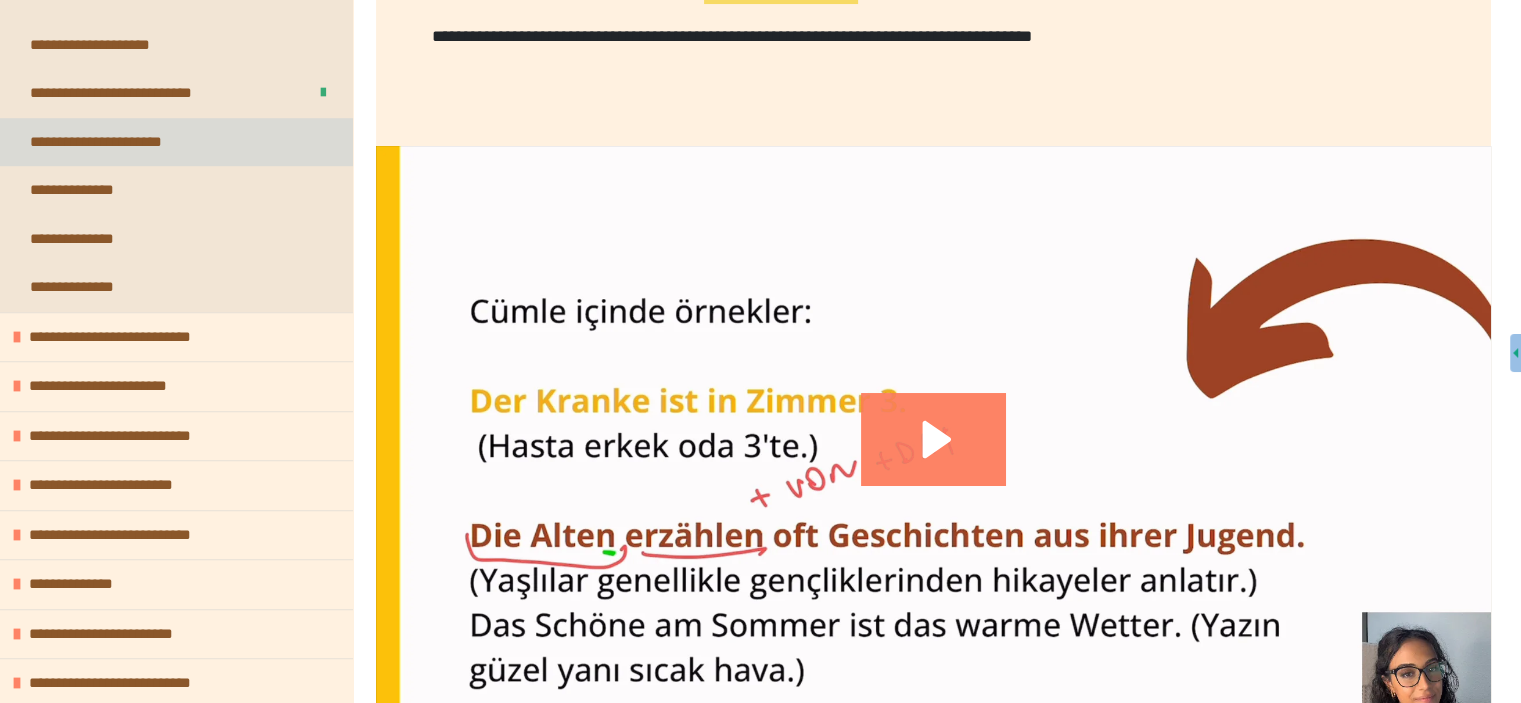 scroll, scrollTop: 1500, scrollLeft: 0, axis: vertical 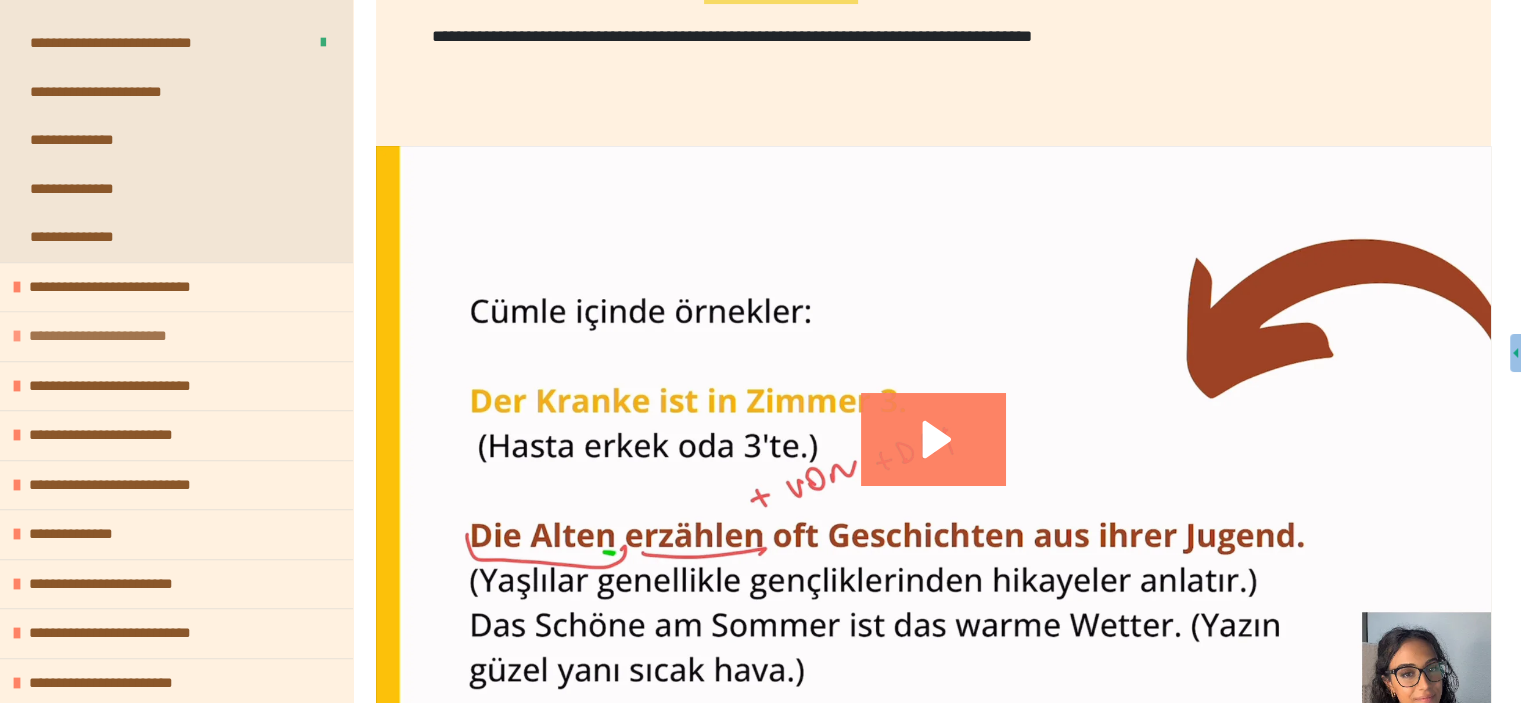 click on "**********" at bounding box center [176, 336] 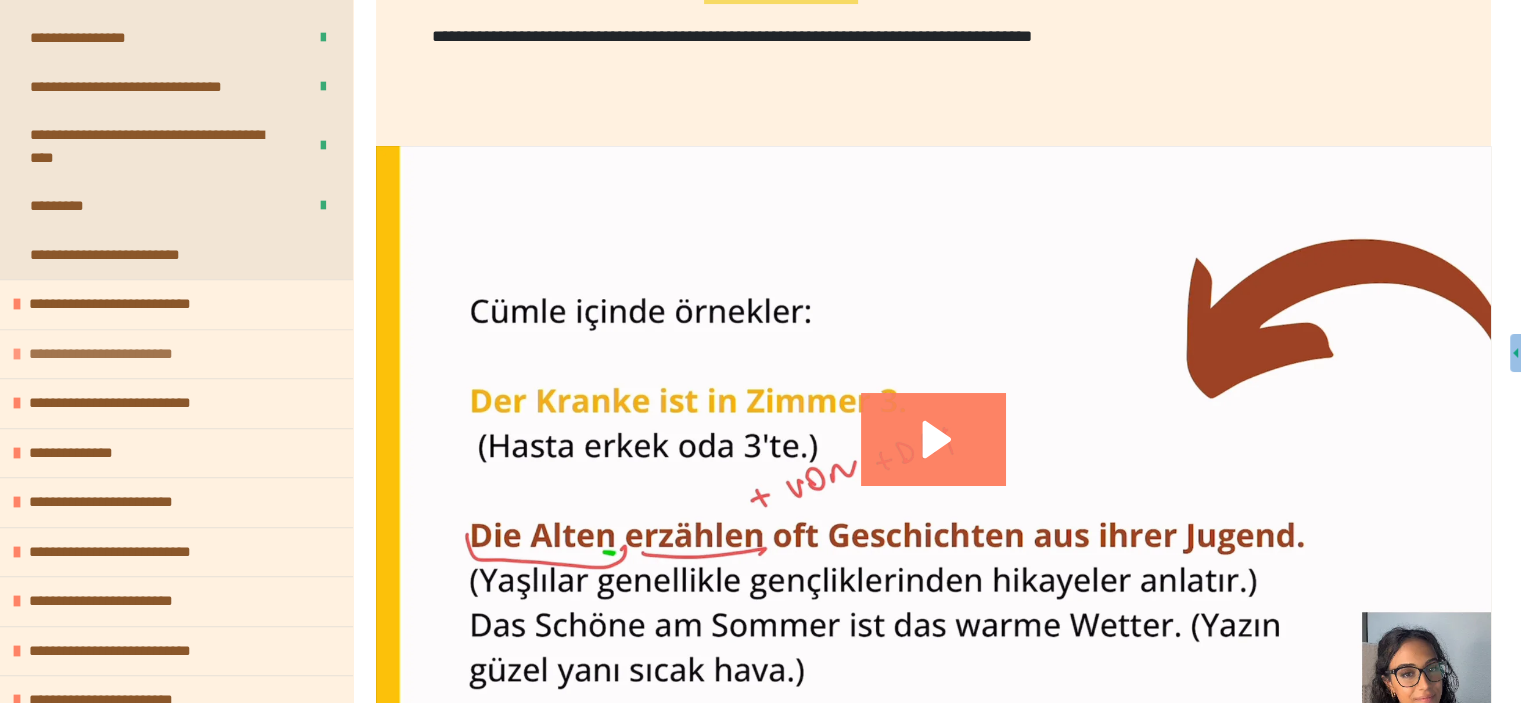 scroll, scrollTop: 1900, scrollLeft: 0, axis: vertical 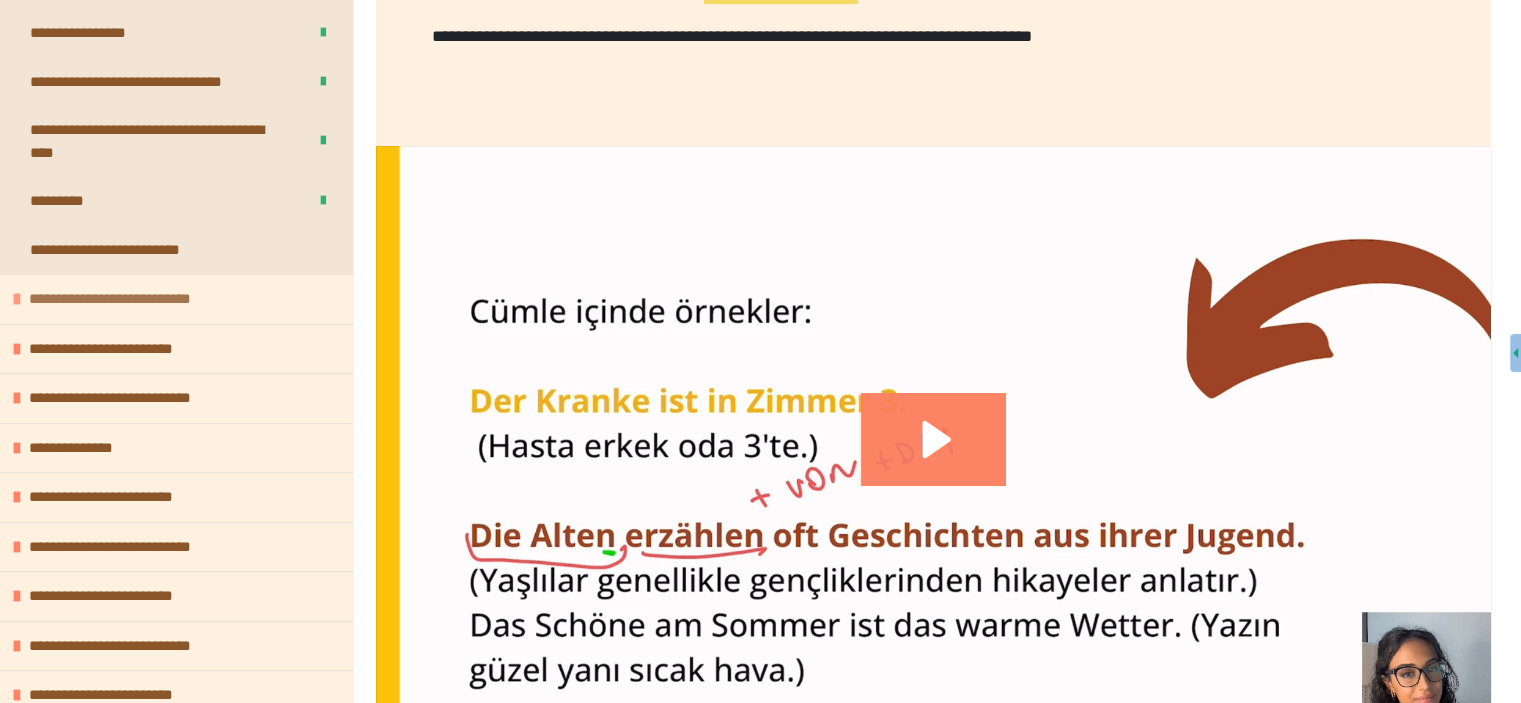 click at bounding box center [17, 299] 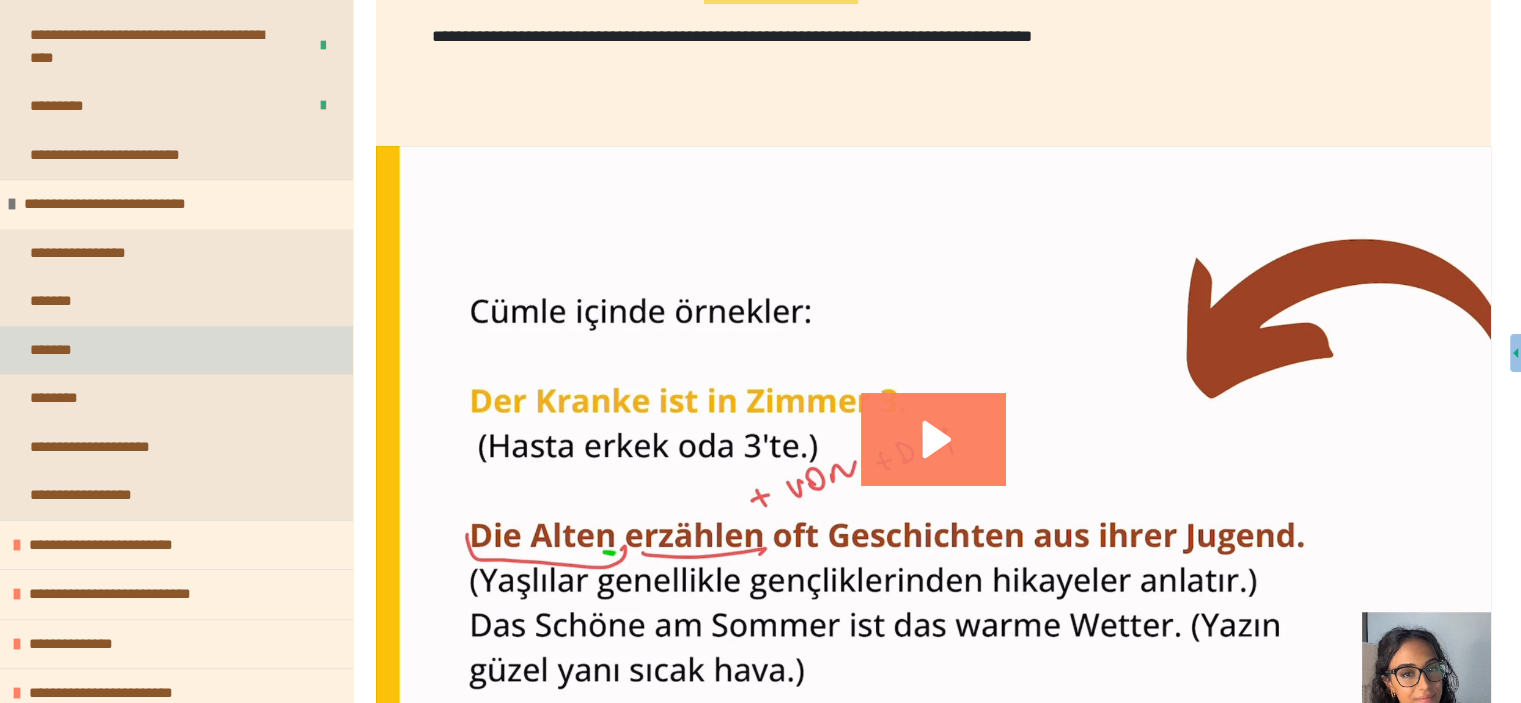 scroll, scrollTop: 2000, scrollLeft: 0, axis: vertical 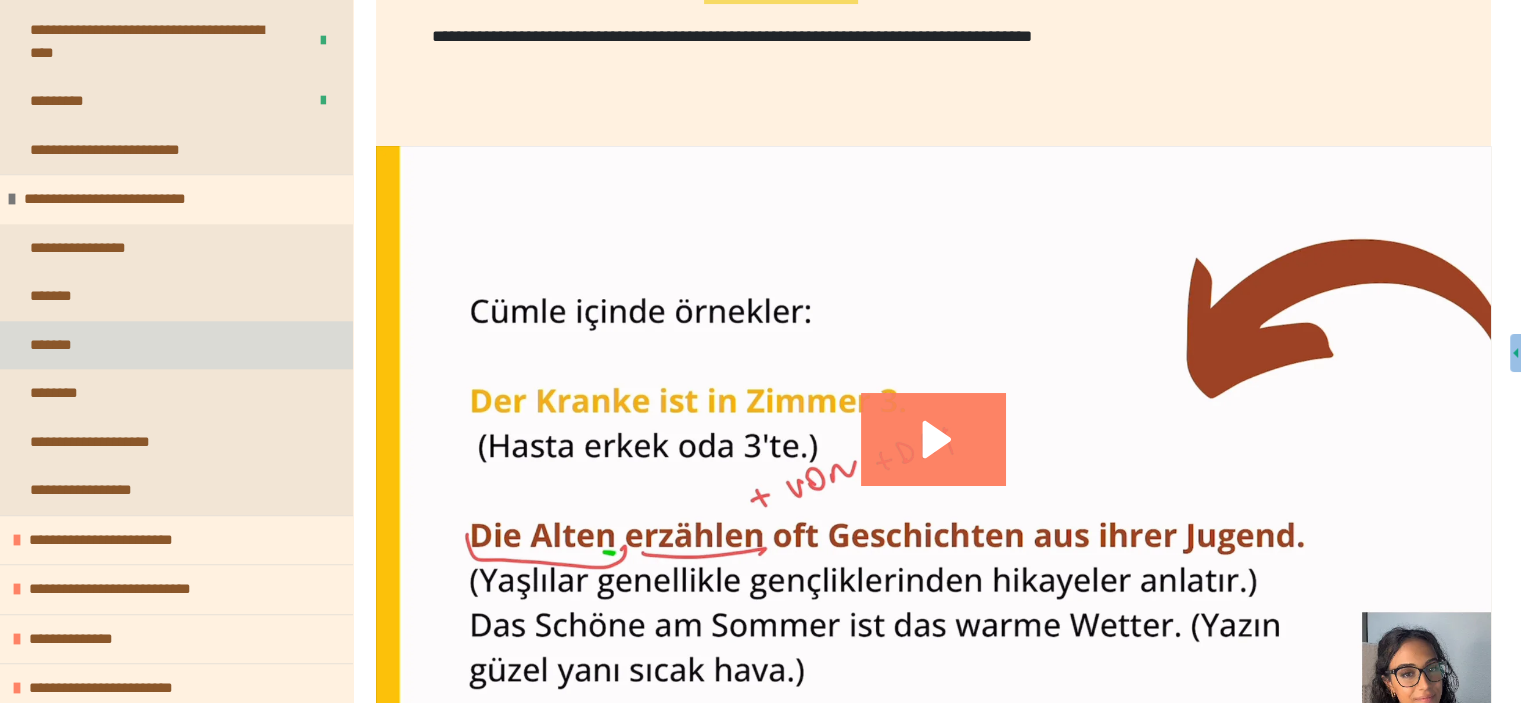 click on "*******" at bounding box center (176, 345) 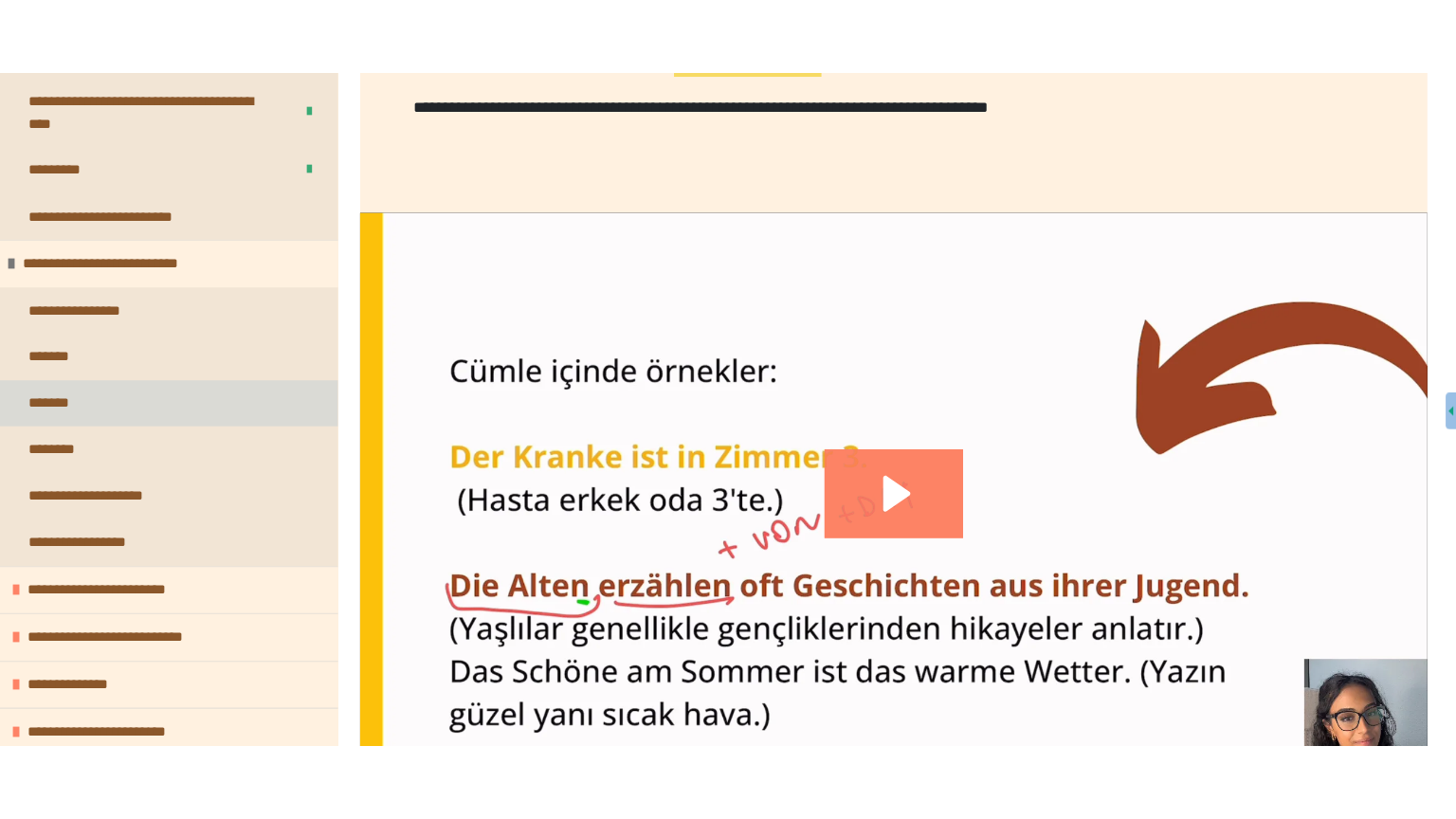scroll, scrollTop: 272, scrollLeft: 0, axis: vertical 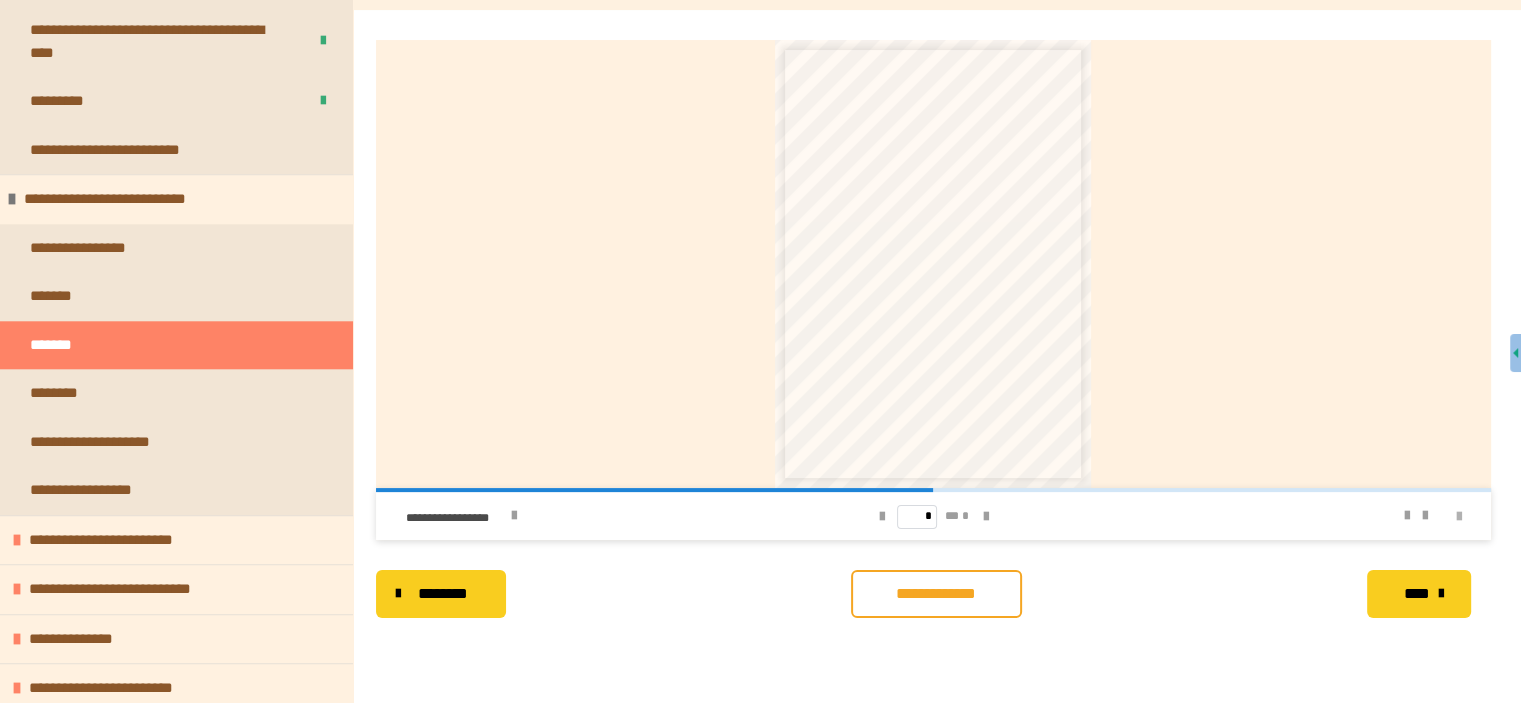 click at bounding box center [1459, 517] 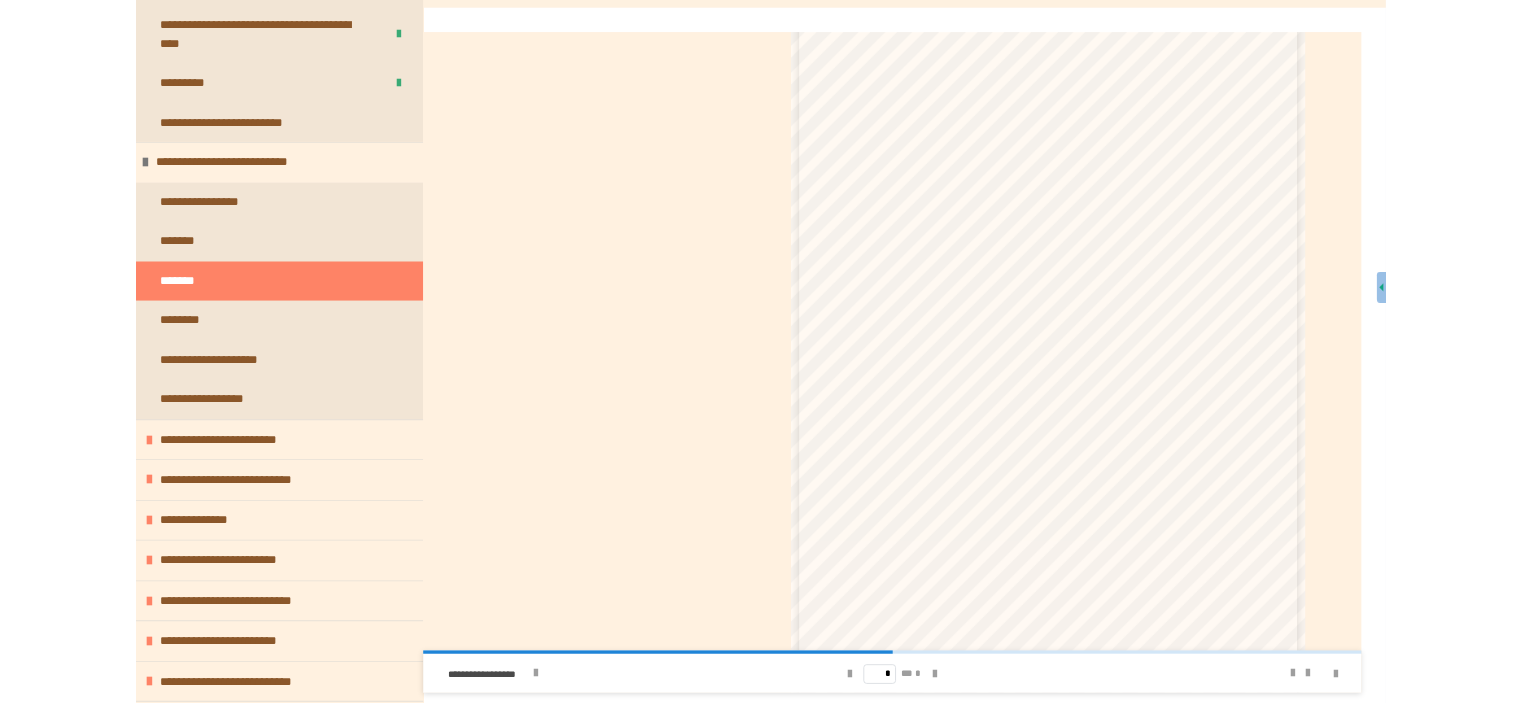 scroll, scrollTop: 58, scrollLeft: 0, axis: vertical 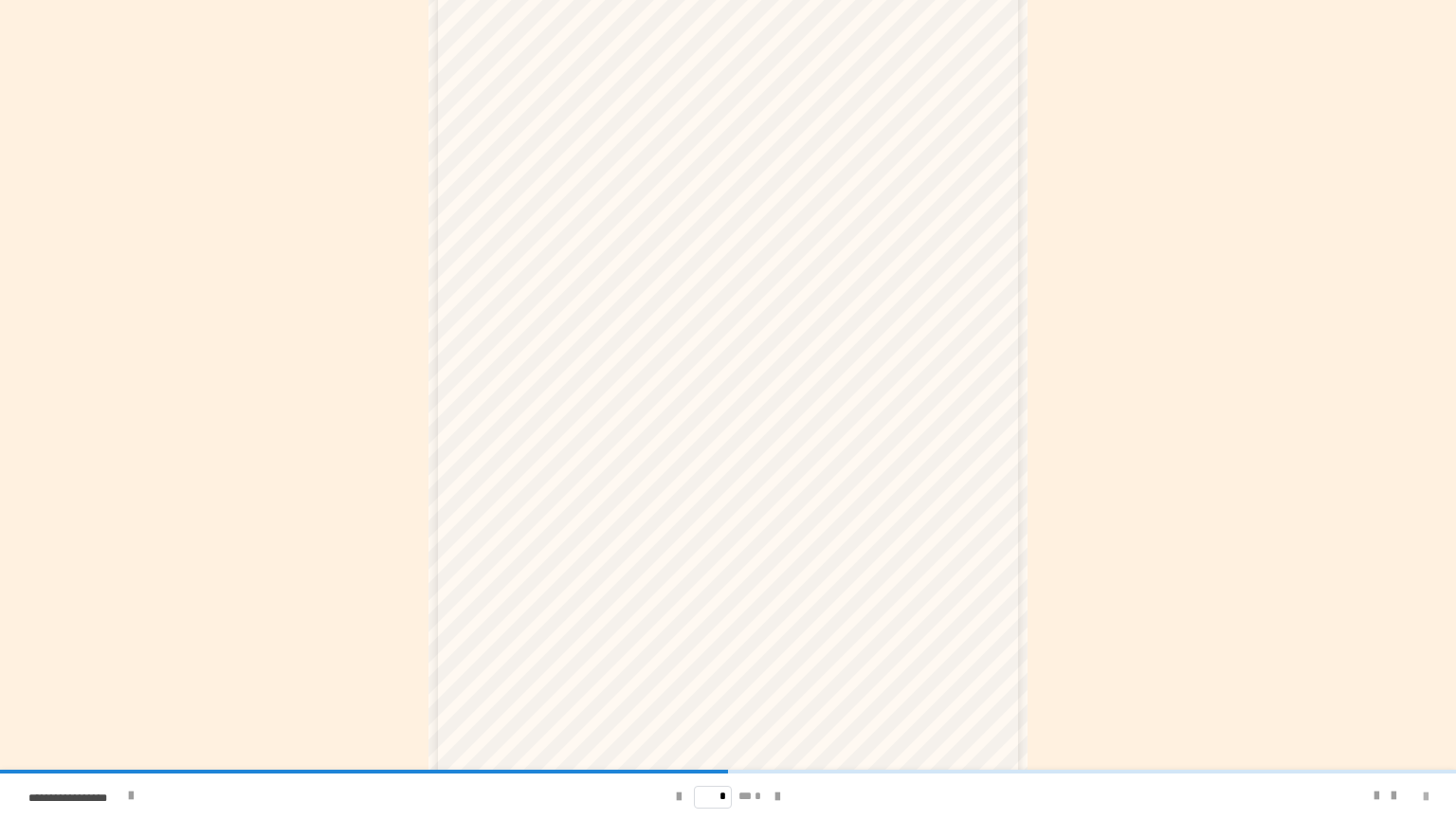 click at bounding box center (1426, 797) 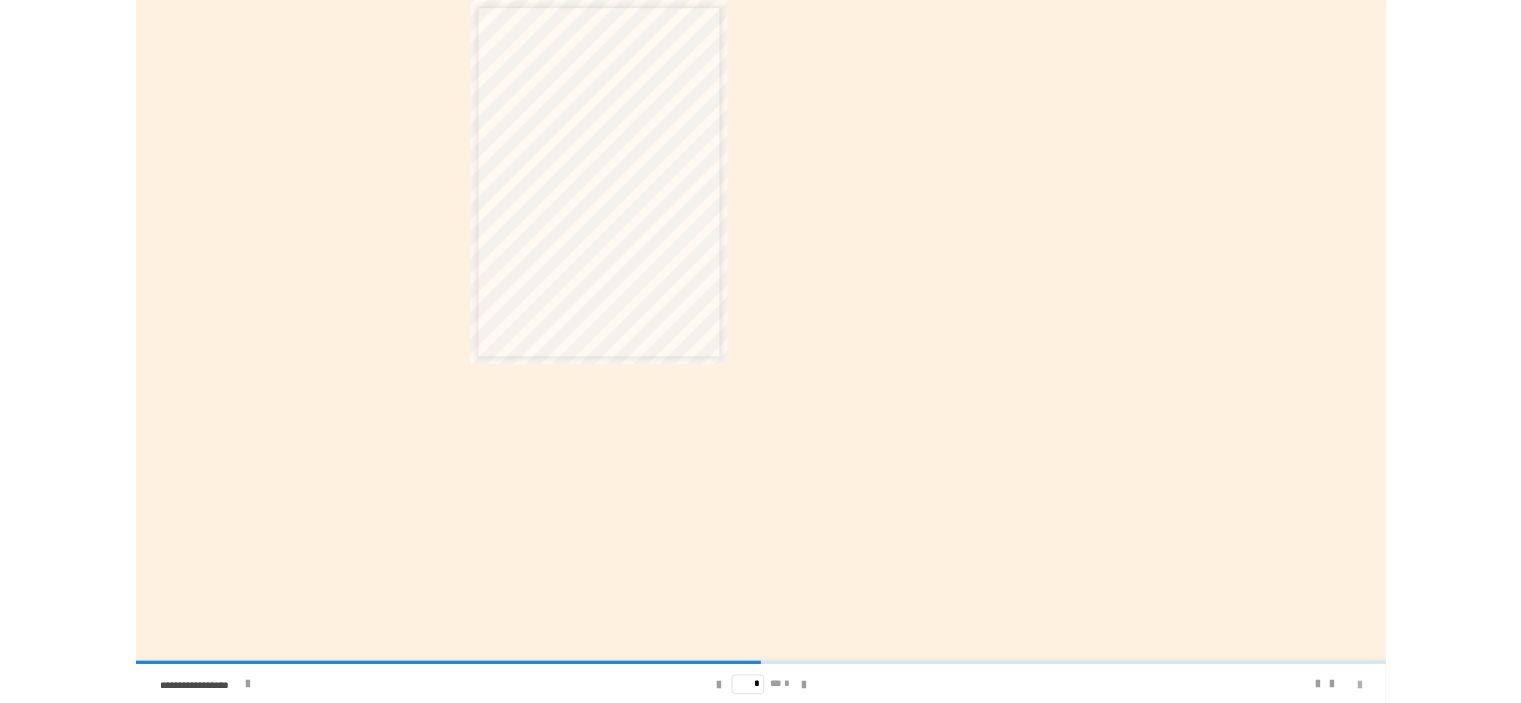 scroll, scrollTop: 0, scrollLeft: 0, axis: both 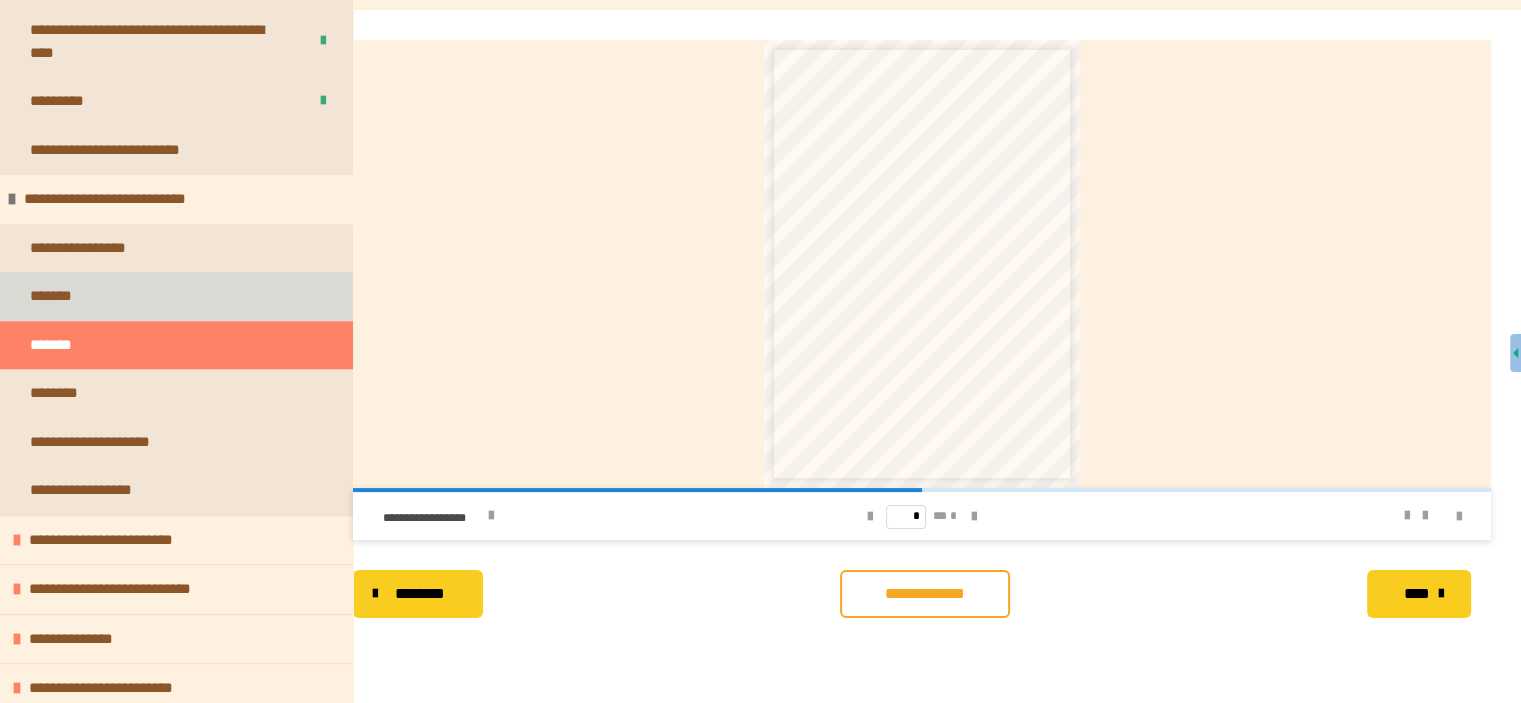 click on "*******" at bounding box center (176, 296) 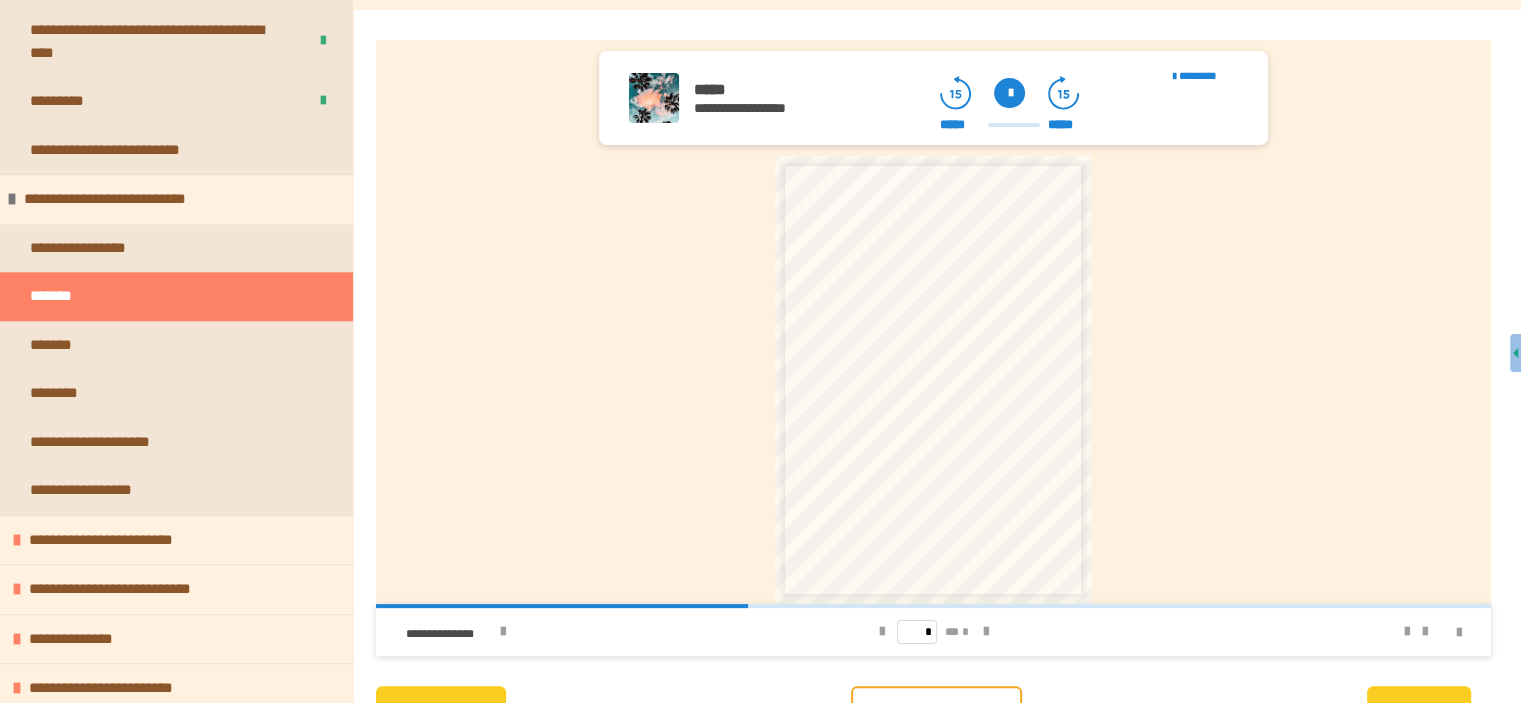 click at bounding box center (1009, 93) 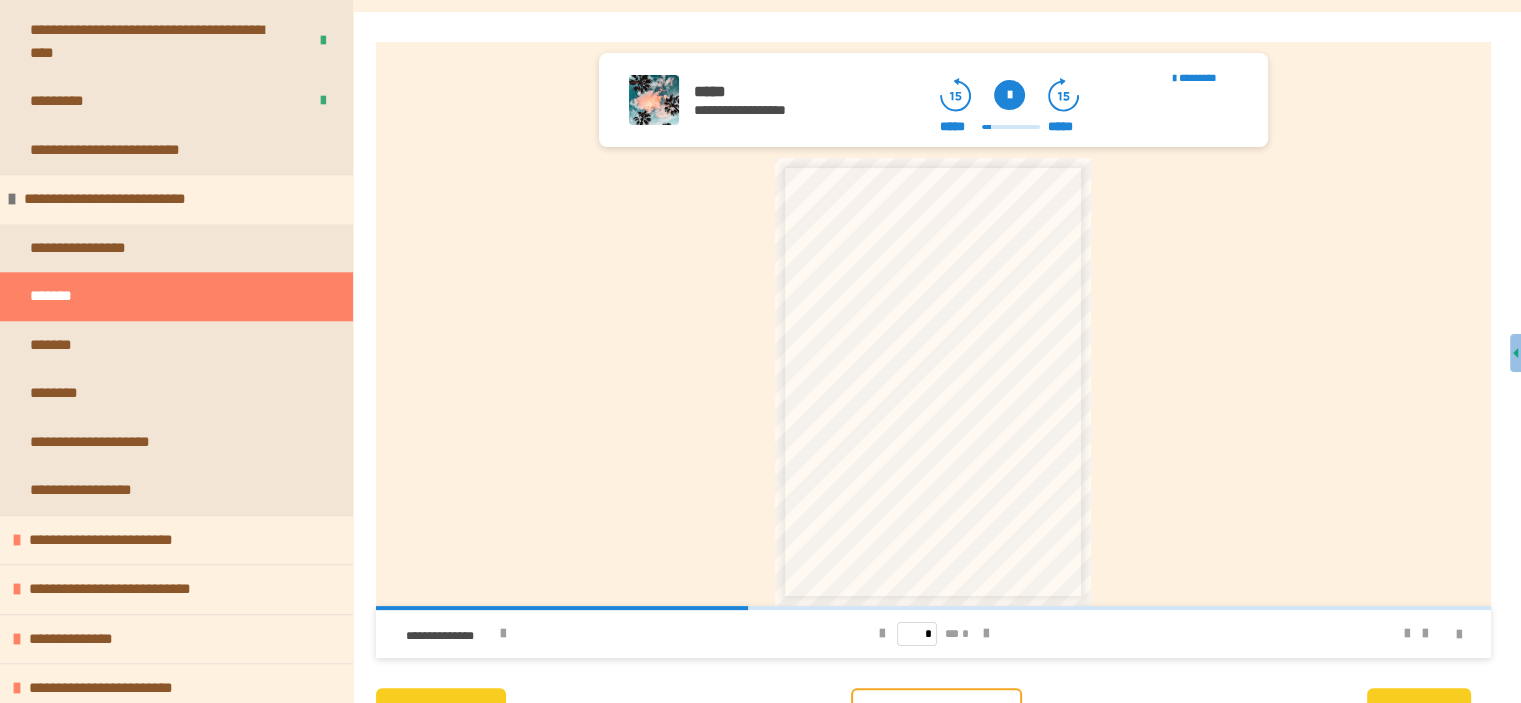 scroll, scrollTop: 277, scrollLeft: 0, axis: vertical 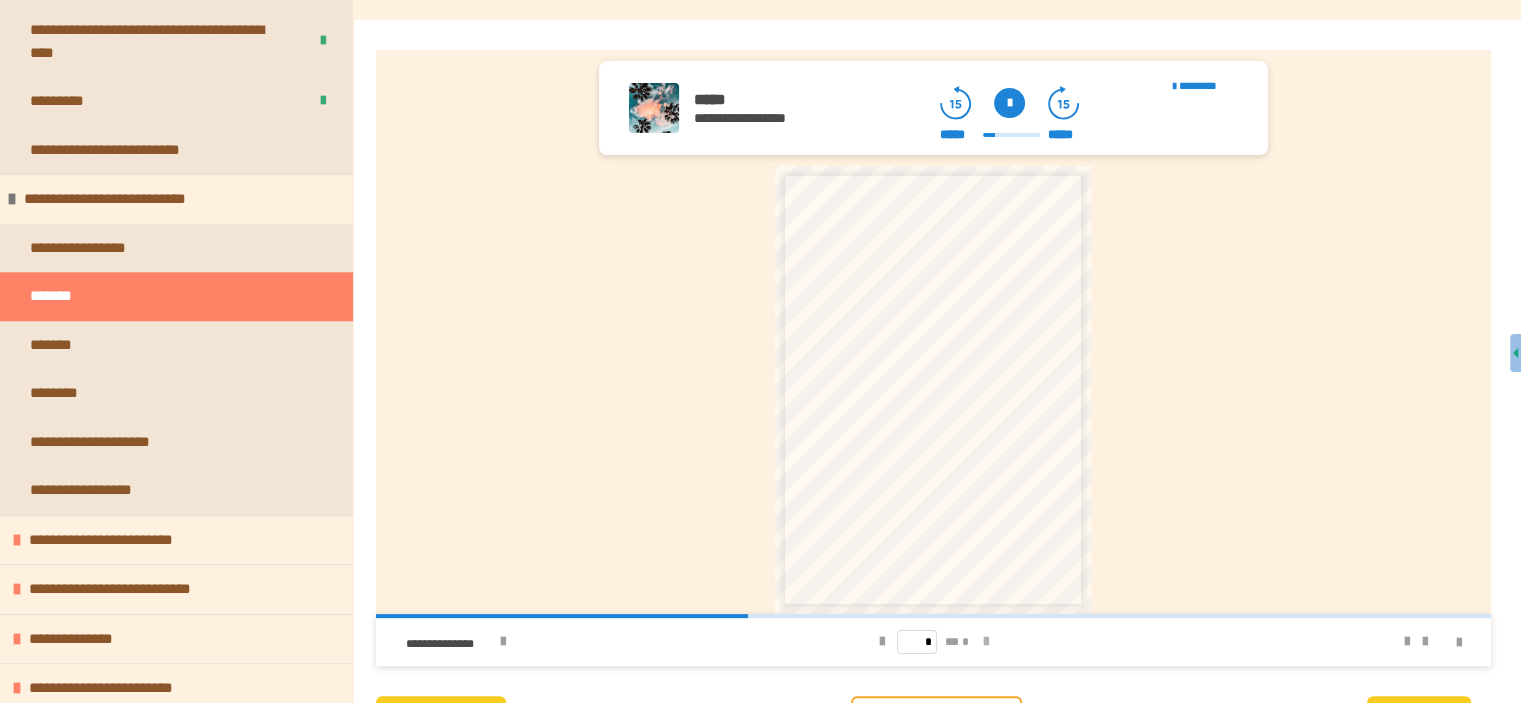 click at bounding box center [985, 642] 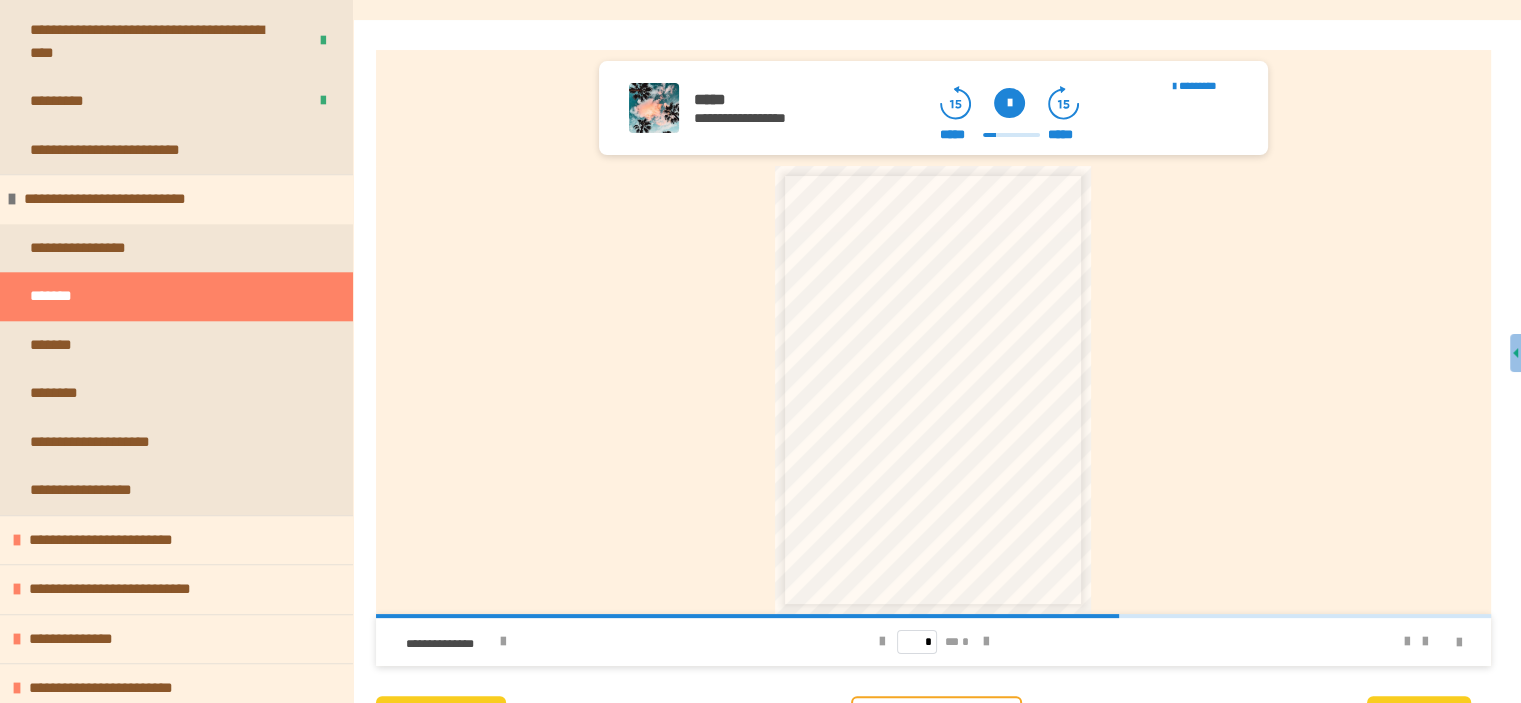 click on "* ** *" at bounding box center (933, 642) 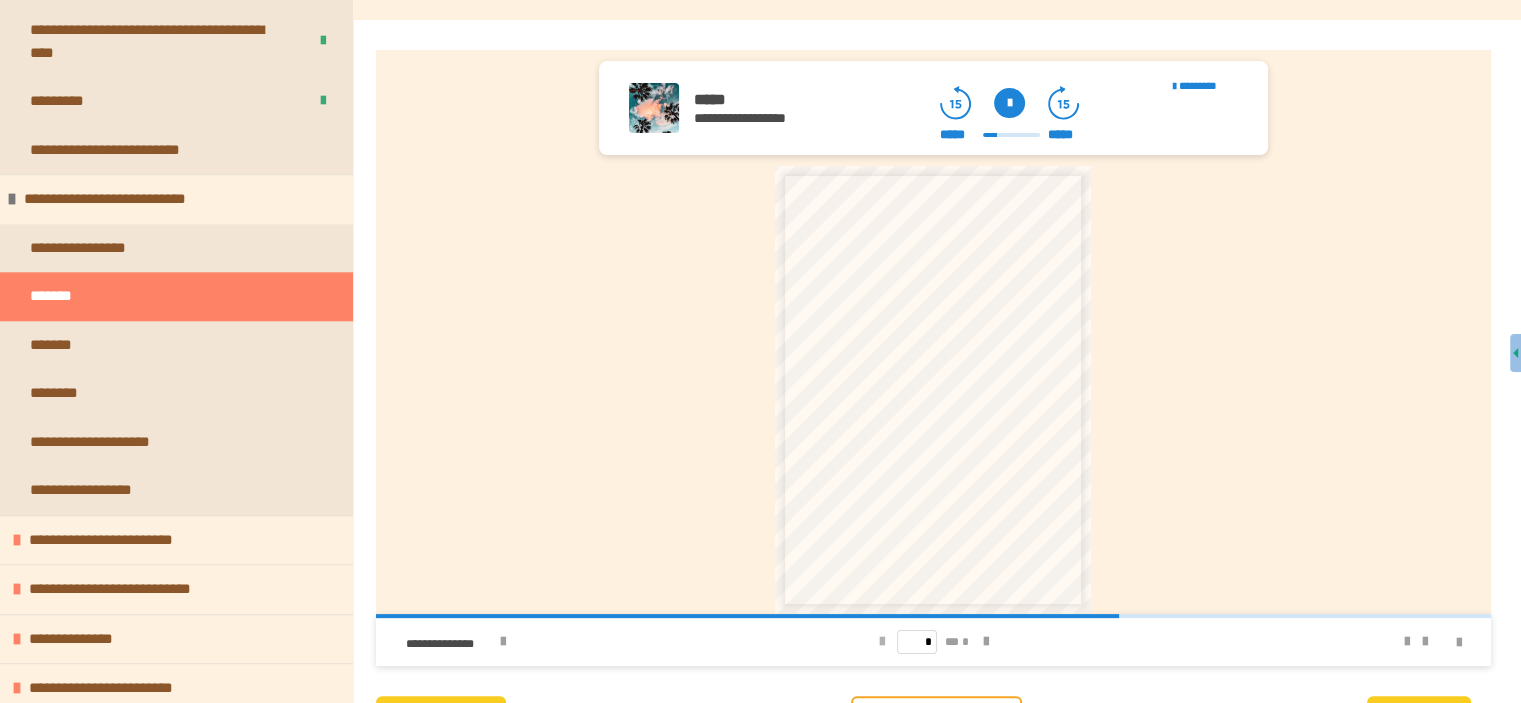 click at bounding box center [881, 642] 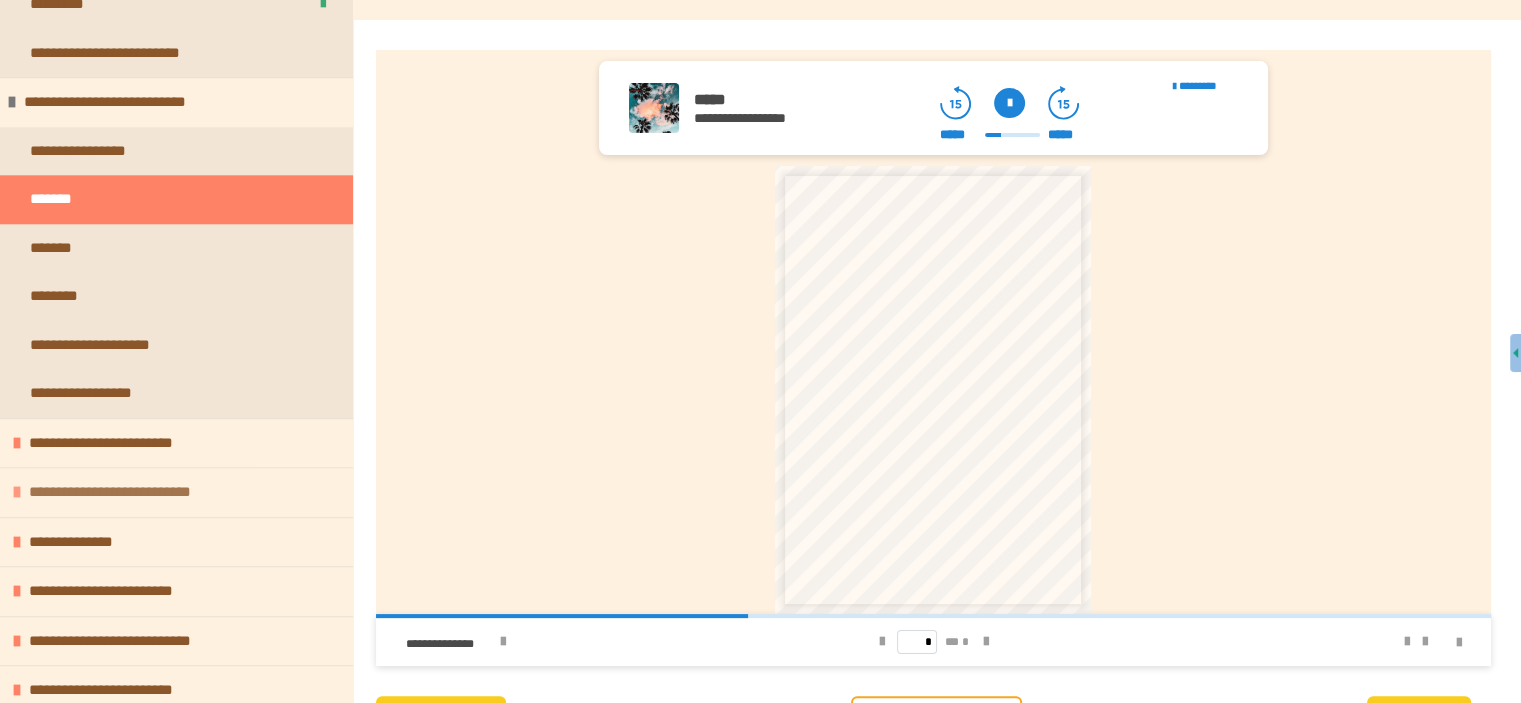 scroll, scrollTop: 2100, scrollLeft: 0, axis: vertical 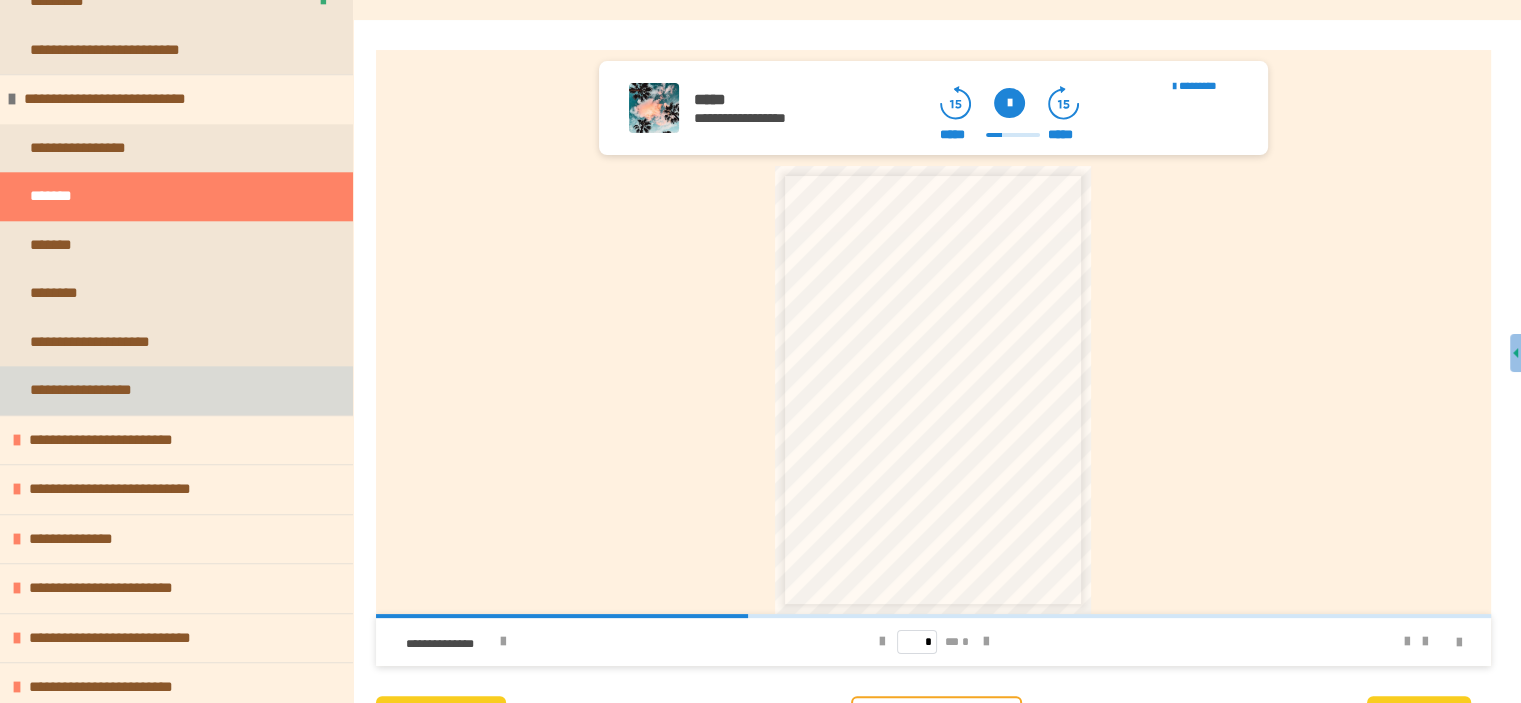 click on "**********" at bounding box center (96, 390) 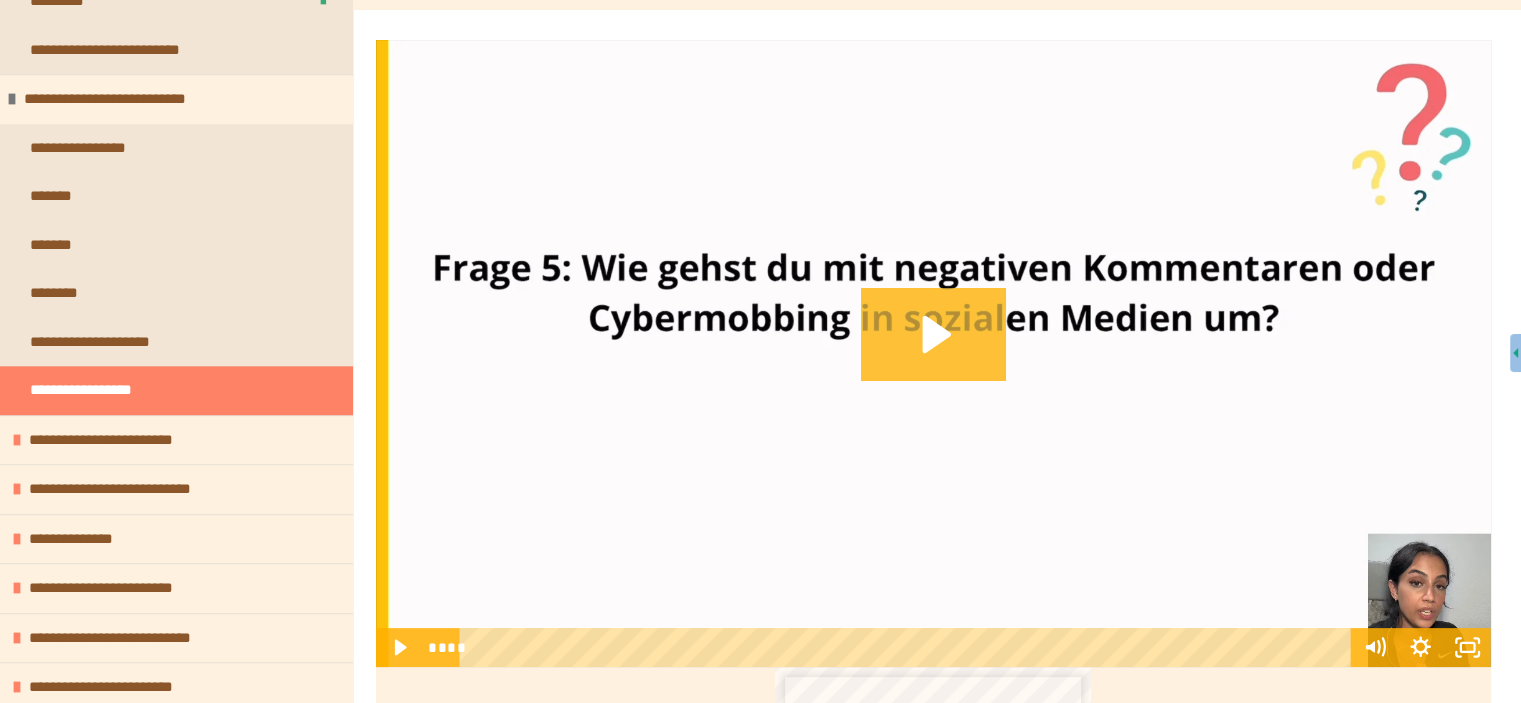 click 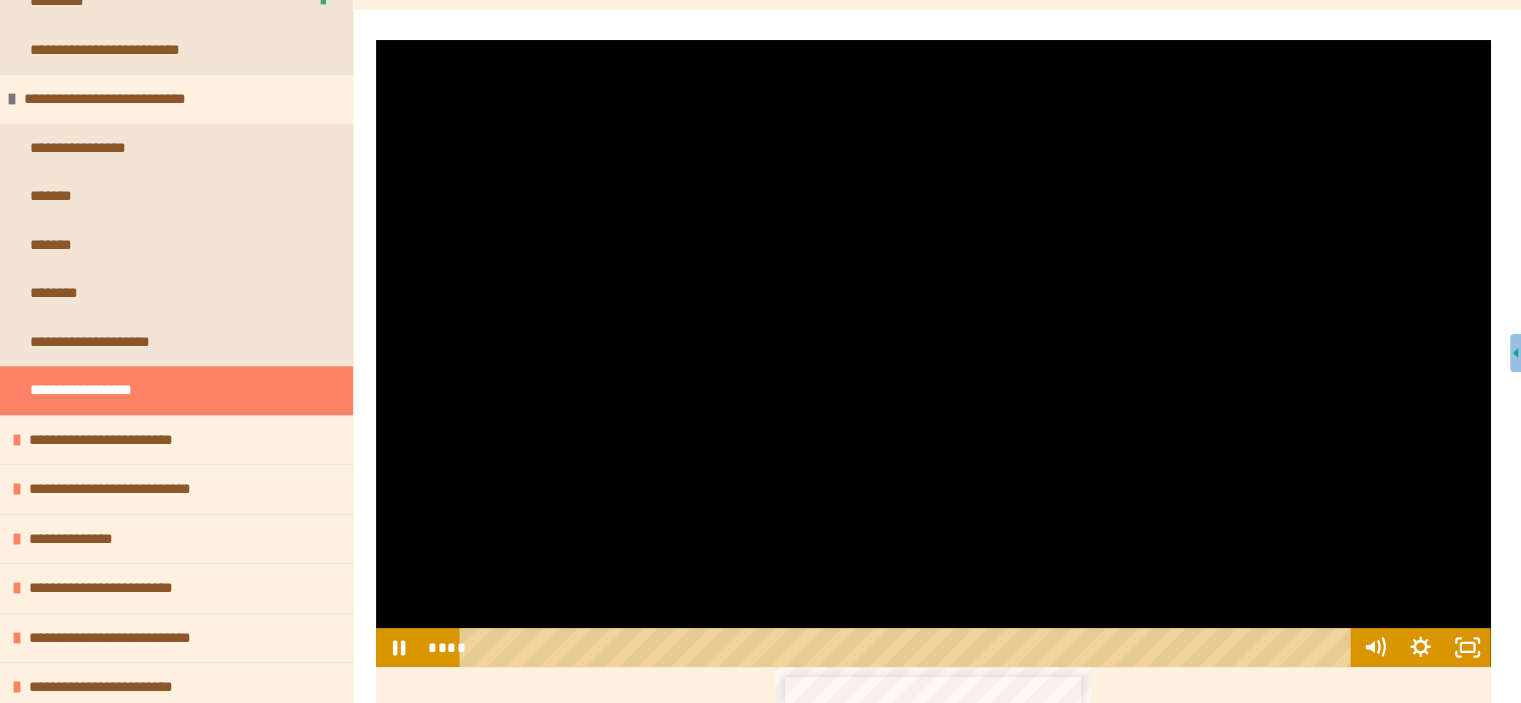 click at bounding box center (933, 353) 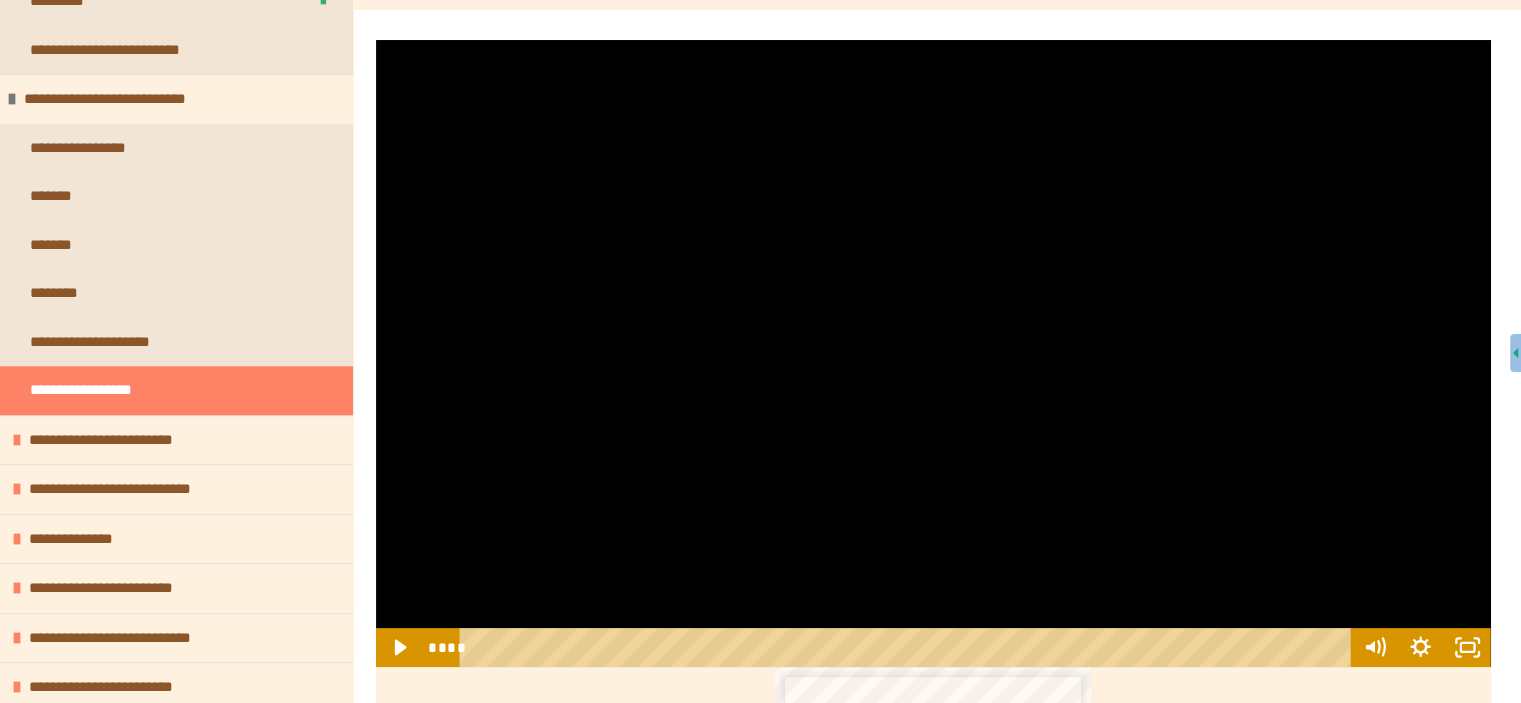 click at bounding box center (933, 353) 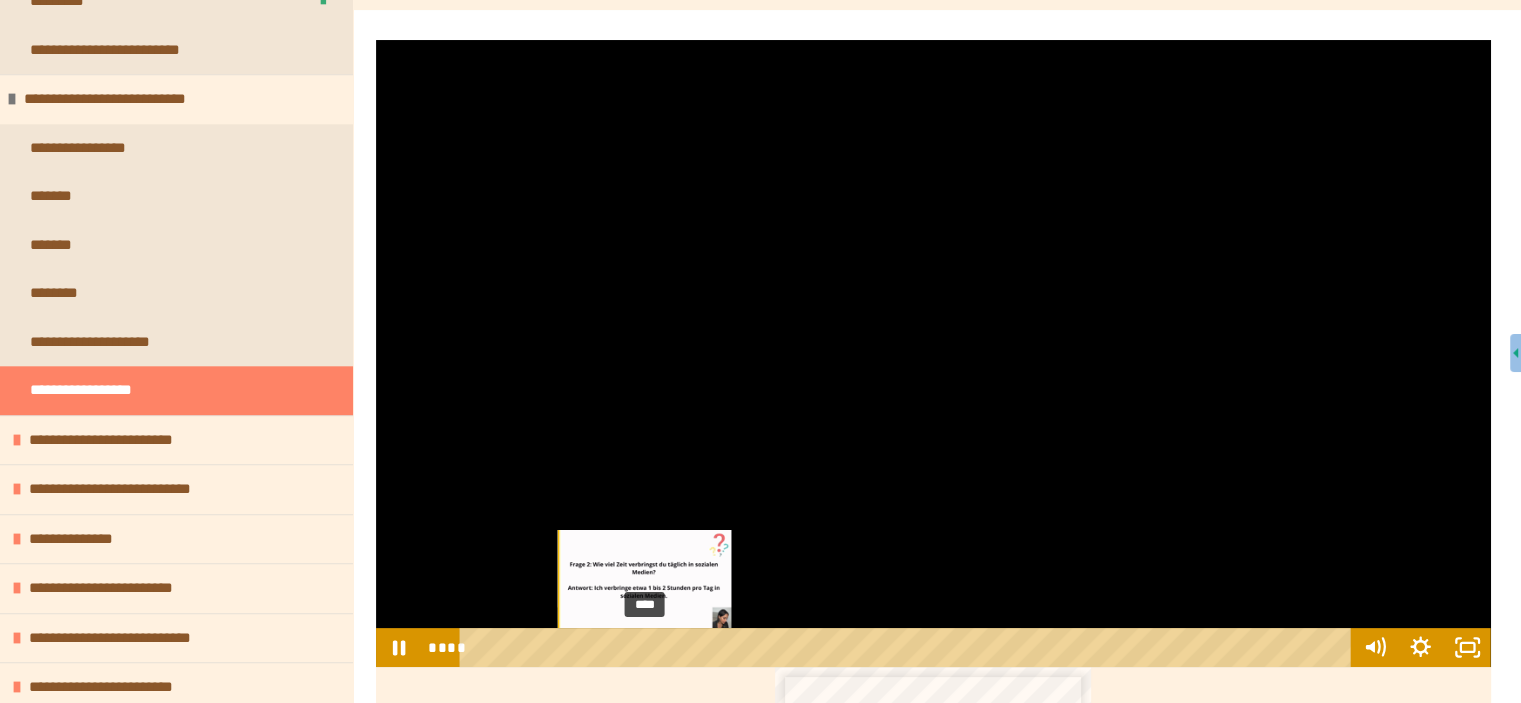 click on "****" at bounding box center (908, 647) 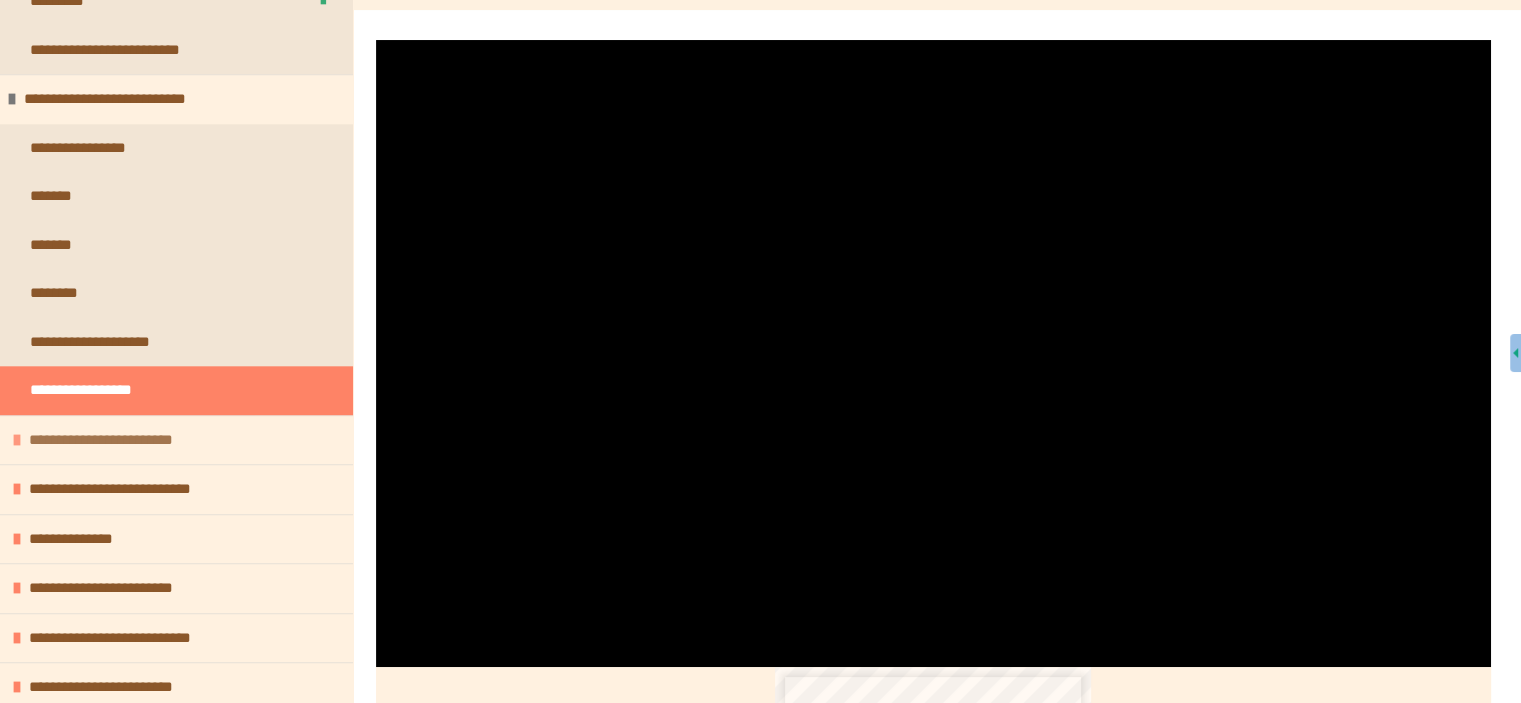 click at bounding box center [17, 440] 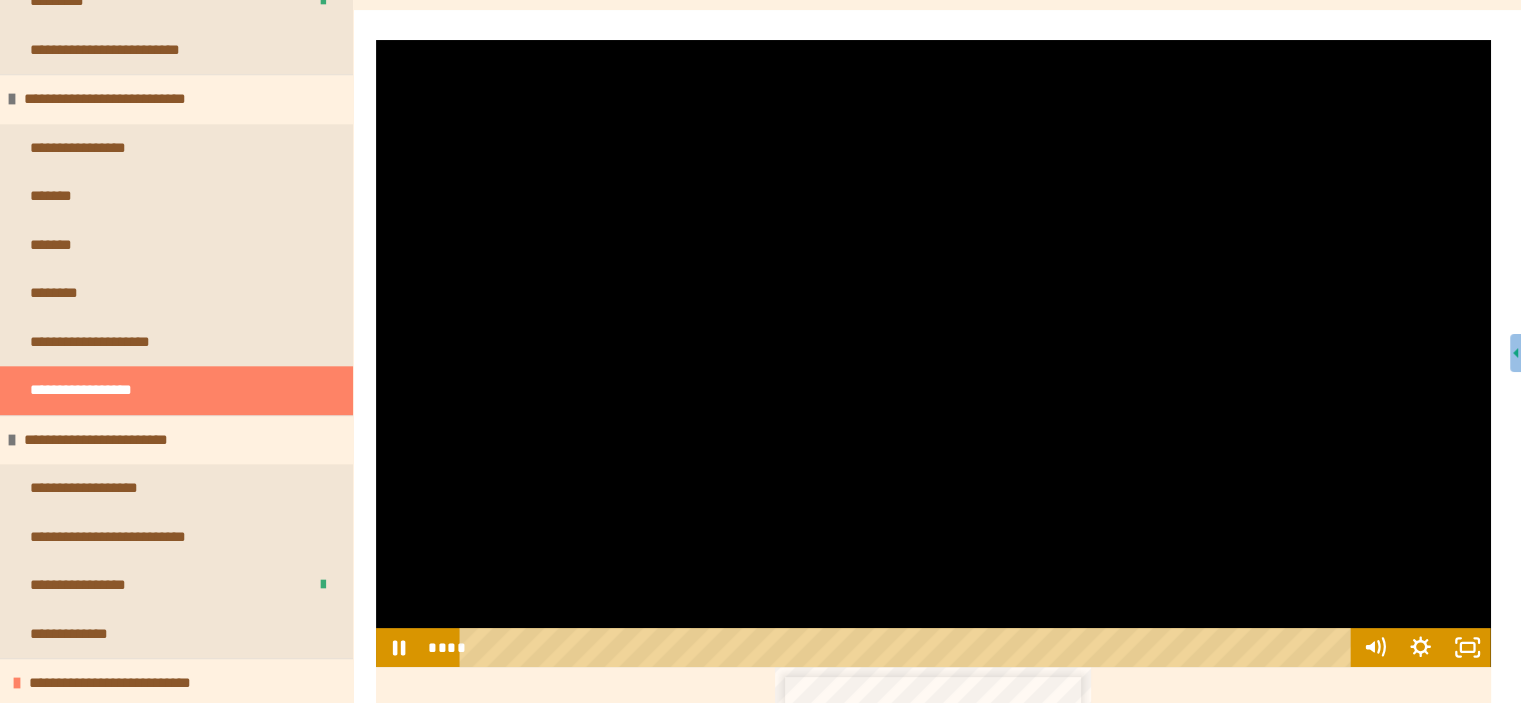 click at bounding box center [933, 353] 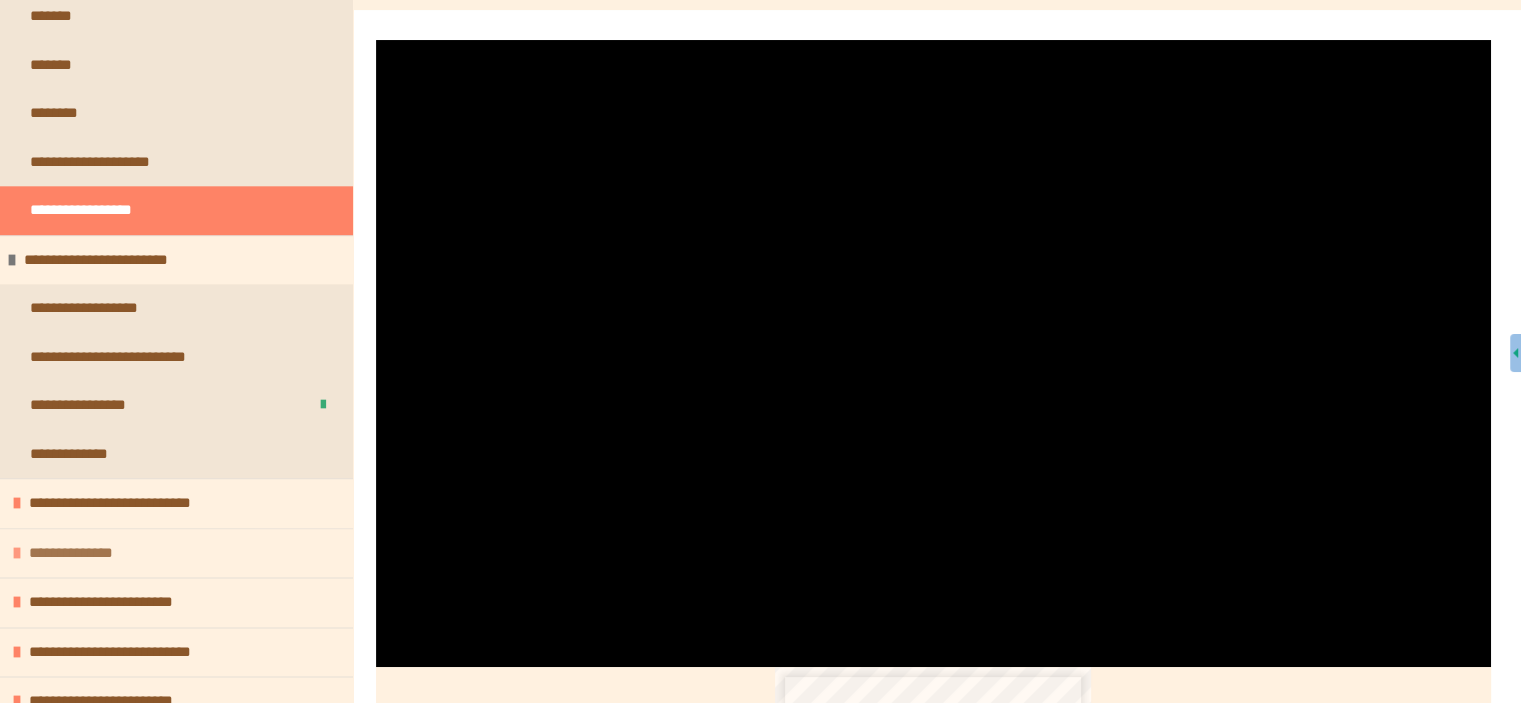 scroll, scrollTop: 2300, scrollLeft: 0, axis: vertical 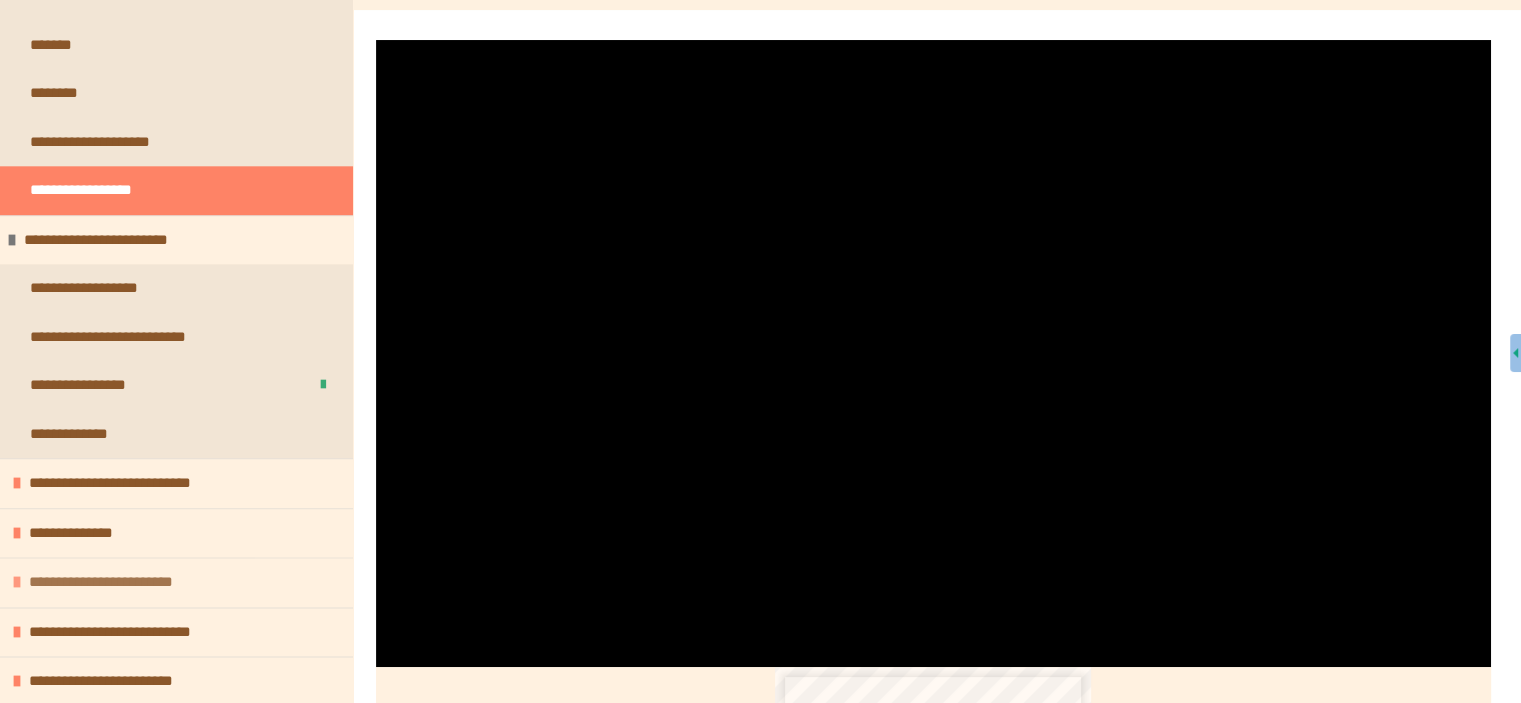 click at bounding box center (17, 582) 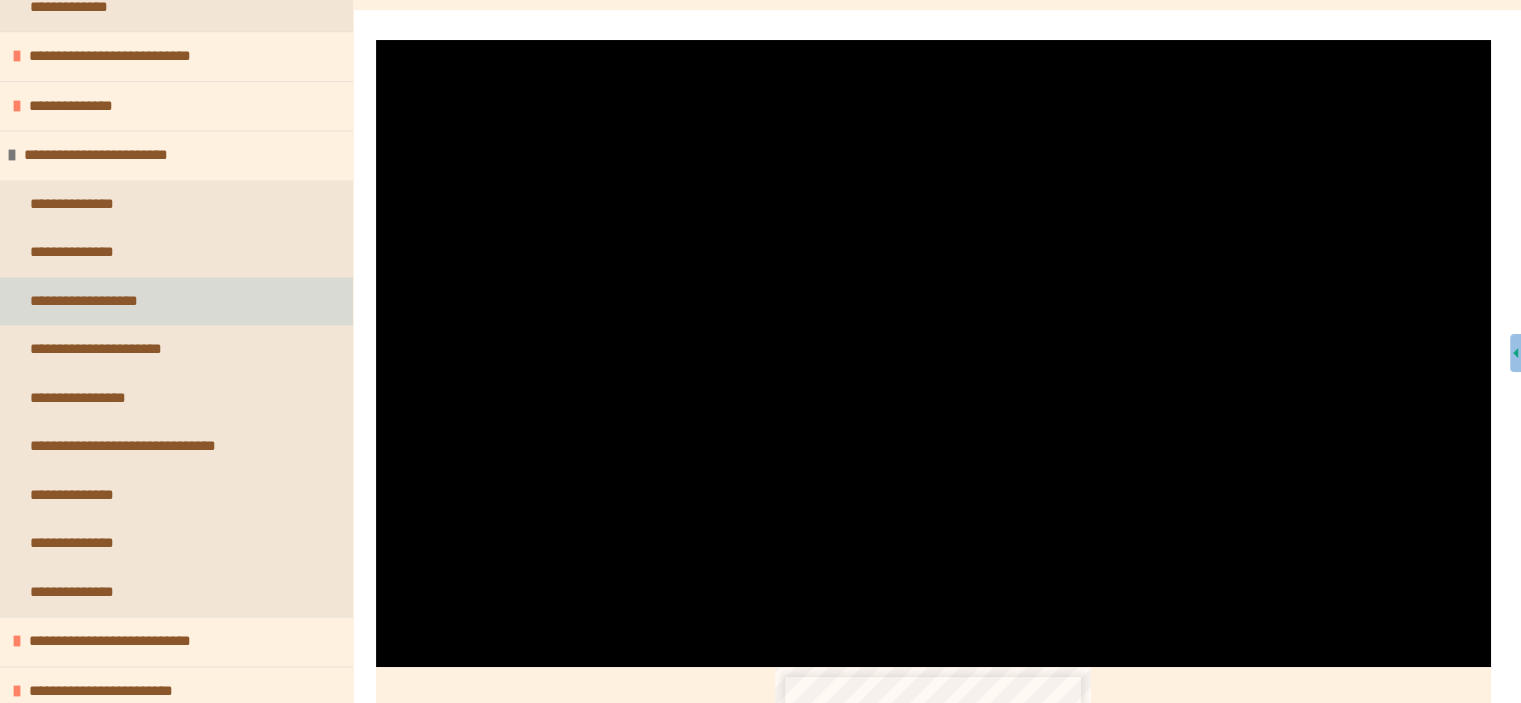 scroll, scrollTop: 2800, scrollLeft: 0, axis: vertical 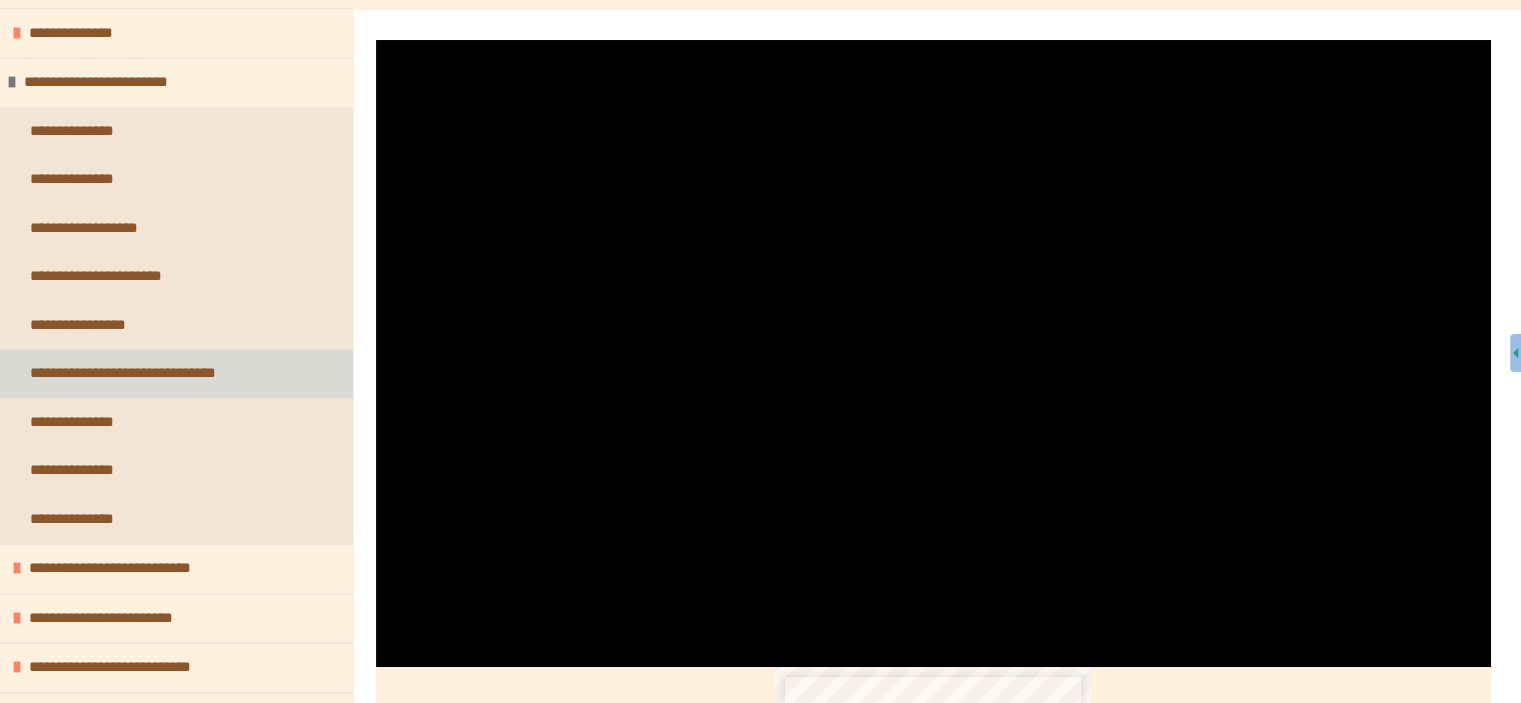 click on "**********" at bounding box center (158, 373) 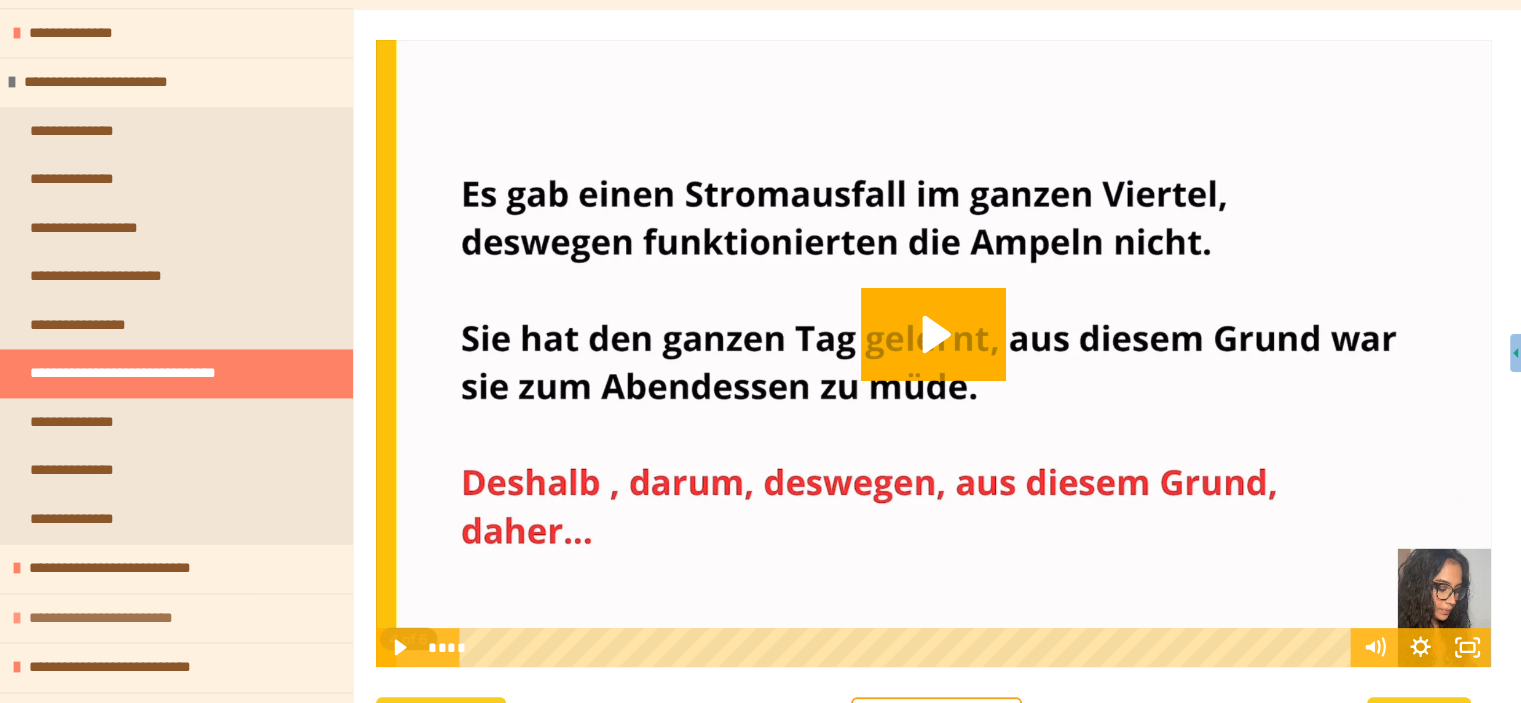 click on "**********" at bounding box center [113, 618] 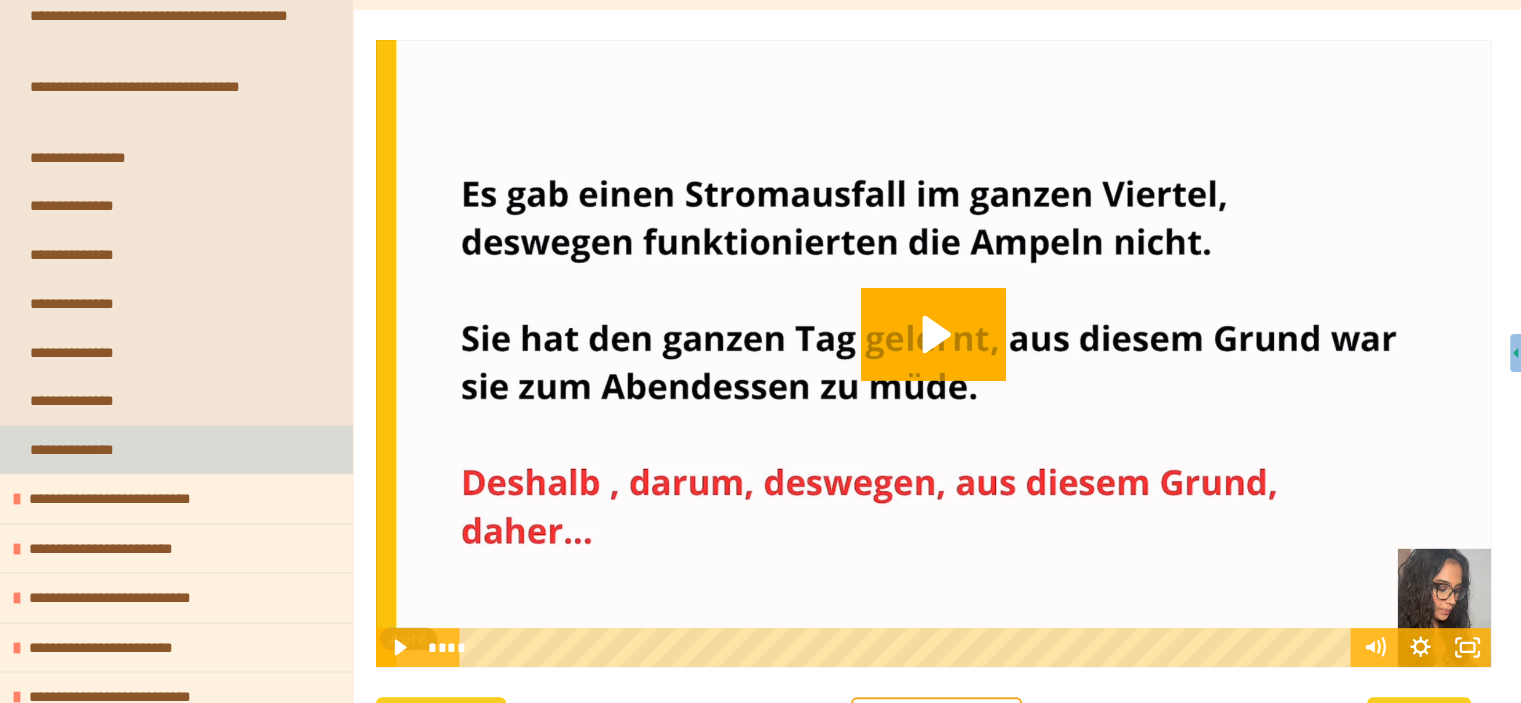 scroll, scrollTop: 3500, scrollLeft: 0, axis: vertical 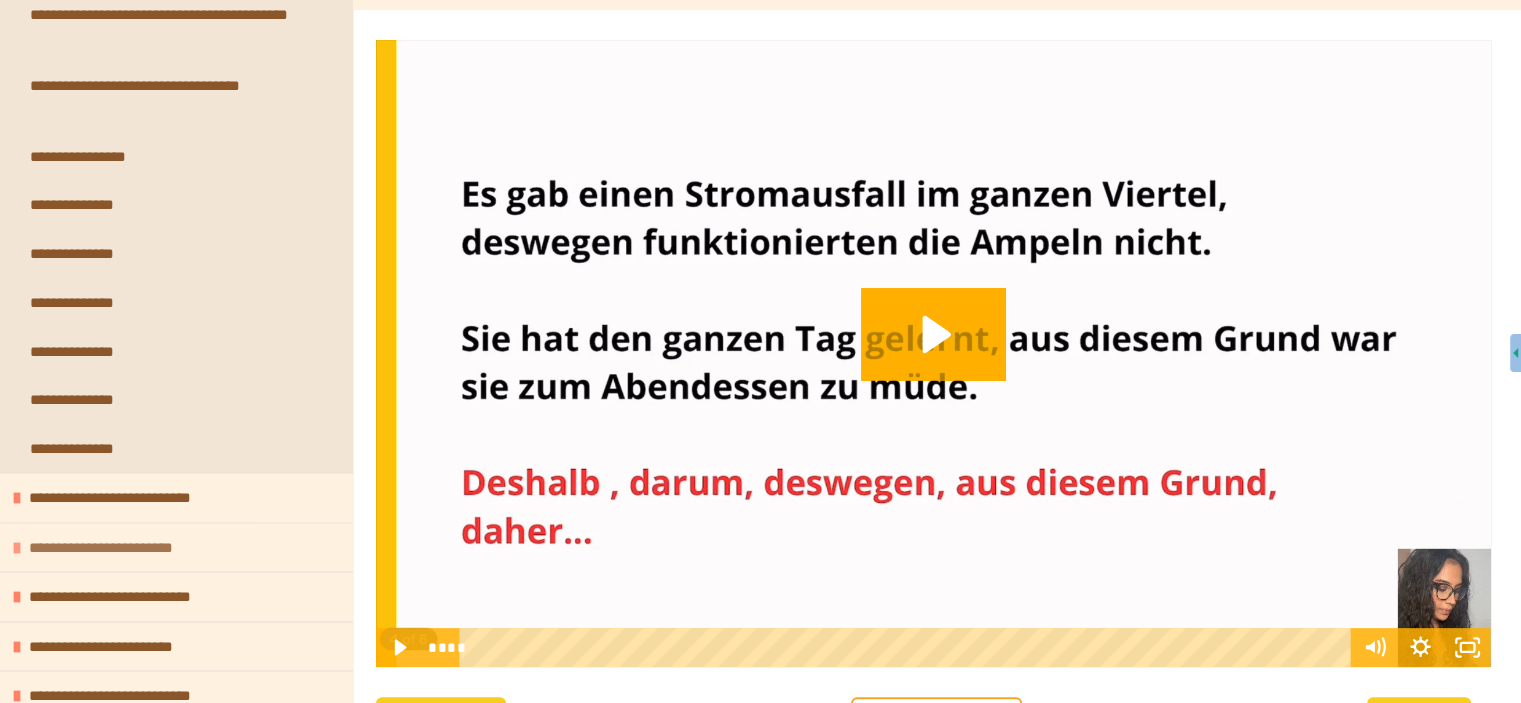 click on "**********" at bounding box center (114, 547) 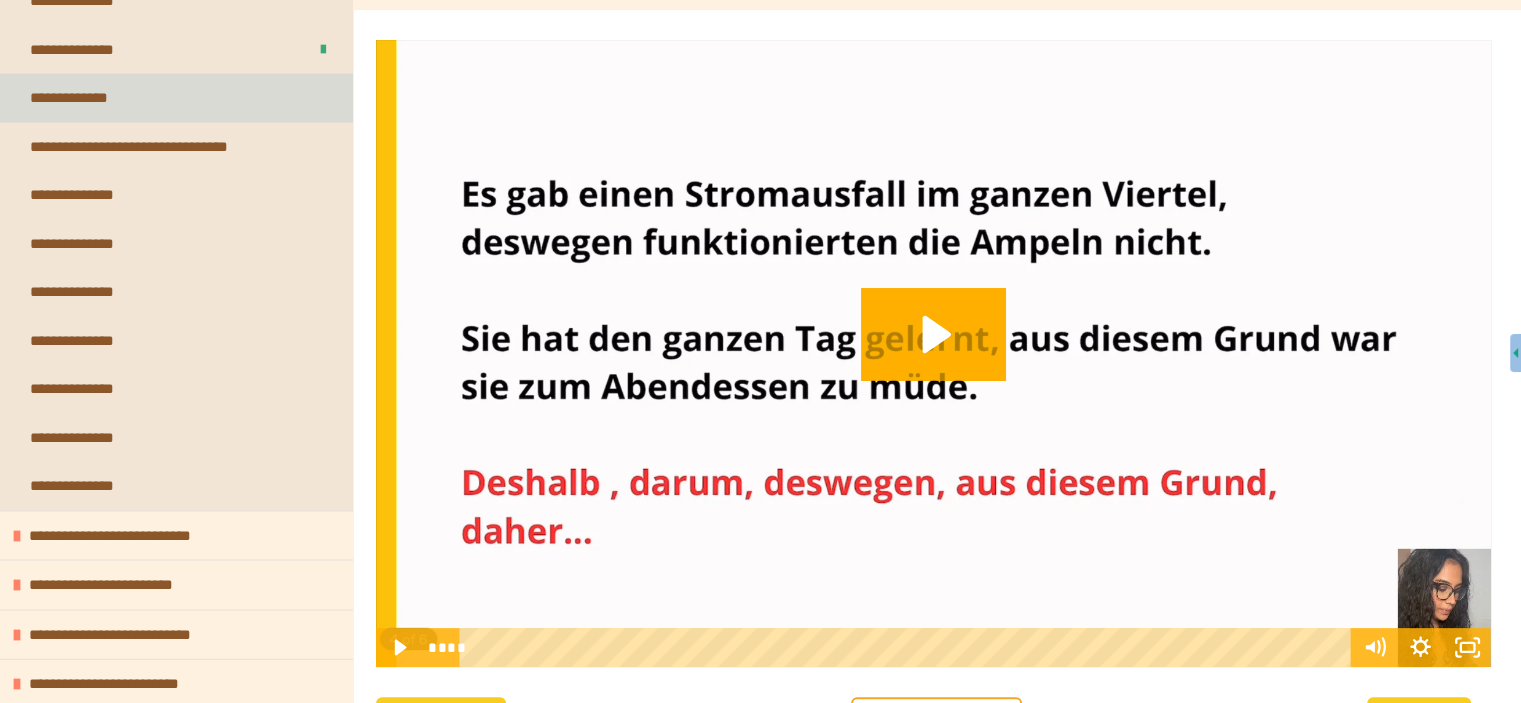 scroll, scrollTop: 4100, scrollLeft: 0, axis: vertical 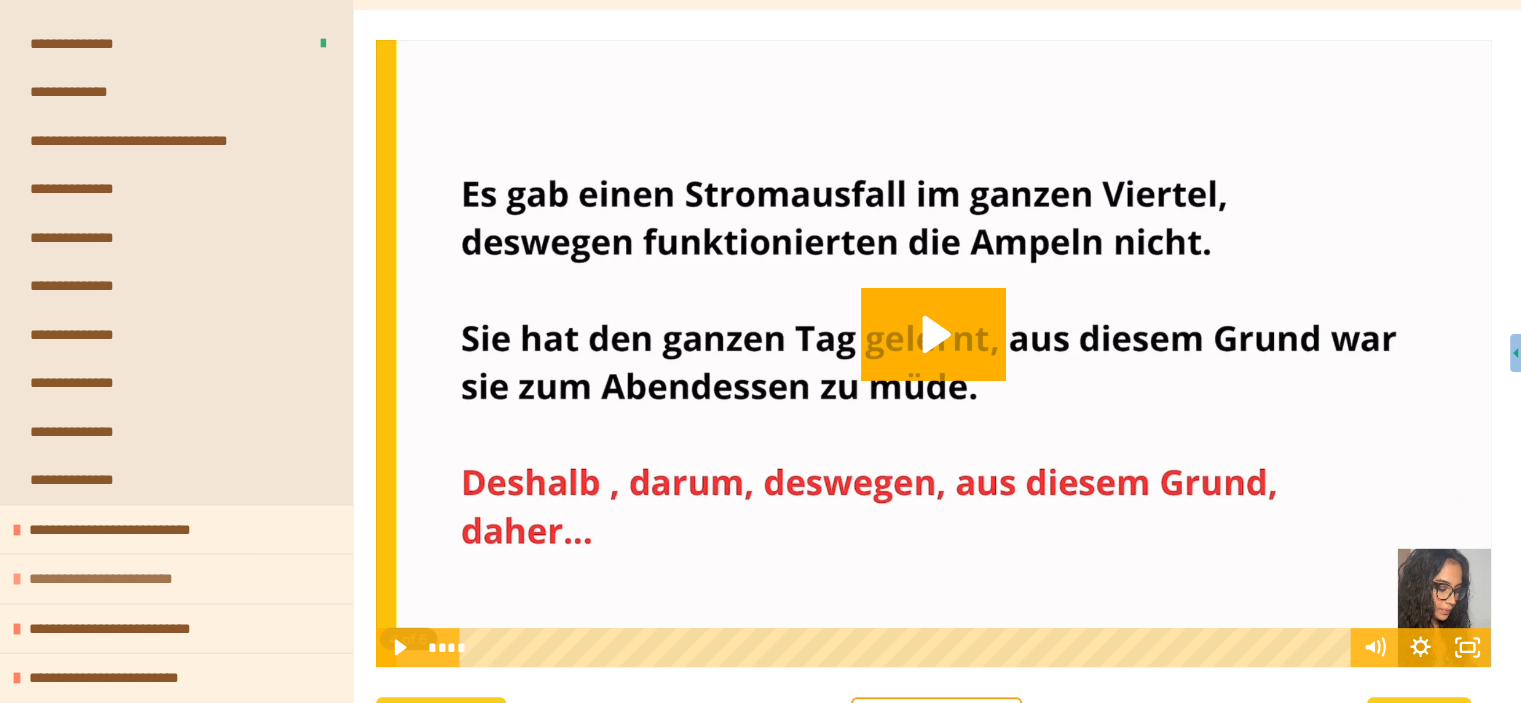 click on "**********" at bounding box center (114, 579) 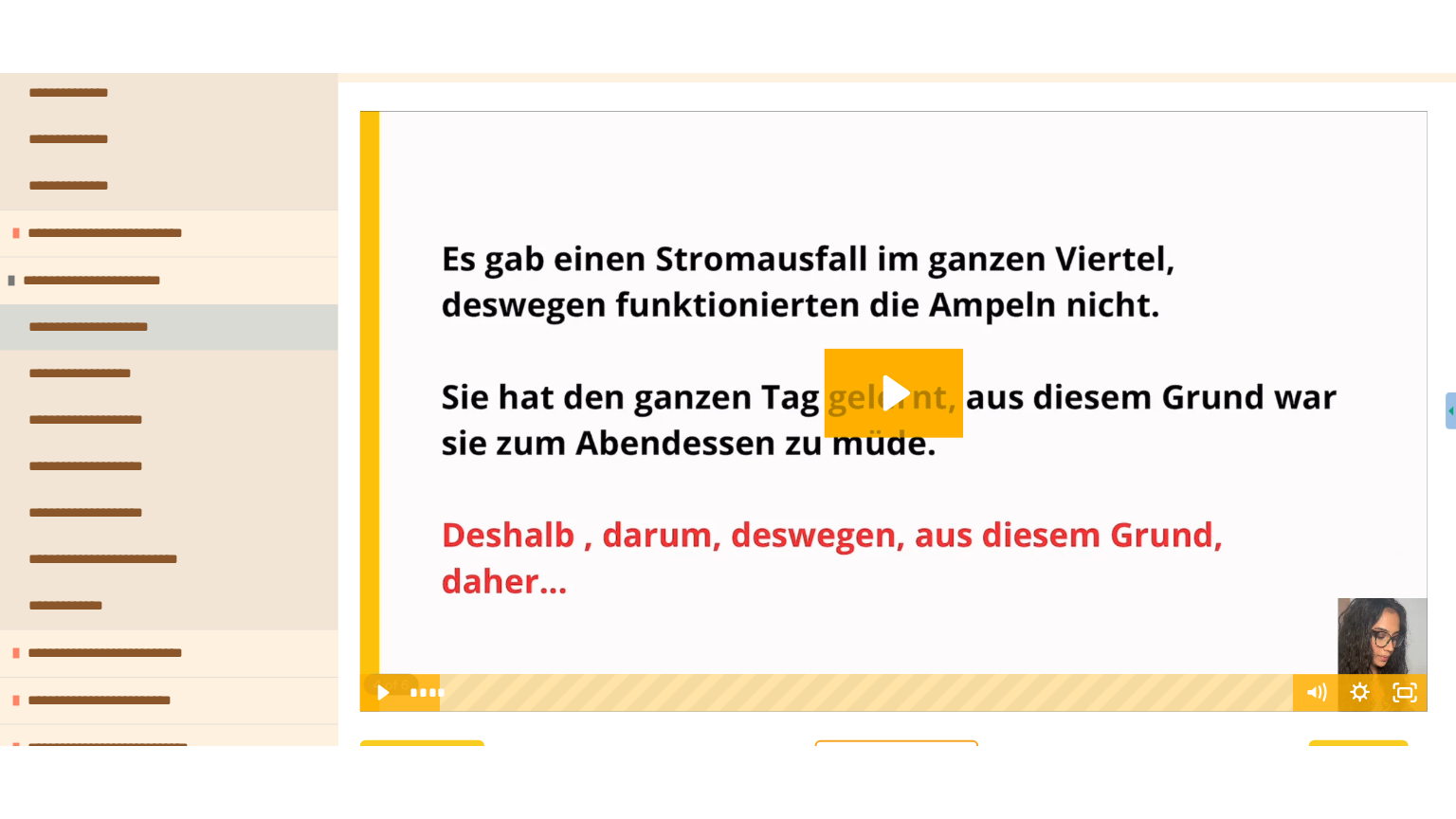 scroll, scrollTop: 4292, scrollLeft: 0, axis: vertical 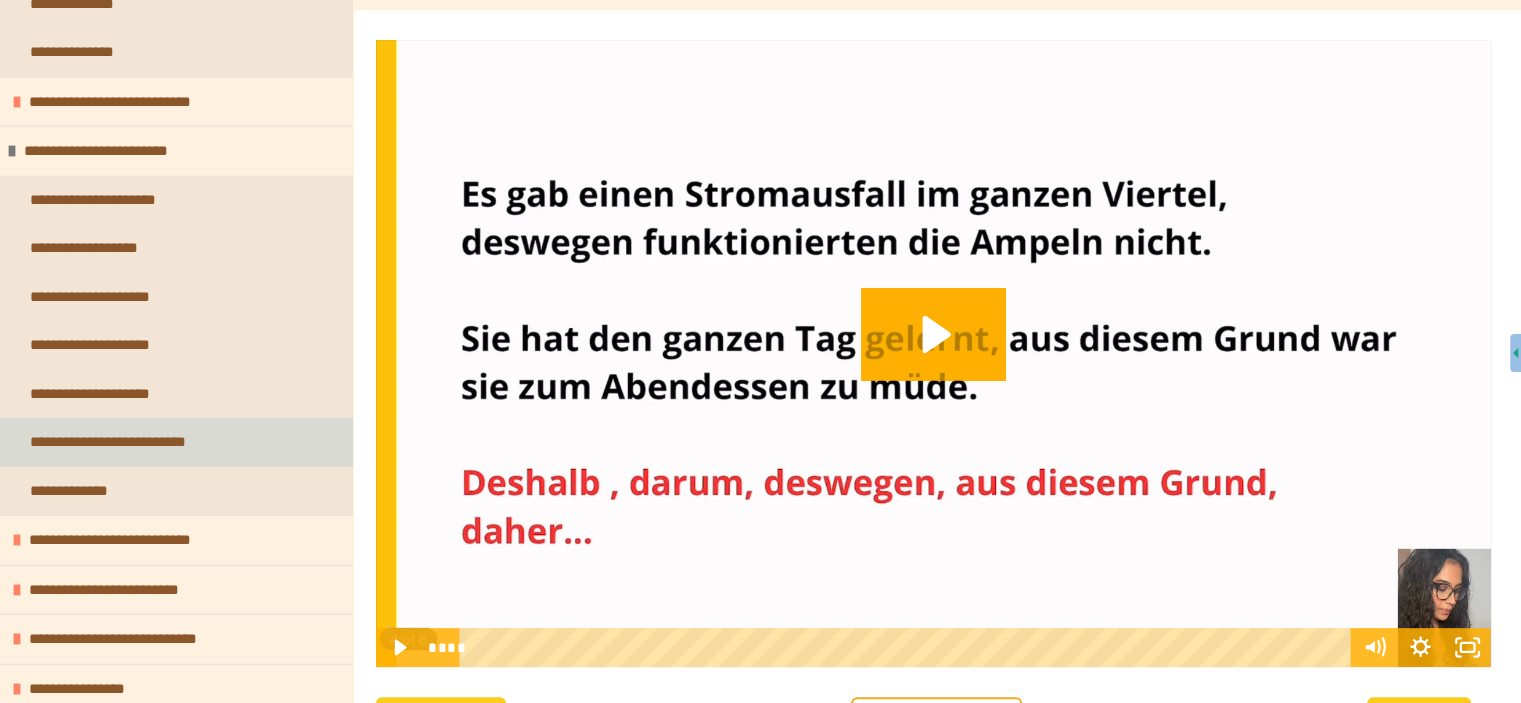 click on "**********" at bounding box center [127, 442] 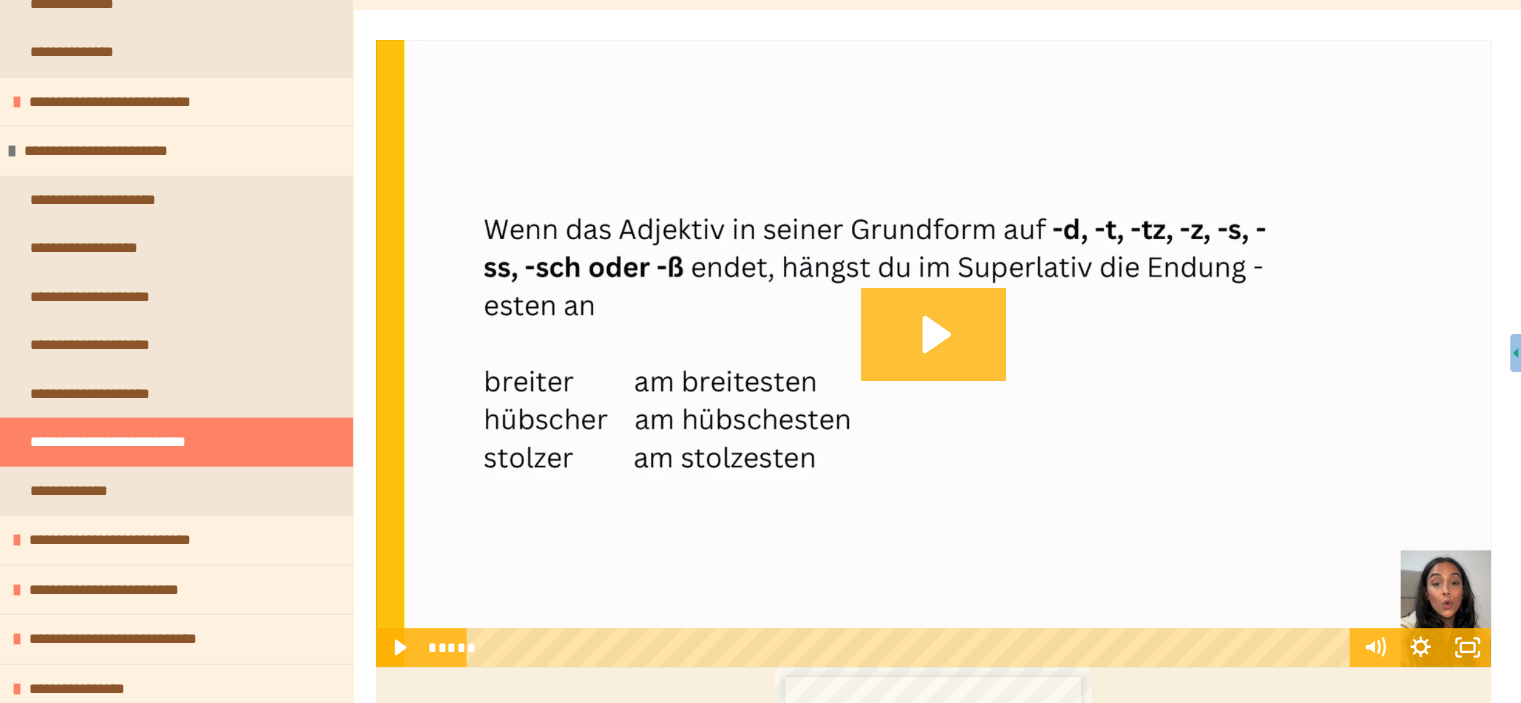 click 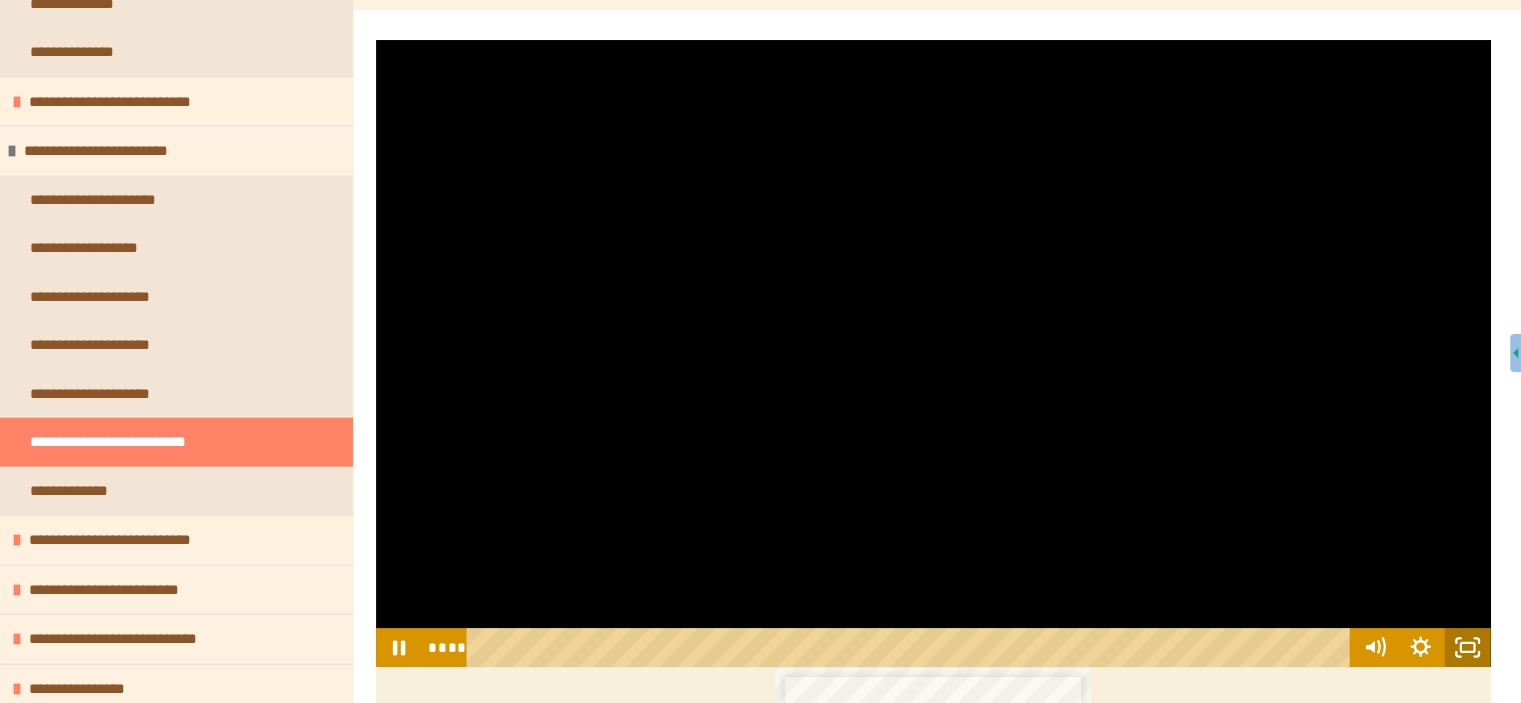 click 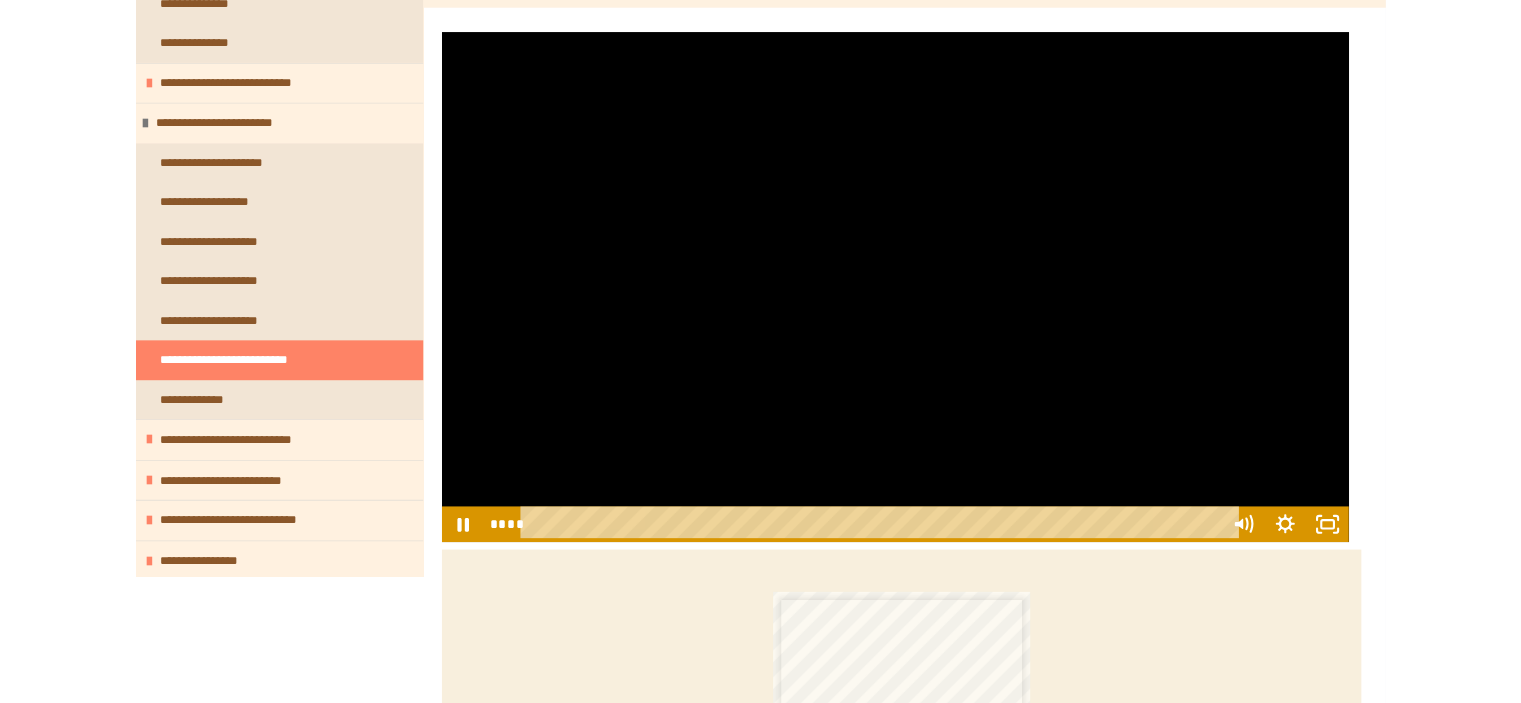 scroll, scrollTop: 4367, scrollLeft: 0, axis: vertical 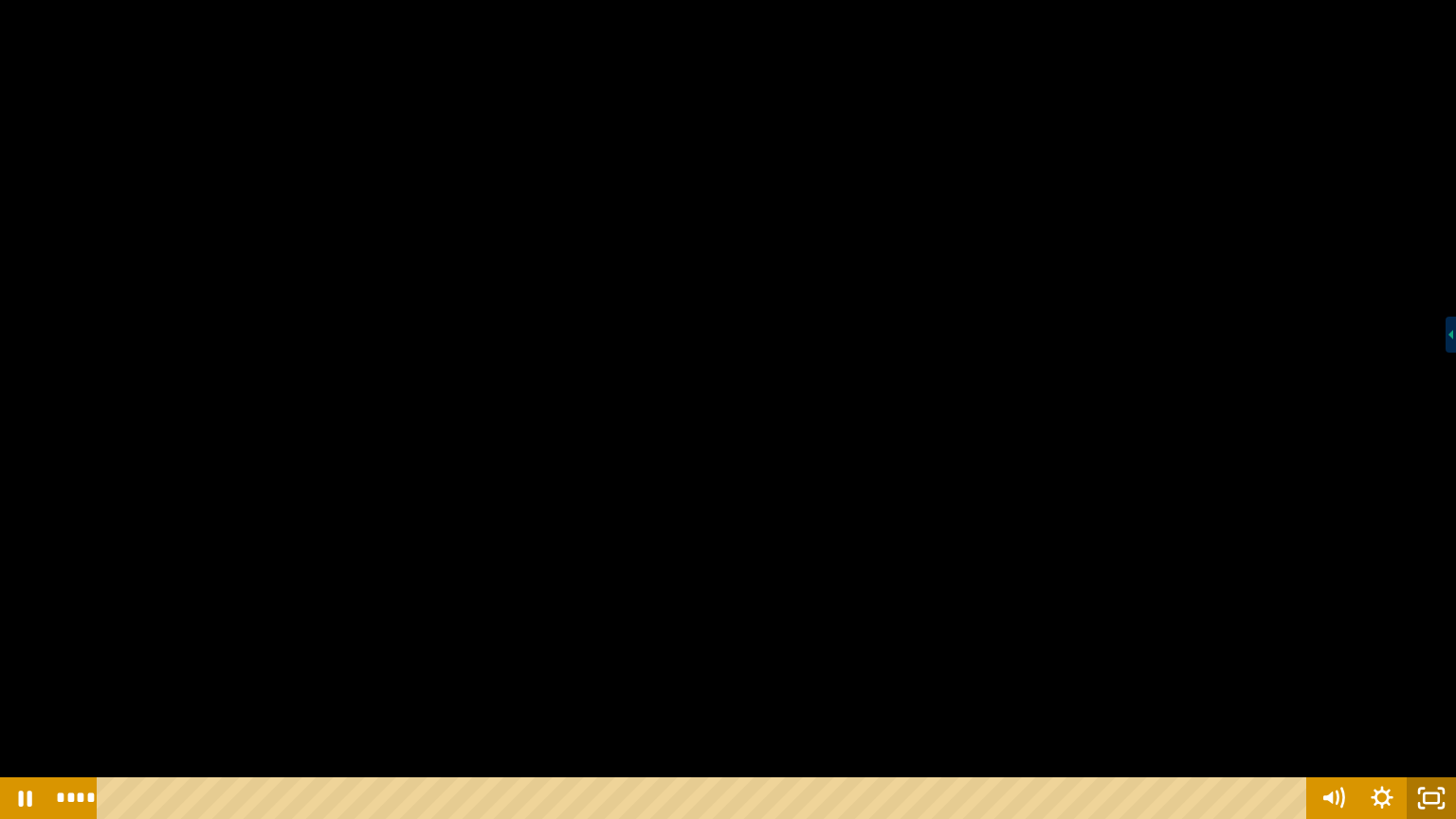 click 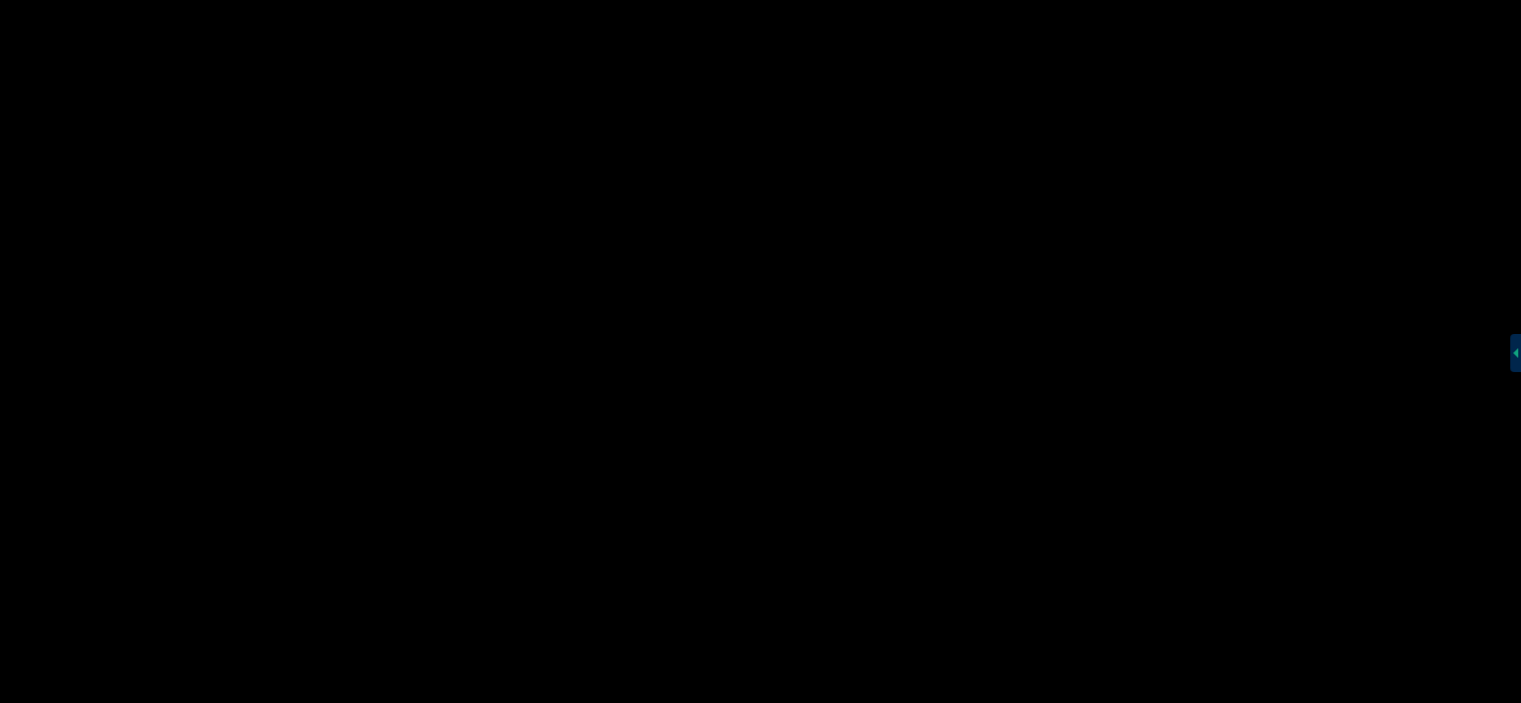 scroll, scrollTop: 4528, scrollLeft: 0, axis: vertical 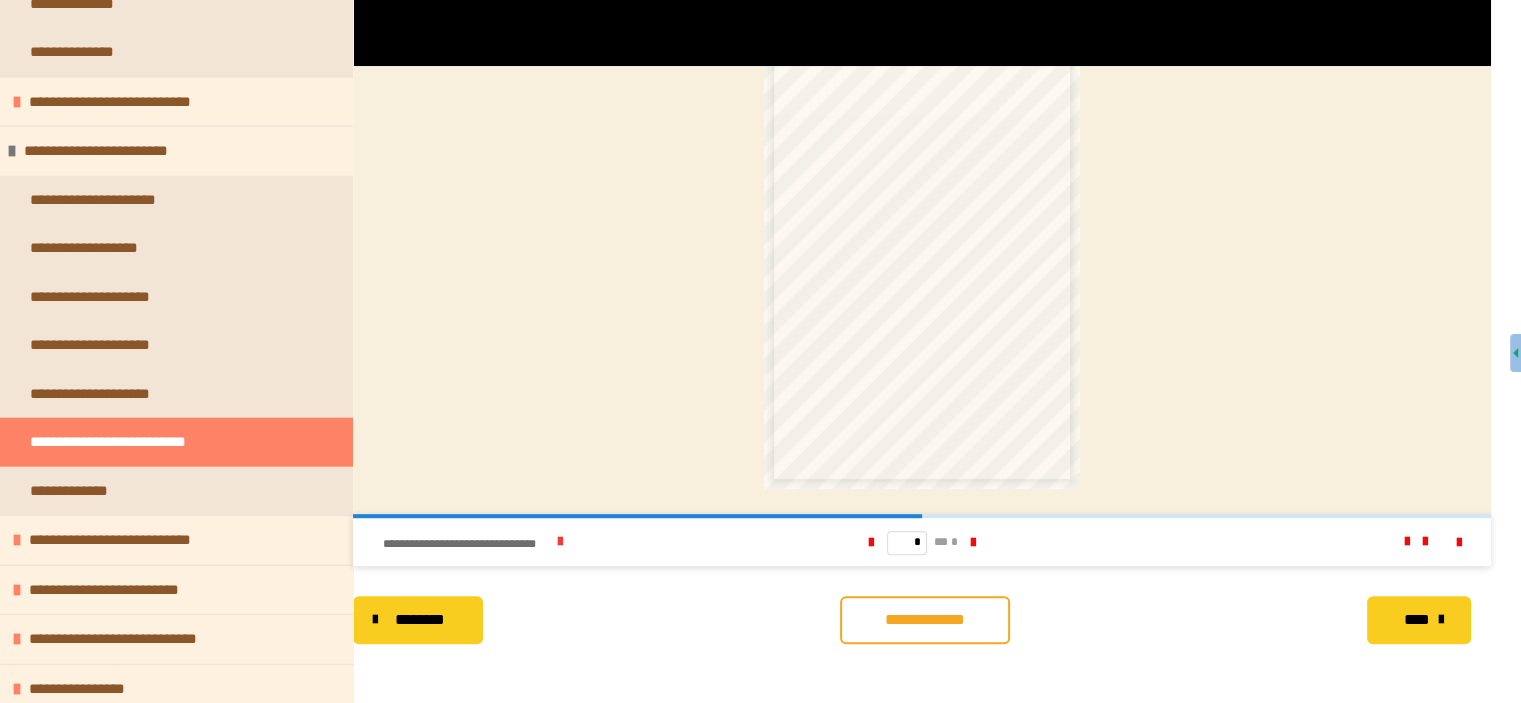 click on "**********" at bounding box center (578, 542) 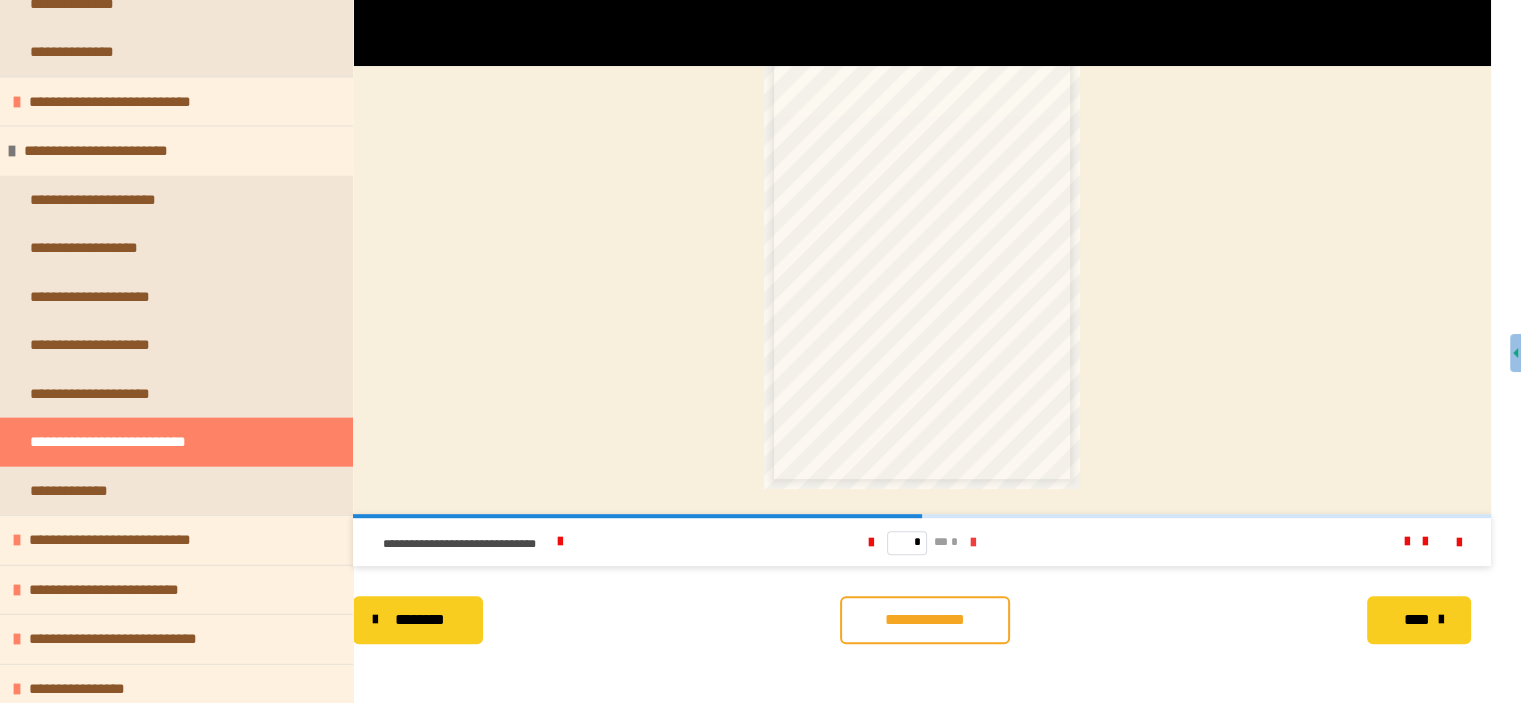 click at bounding box center (973, 543) 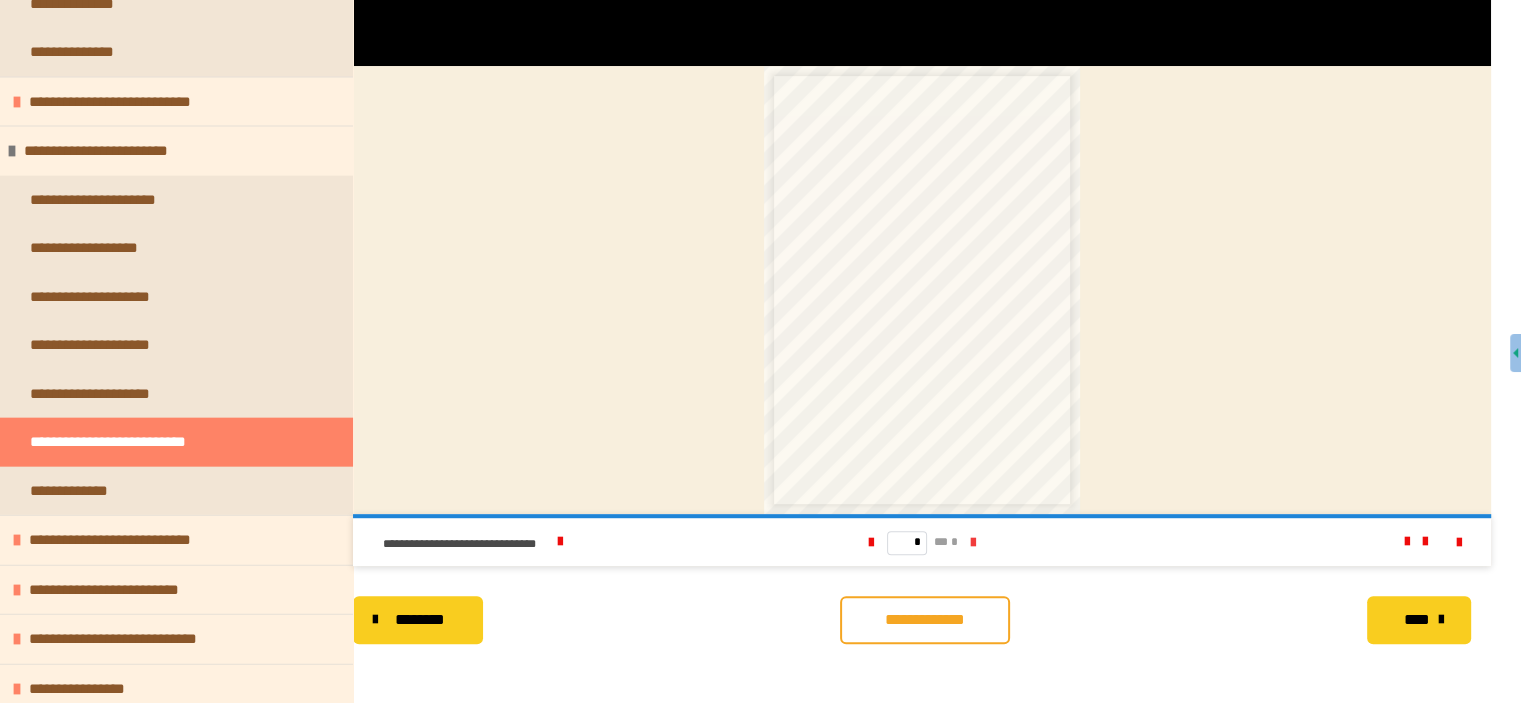 scroll, scrollTop: 0, scrollLeft: 0, axis: both 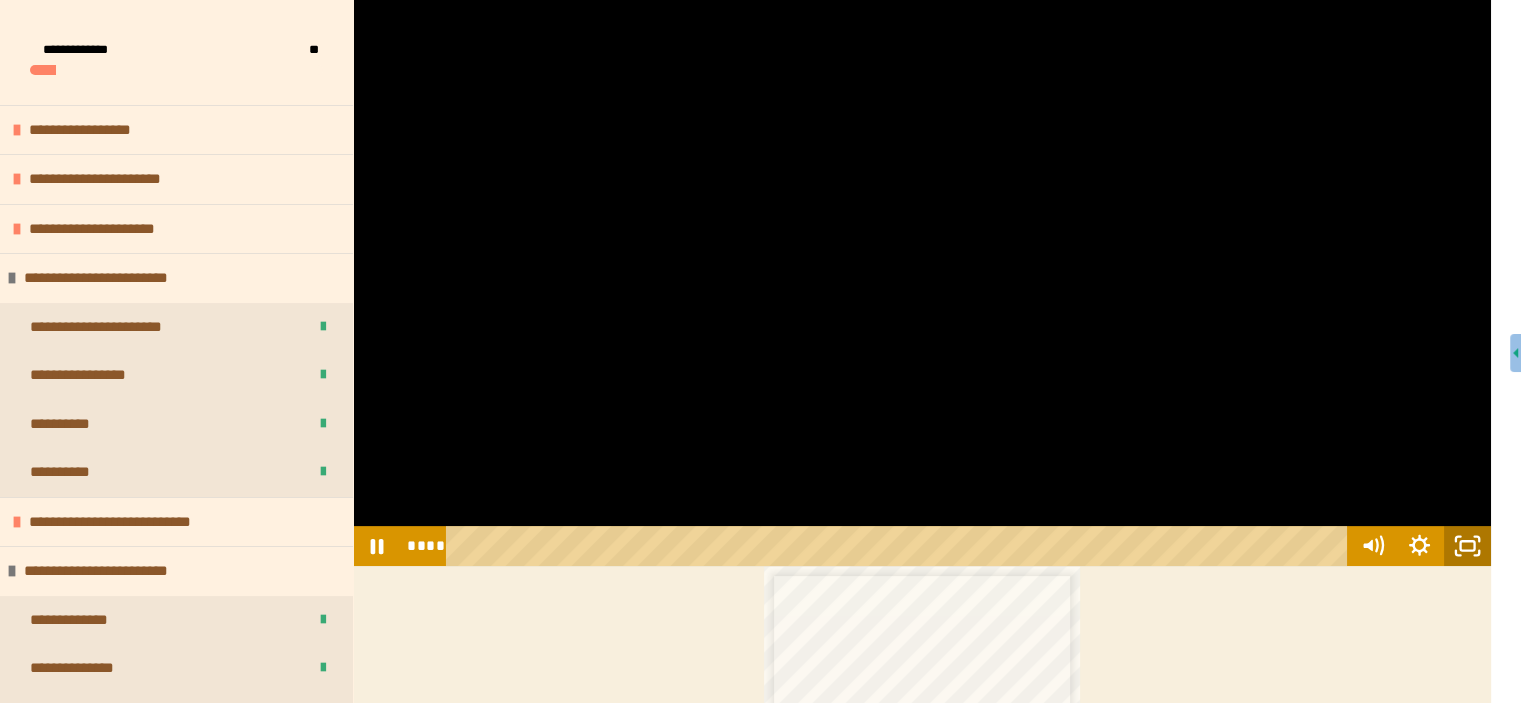 click 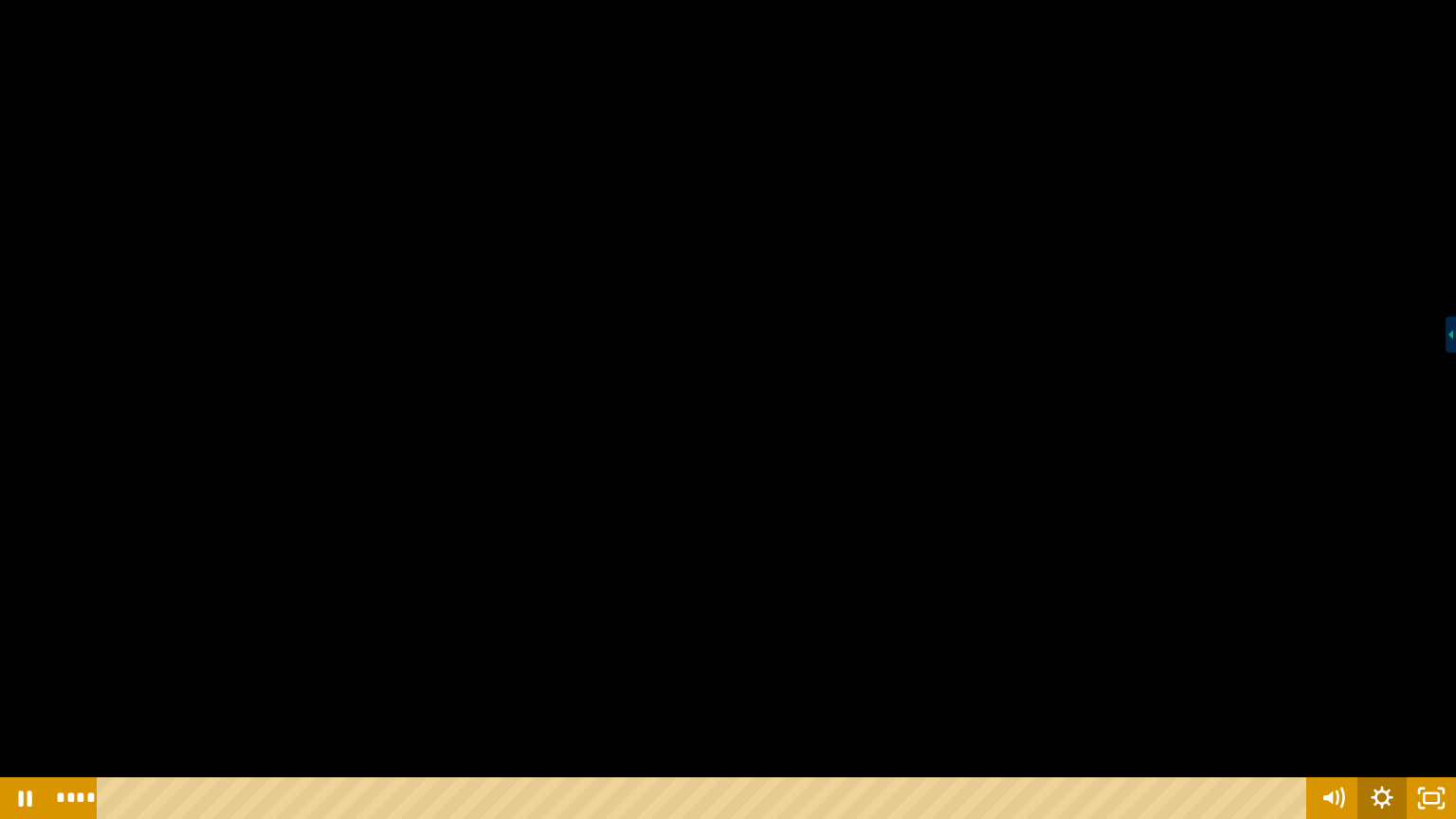 click 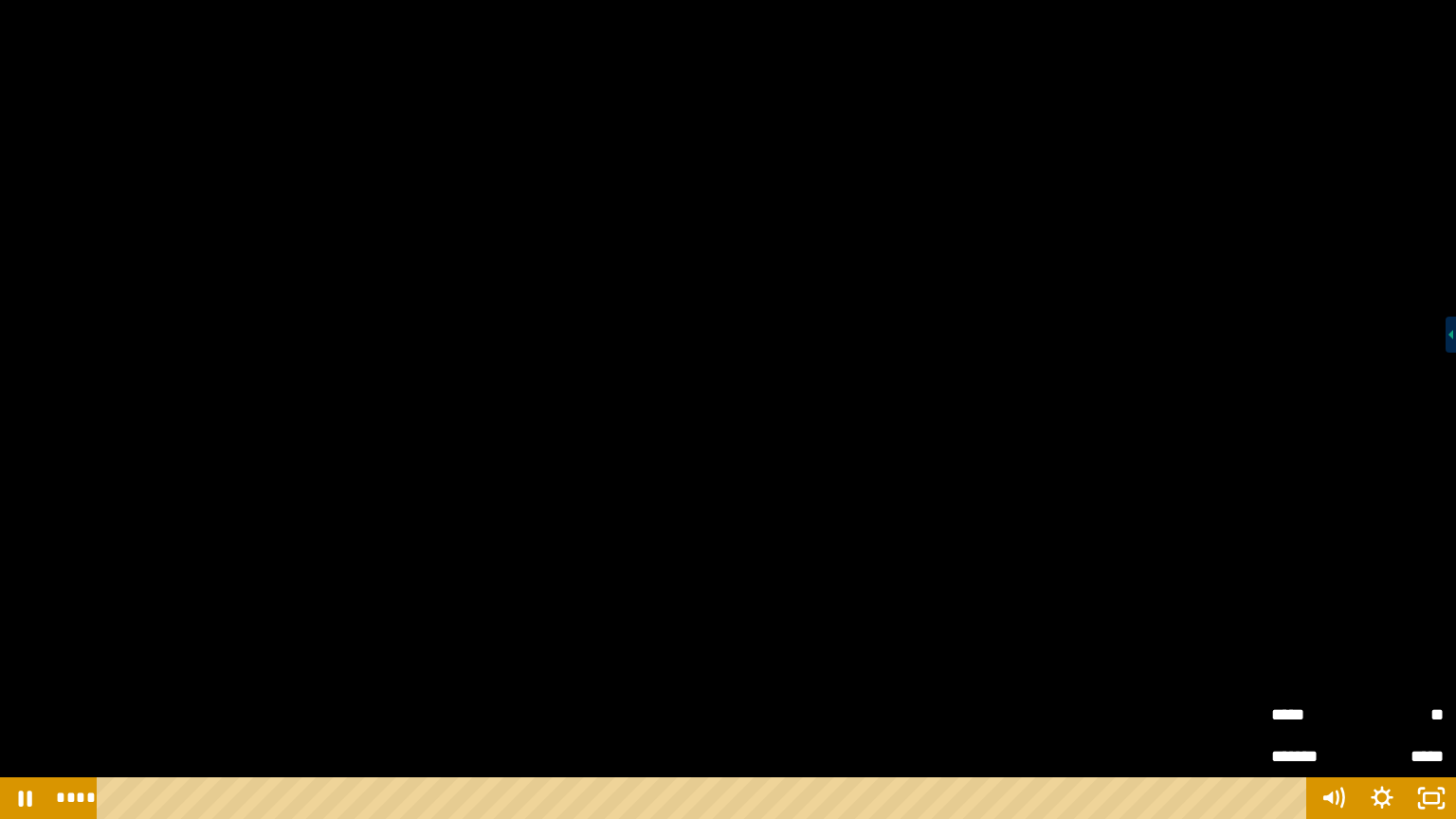 click on "**" at bounding box center [1400, 715] 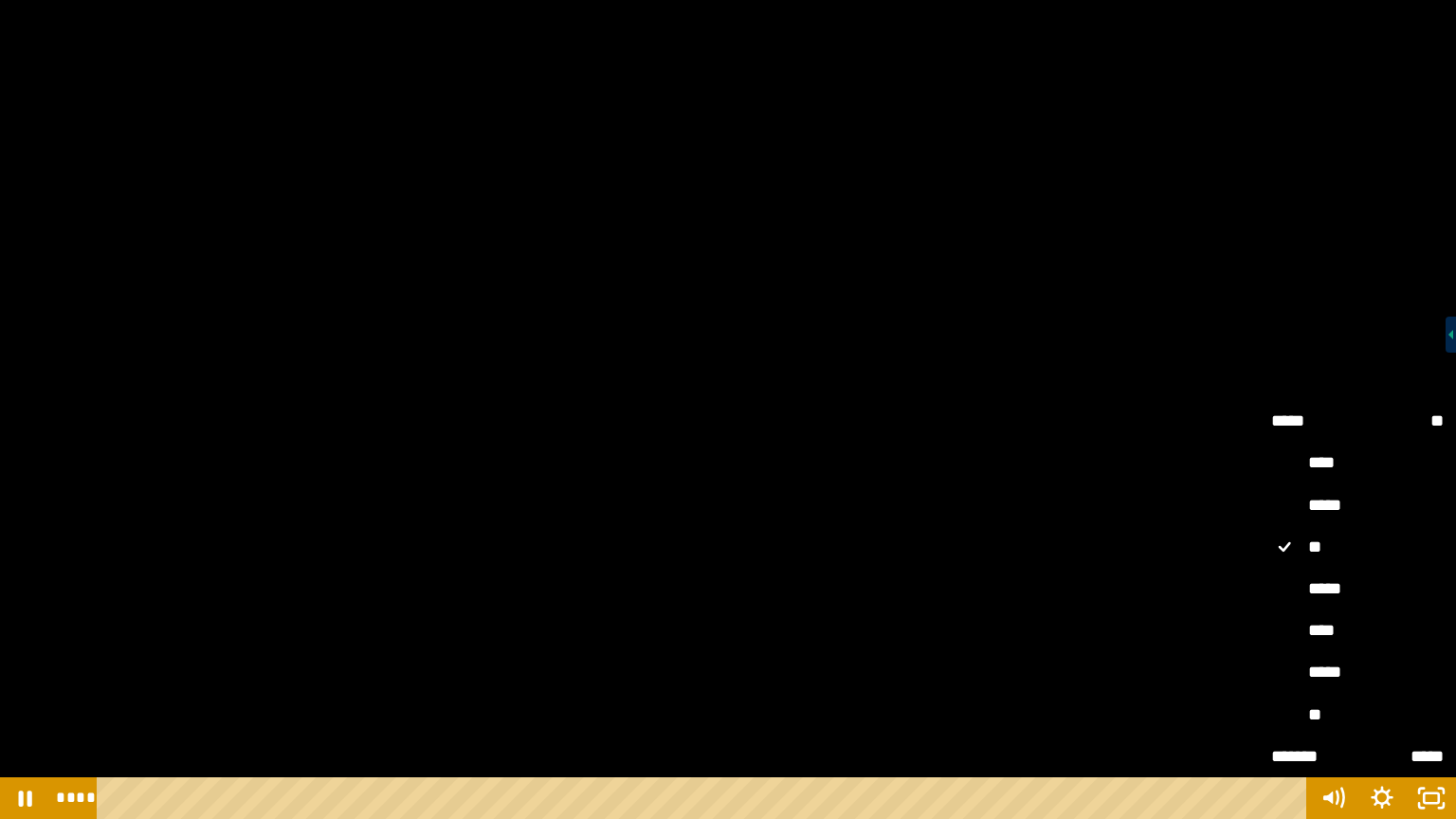 click on "*****" at bounding box center [1357, 590] 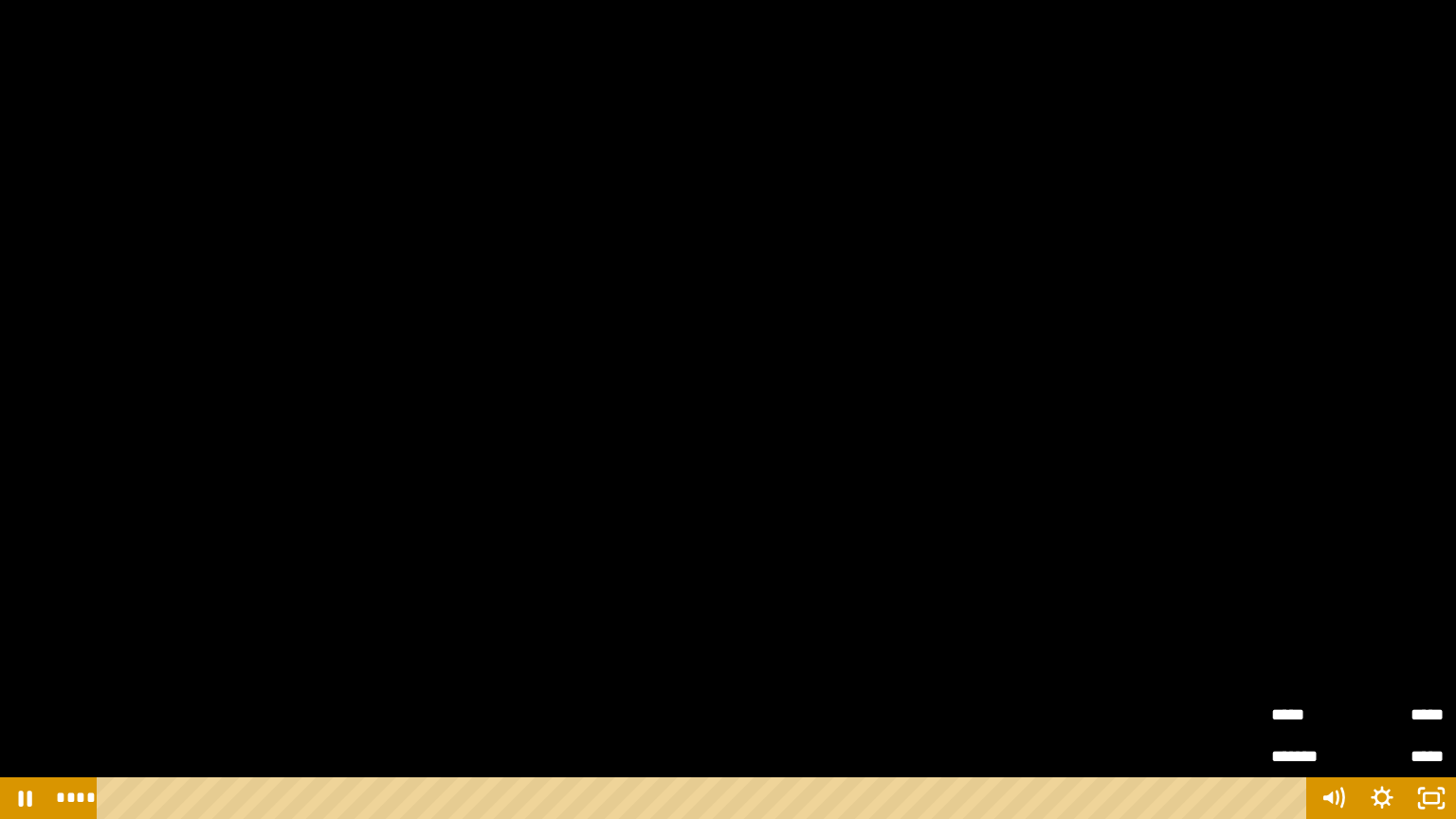type 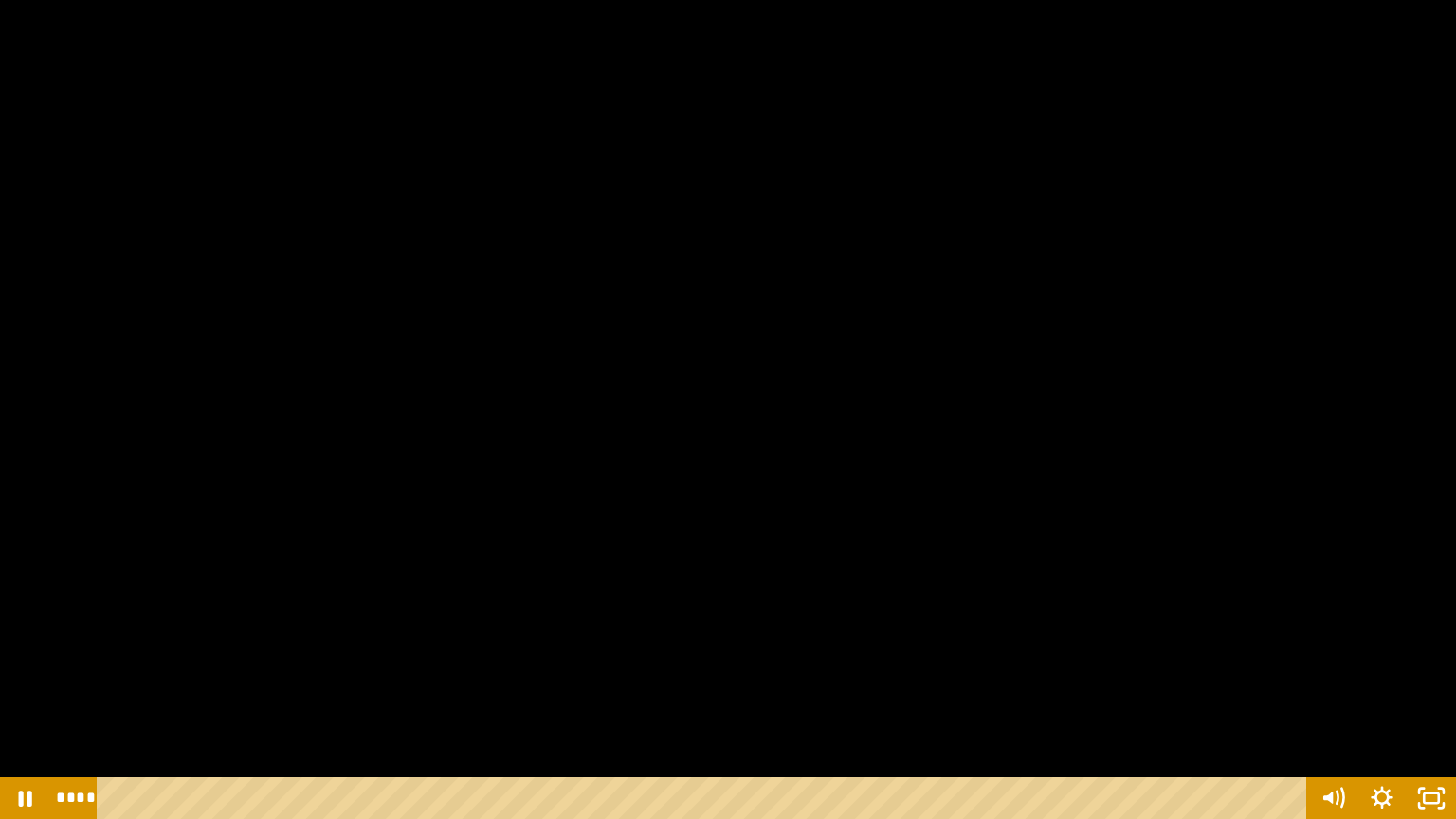 type 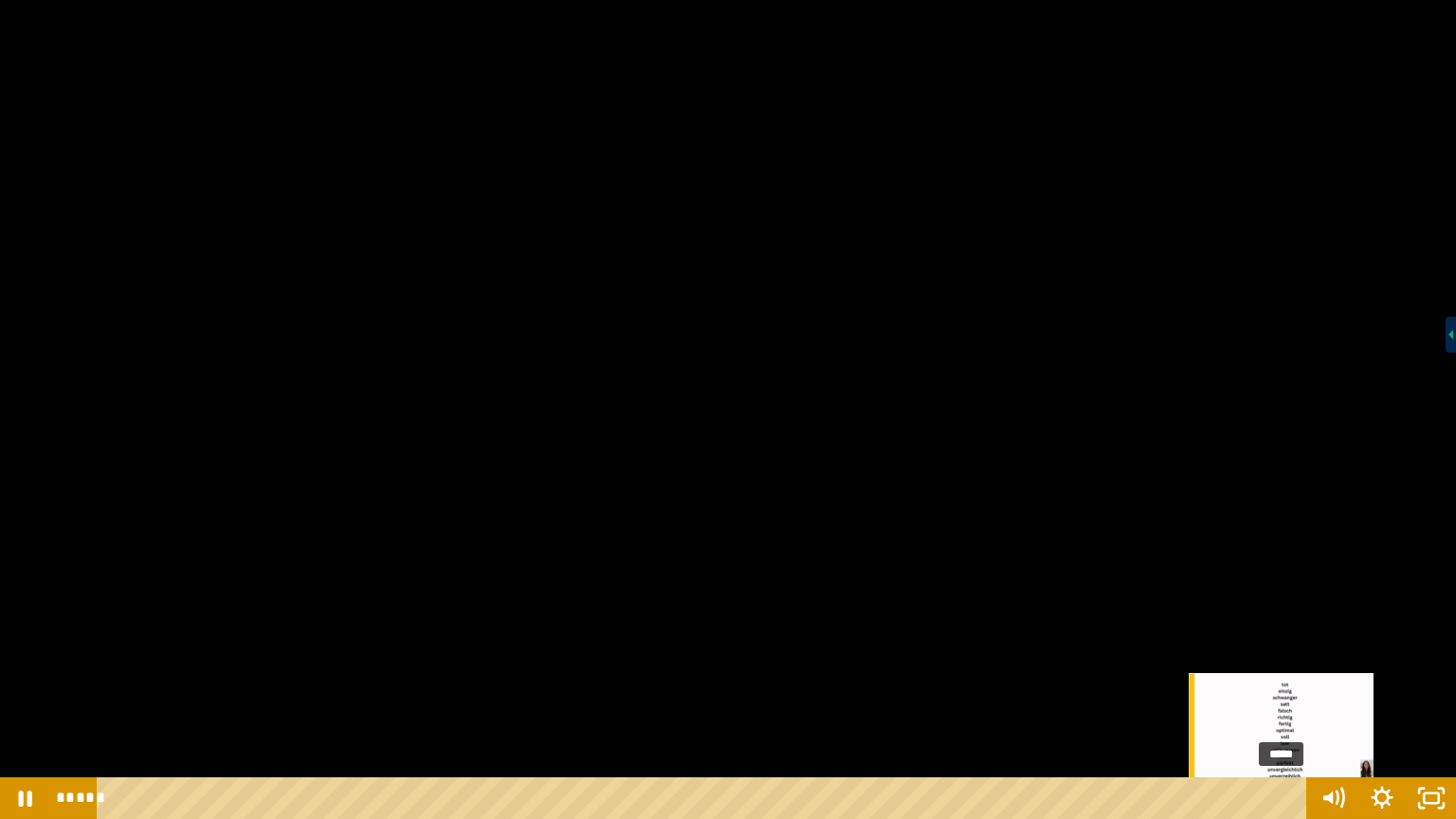 click on "*****" at bounding box center [705, 798] 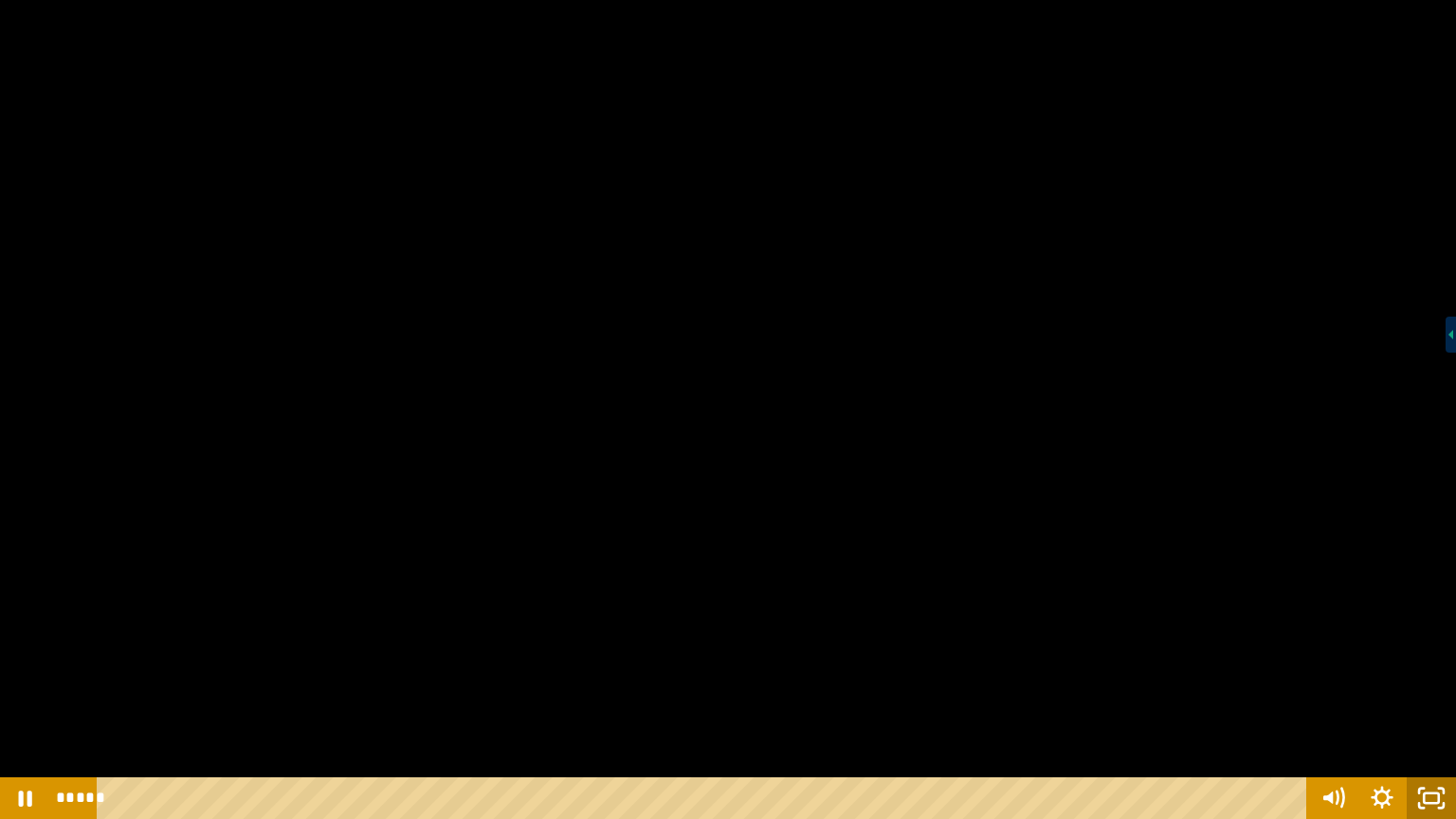 click 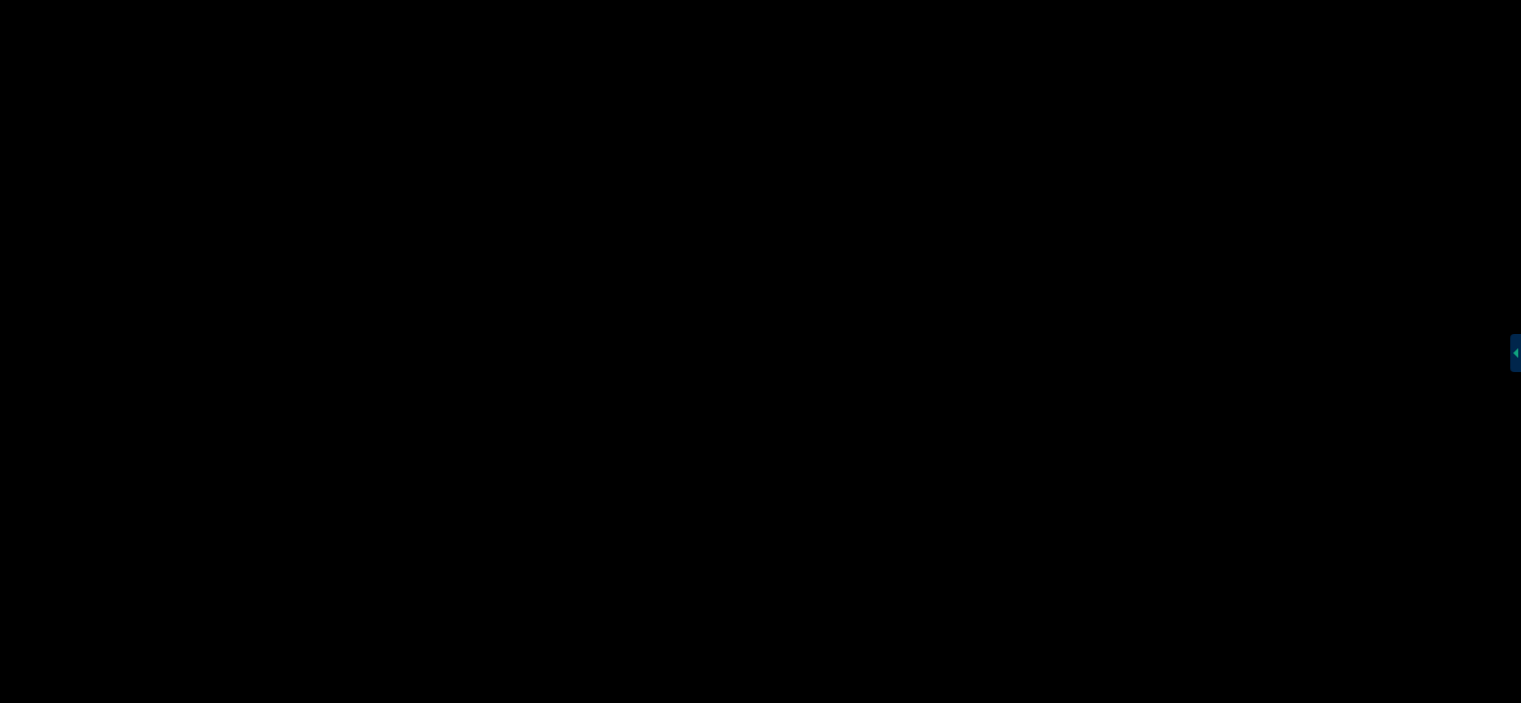 scroll, scrollTop: 501, scrollLeft: 0, axis: vertical 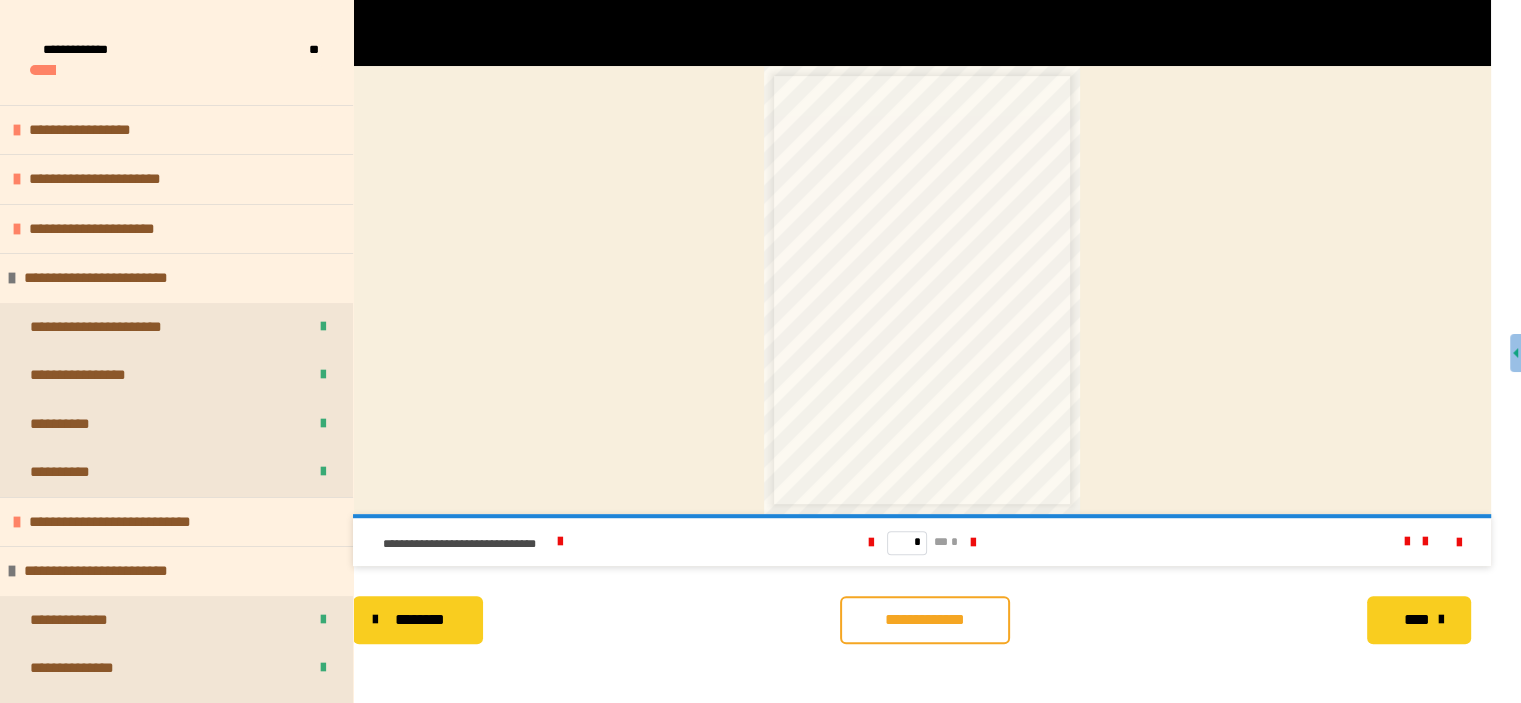 click on "**********" at bounding box center [925, 620] 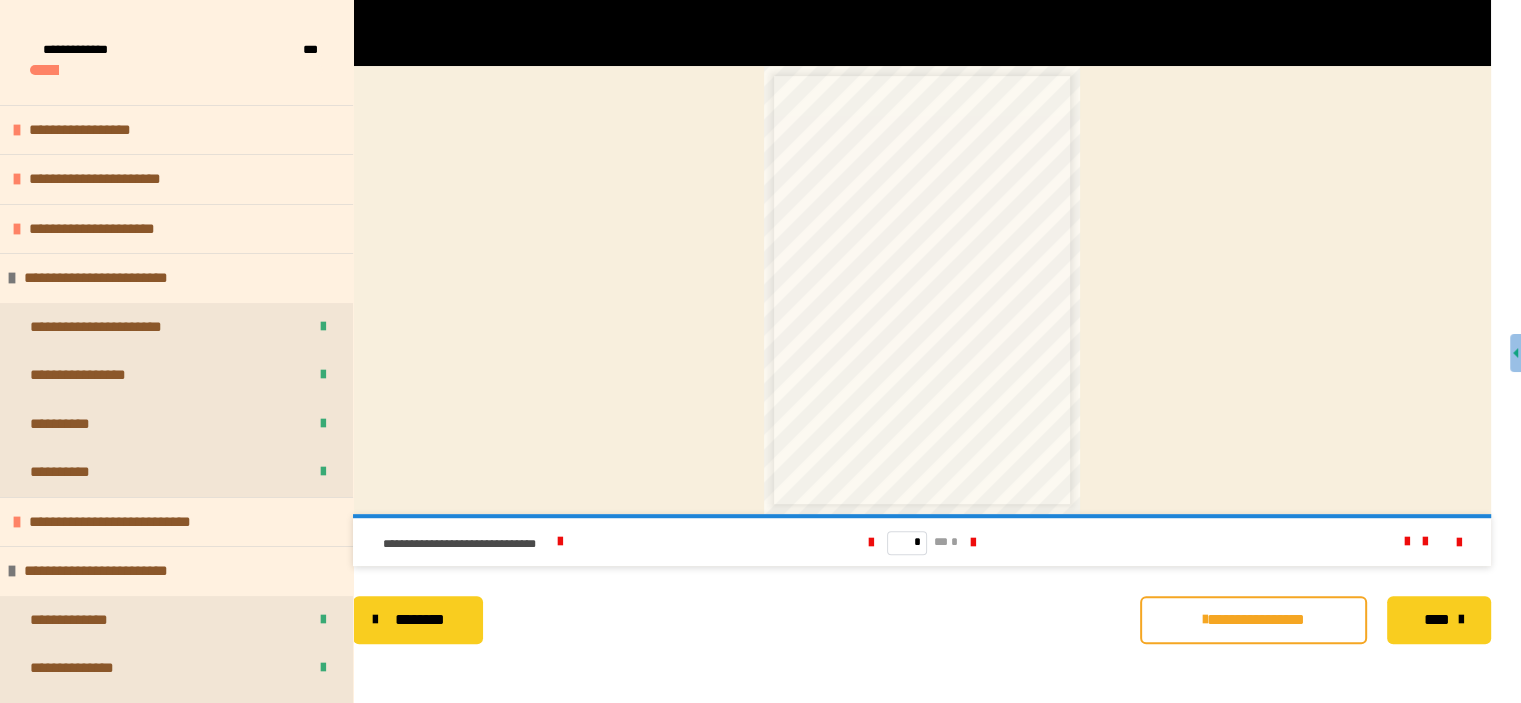 click at bounding box center (871, 543) 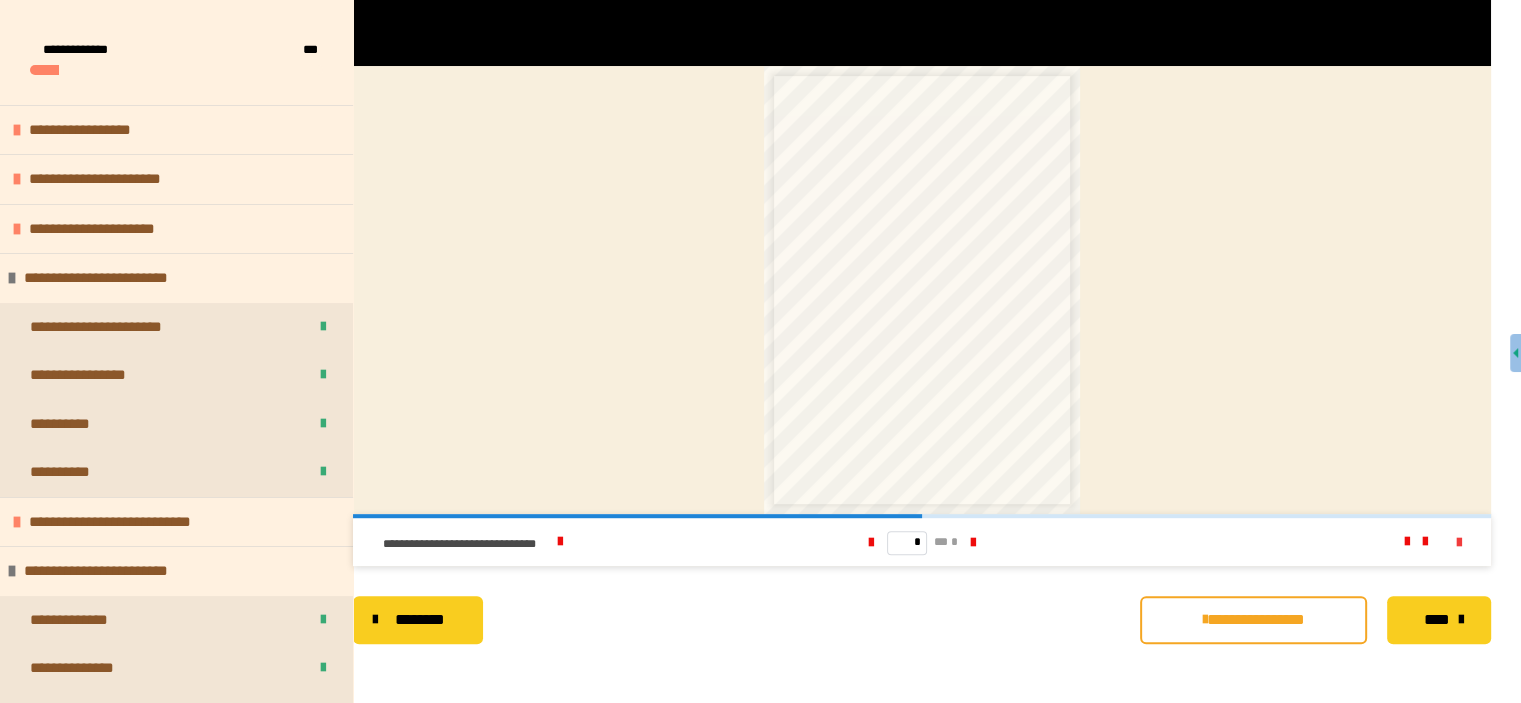 click at bounding box center [1459, 543] 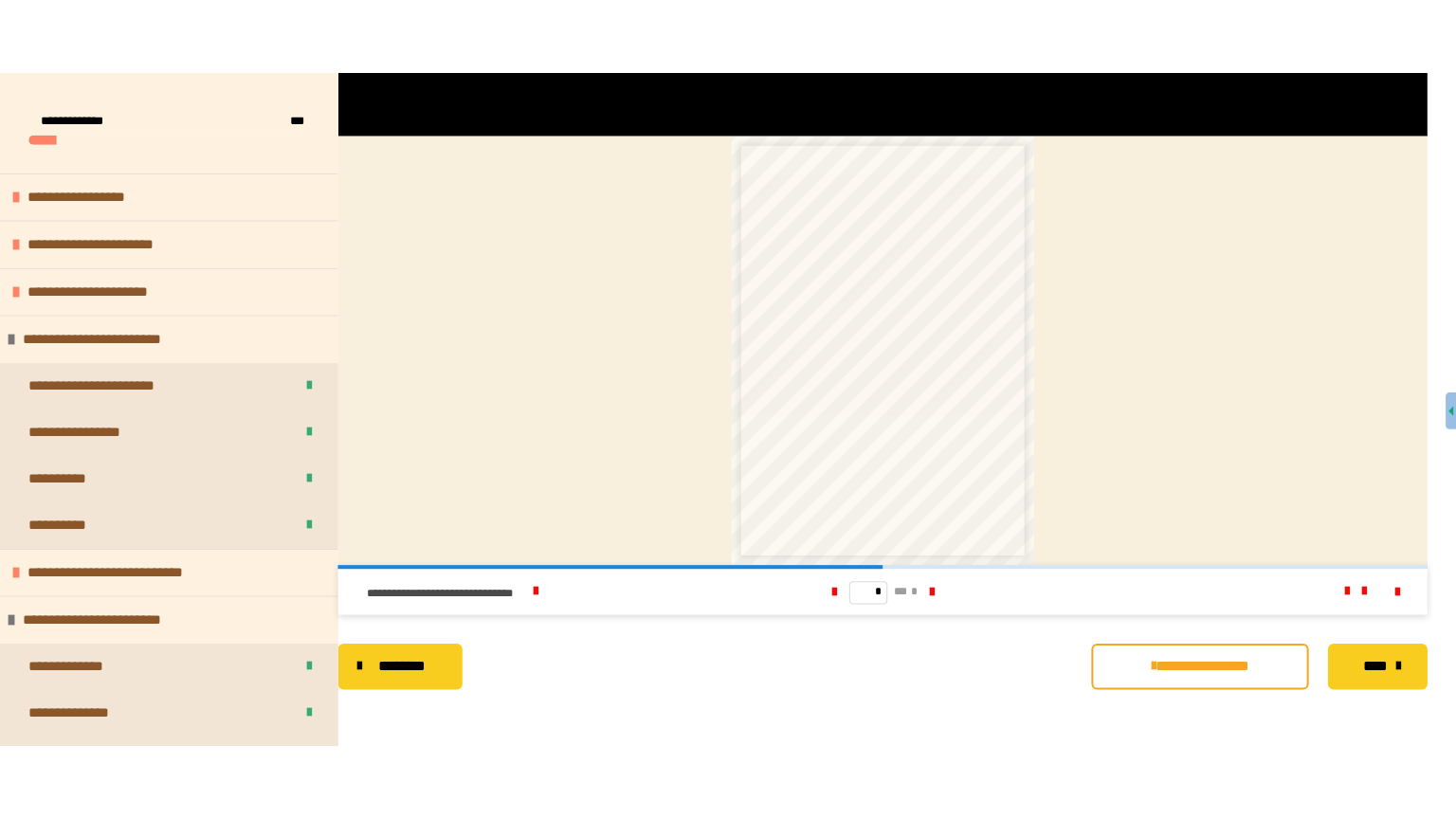 scroll, scrollTop: 698, scrollLeft: 0, axis: vertical 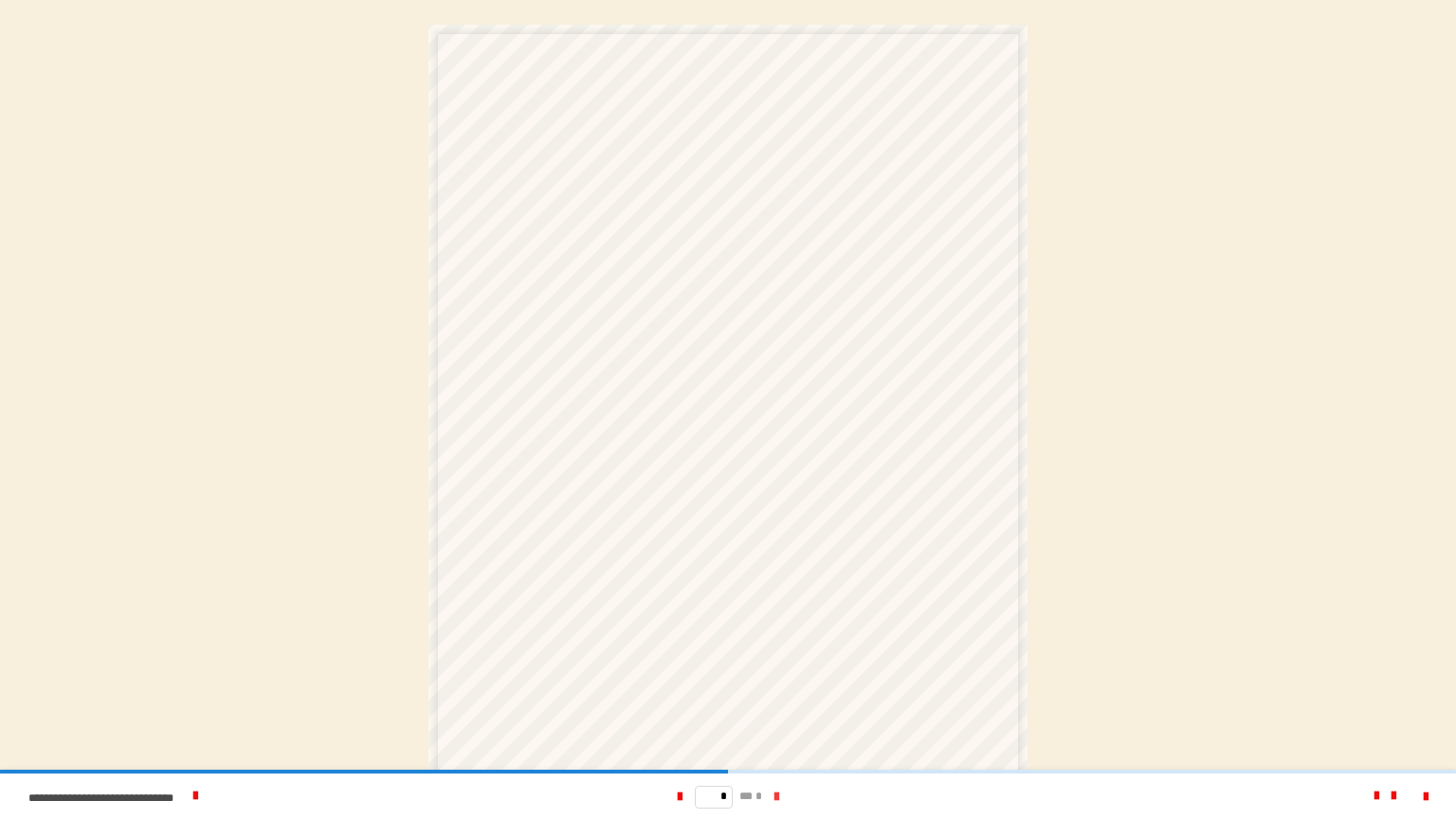 click at bounding box center [776, 797] 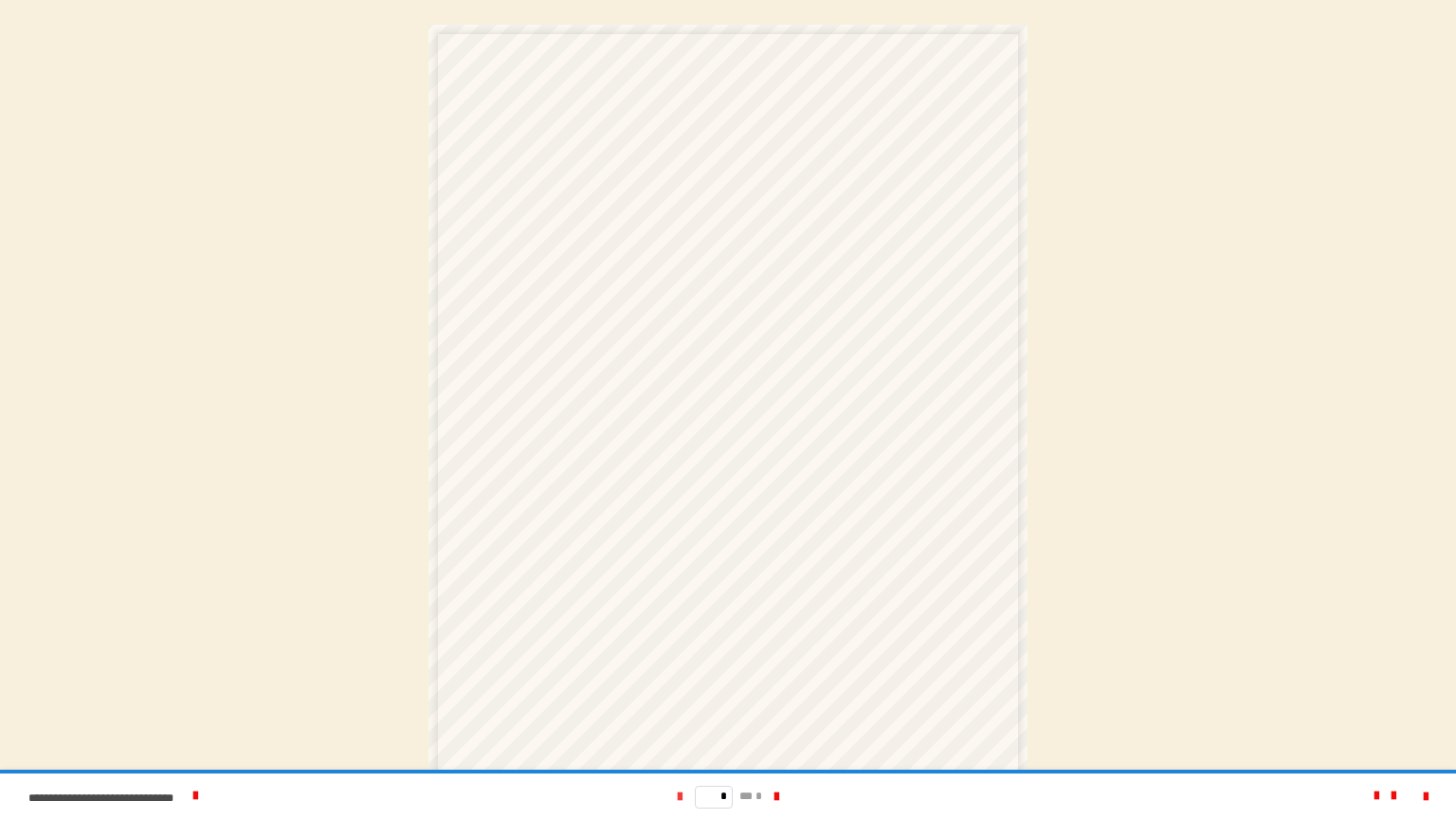 click at bounding box center [680, 797] 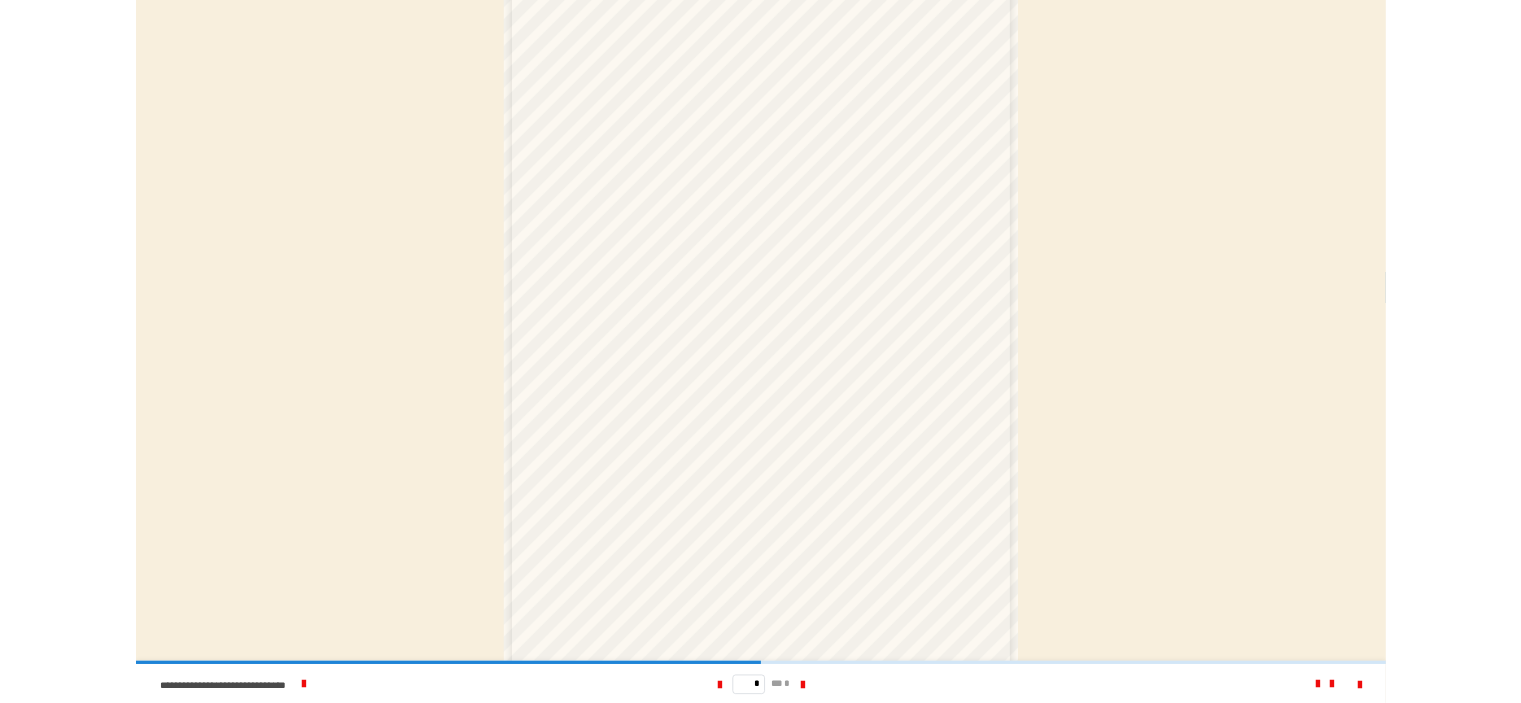 scroll, scrollTop: 58, scrollLeft: 0, axis: vertical 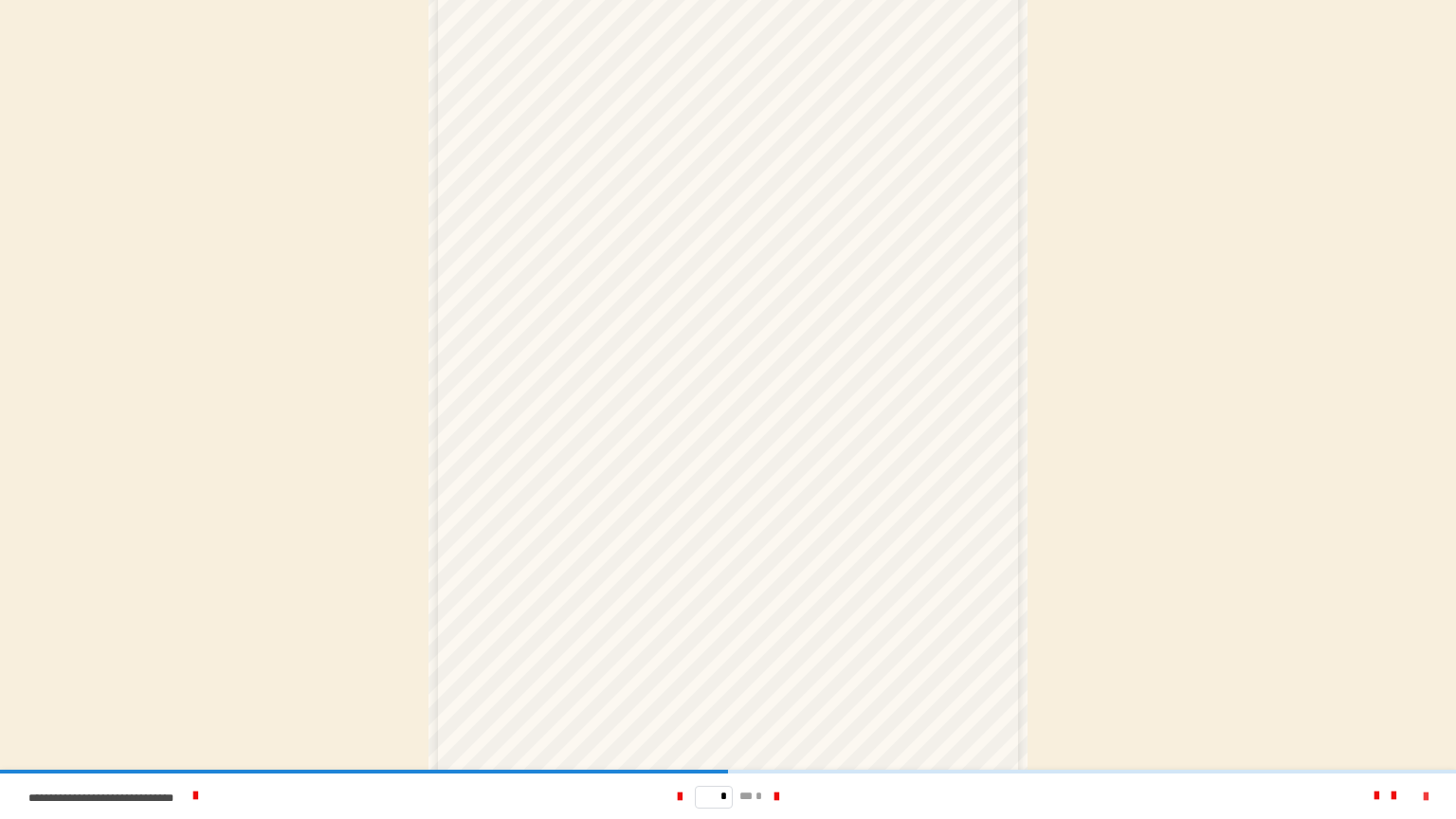 click at bounding box center (1426, 797) 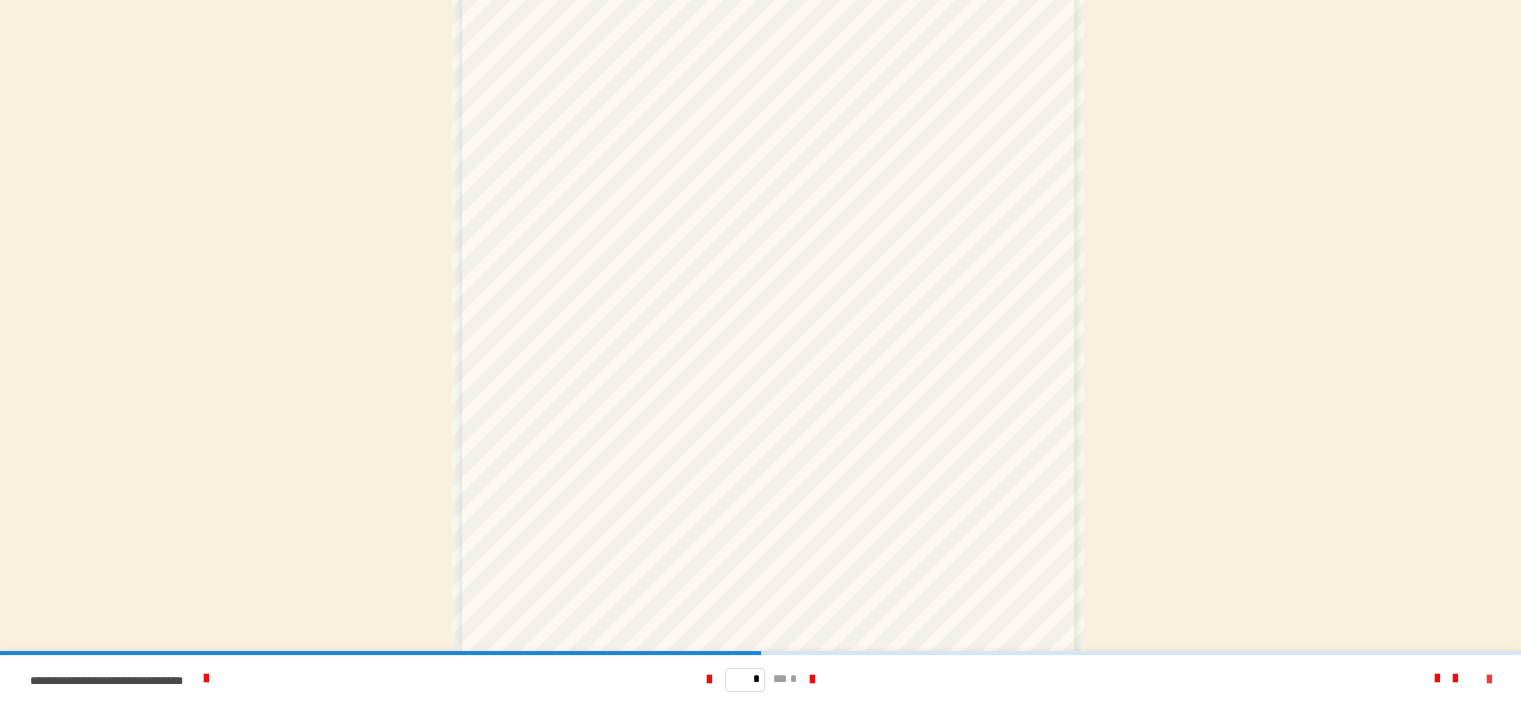 scroll, scrollTop: 0, scrollLeft: 0, axis: both 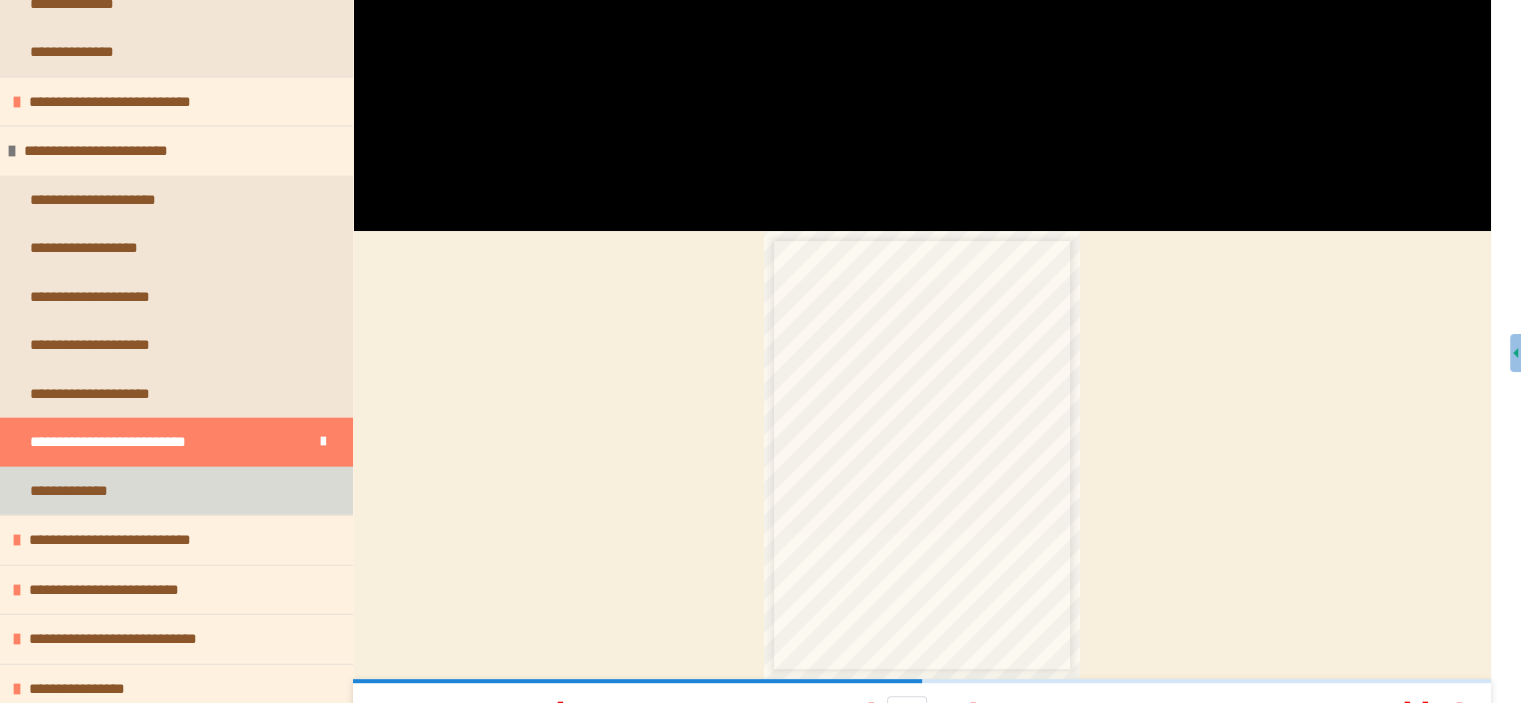 click on "**********" at bounding box center [81, 491] 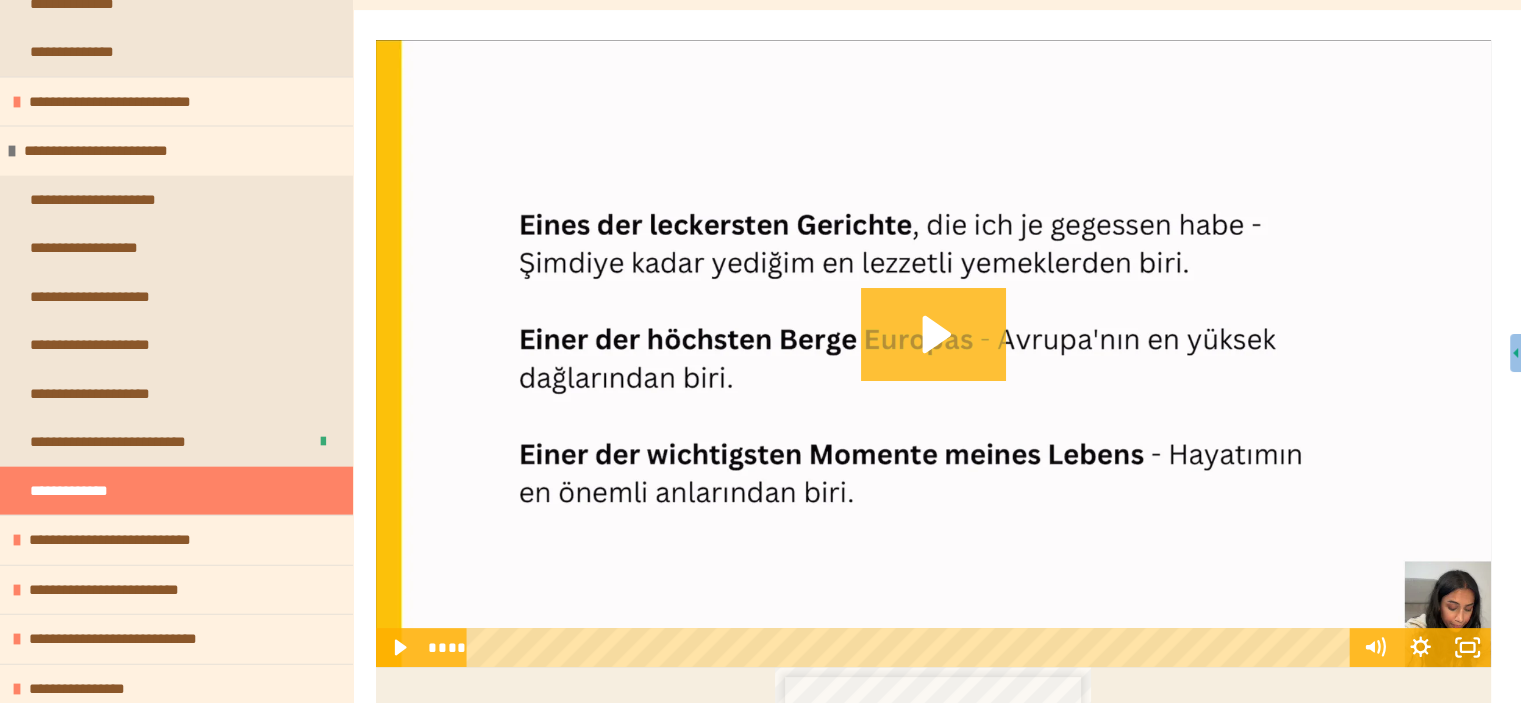 click 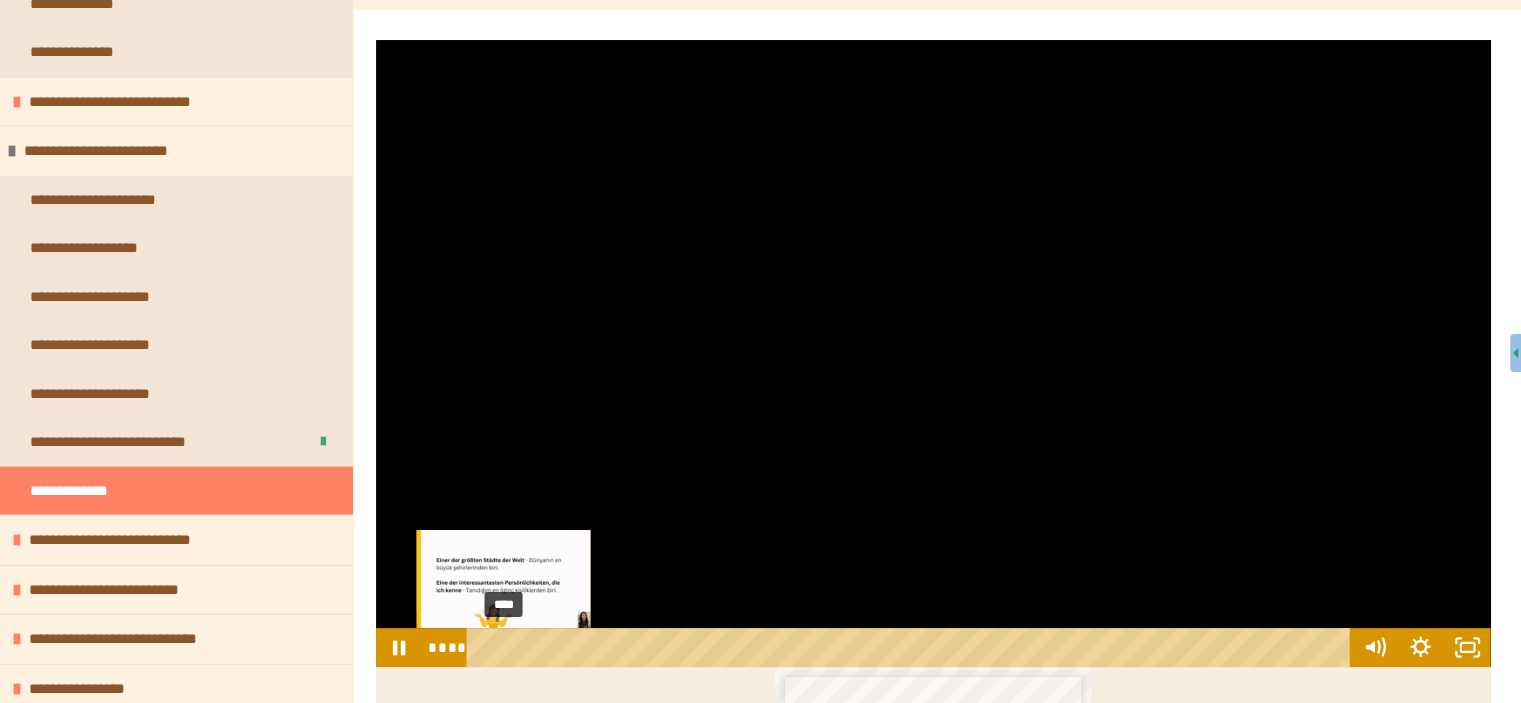click on "****" at bounding box center (912, 647) 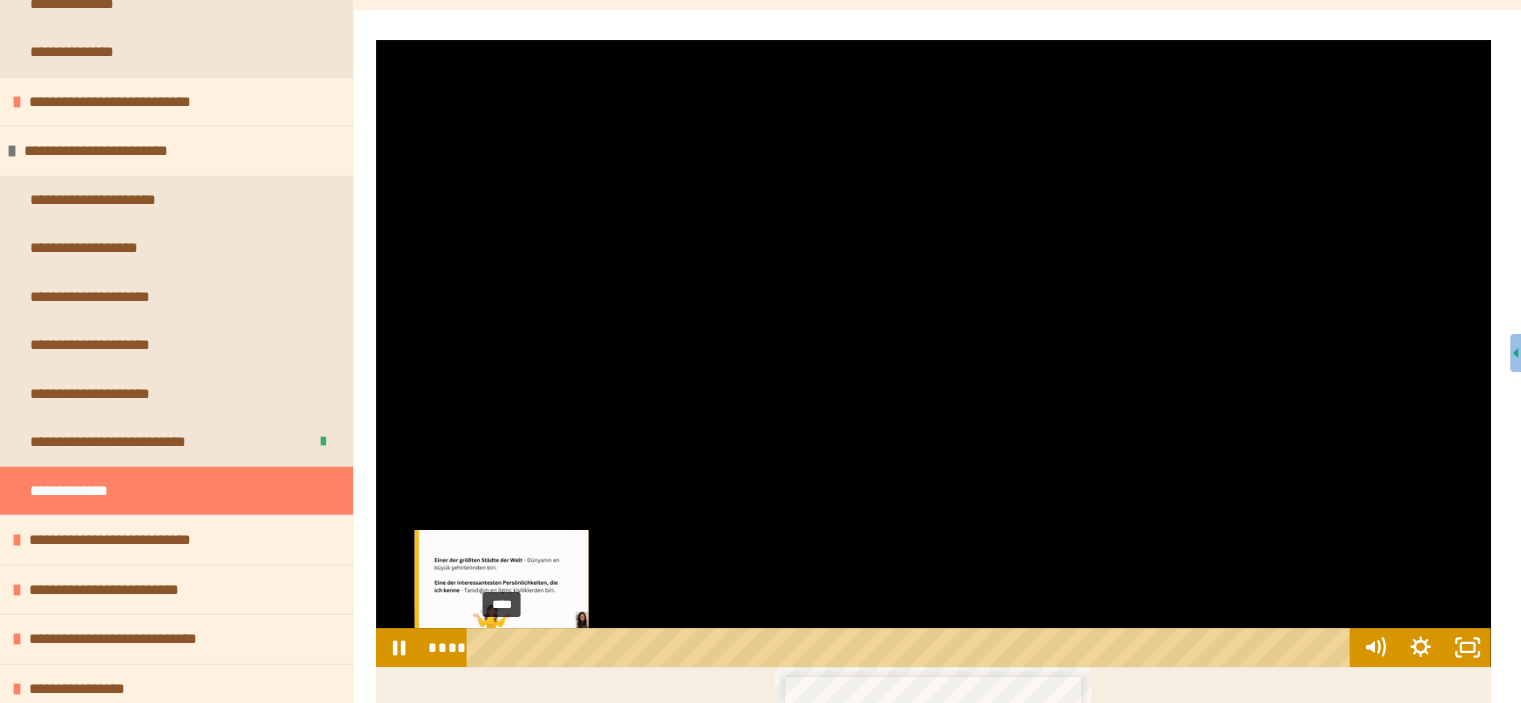 drag, startPoint x: 503, startPoint y: 643, endPoint x: 413, endPoint y: 640, distance: 90.04999 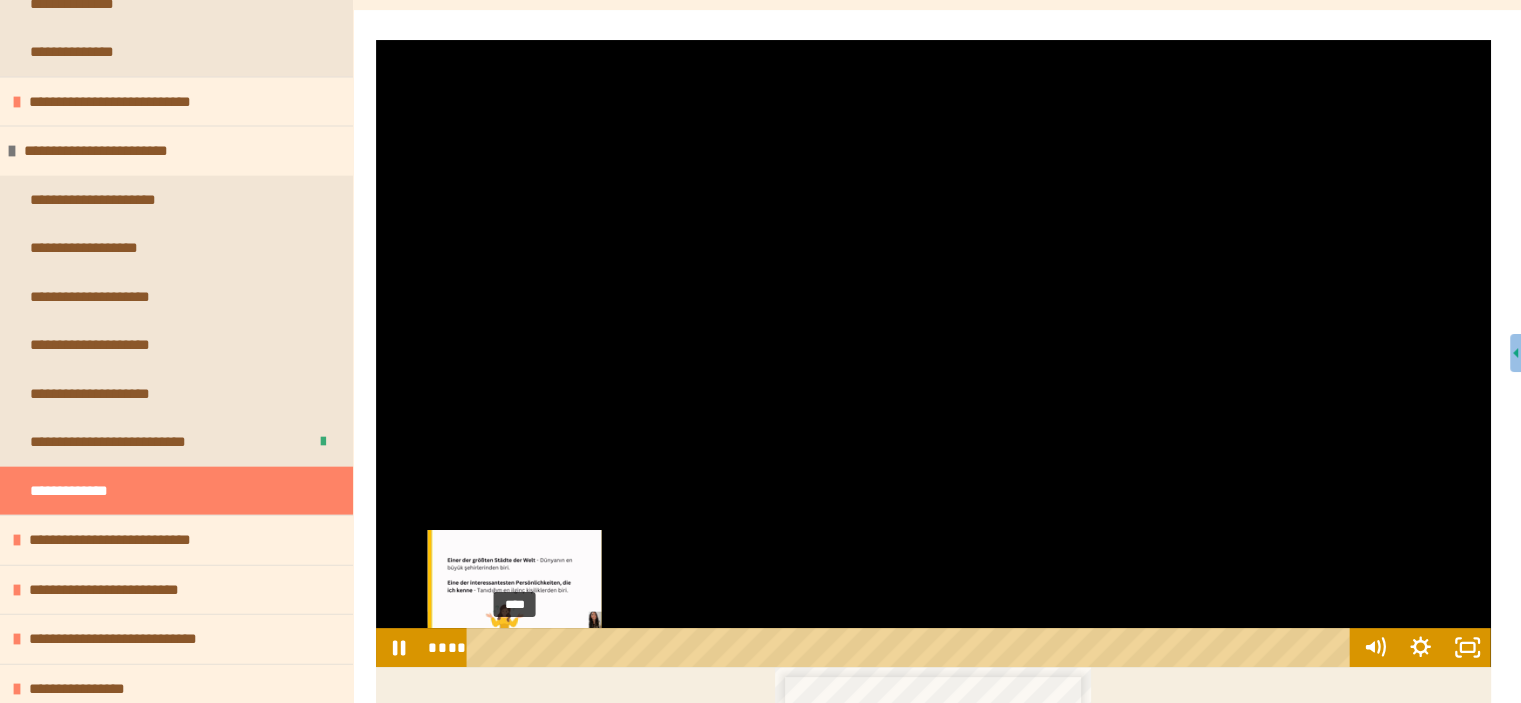 click on "****" at bounding box center [912, 647] 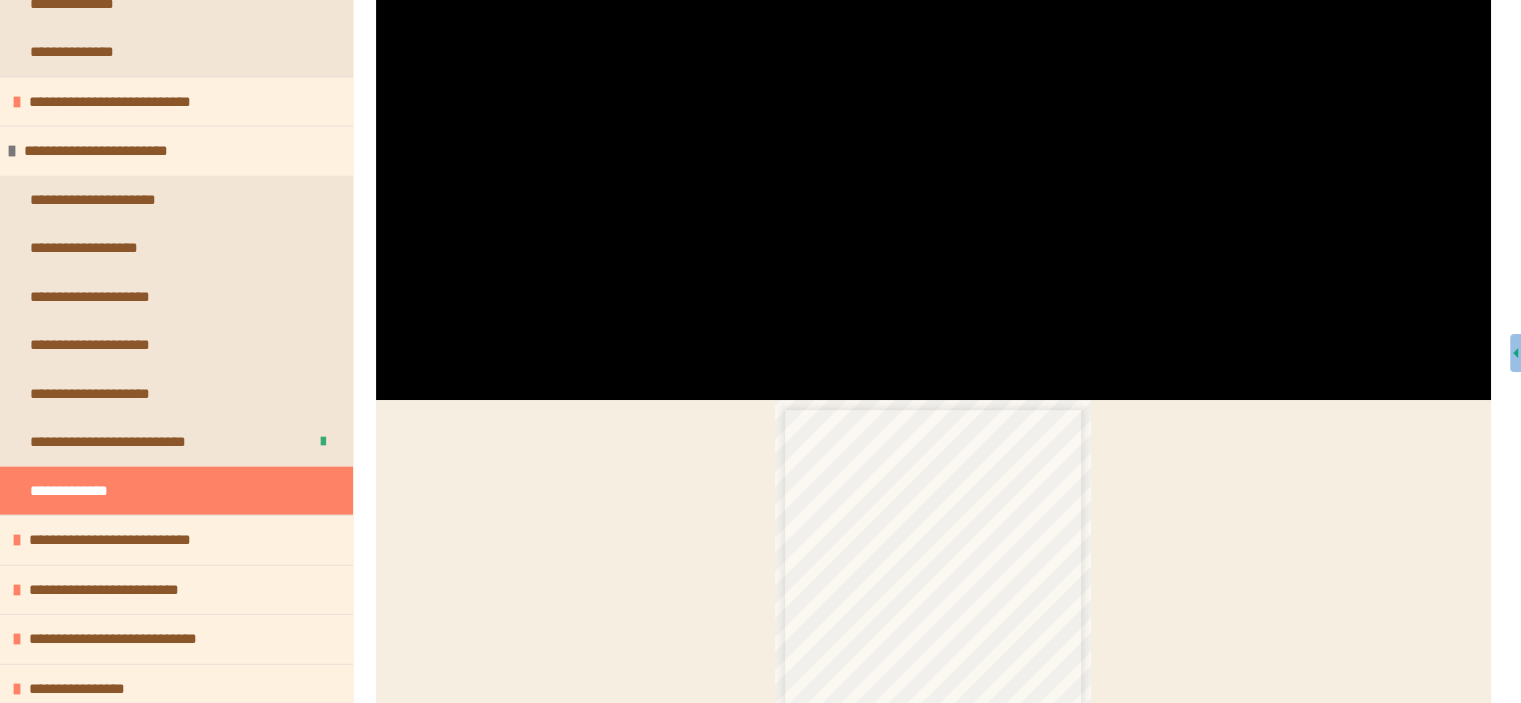 scroll, scrollTop: 687, scrollLeft: 0, axis: vertical 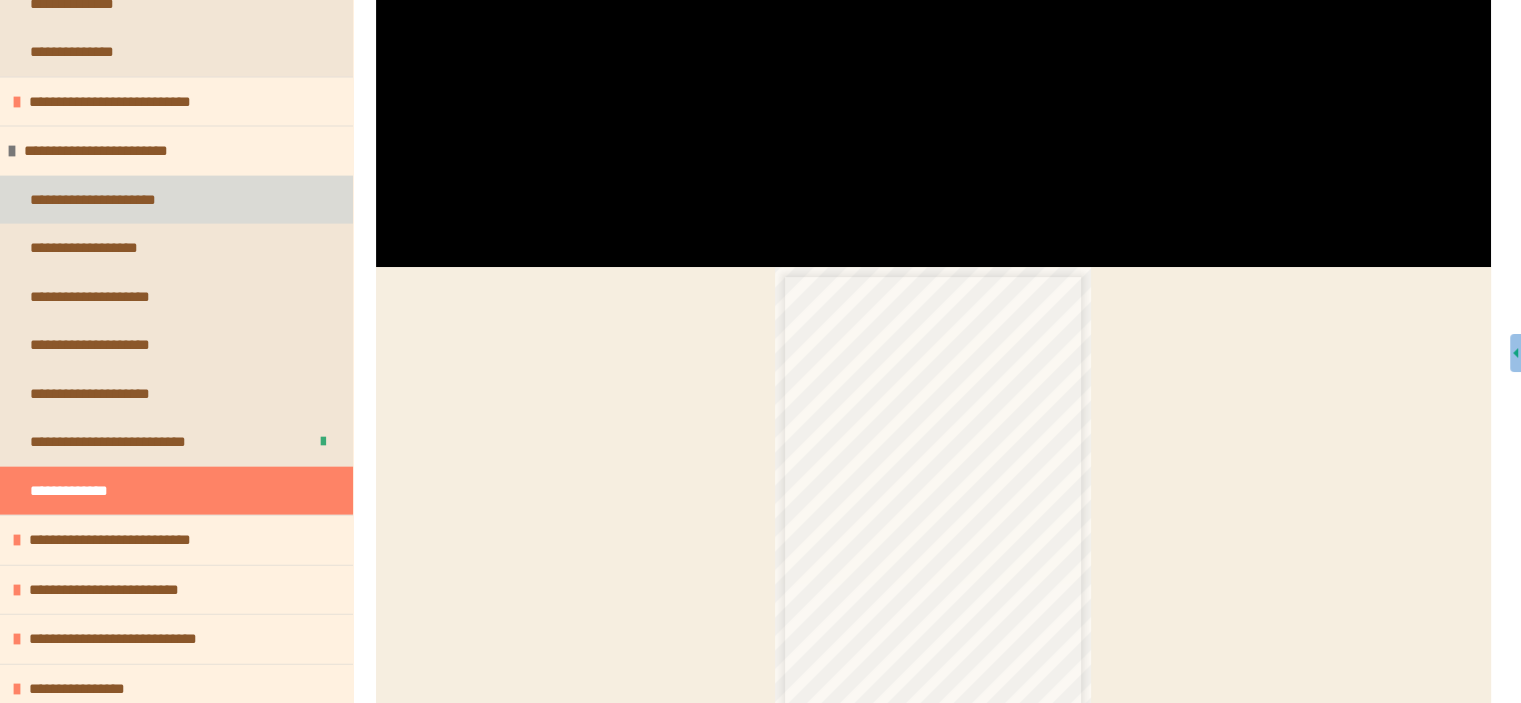 click on "**********" at bounding box center (176, 200) 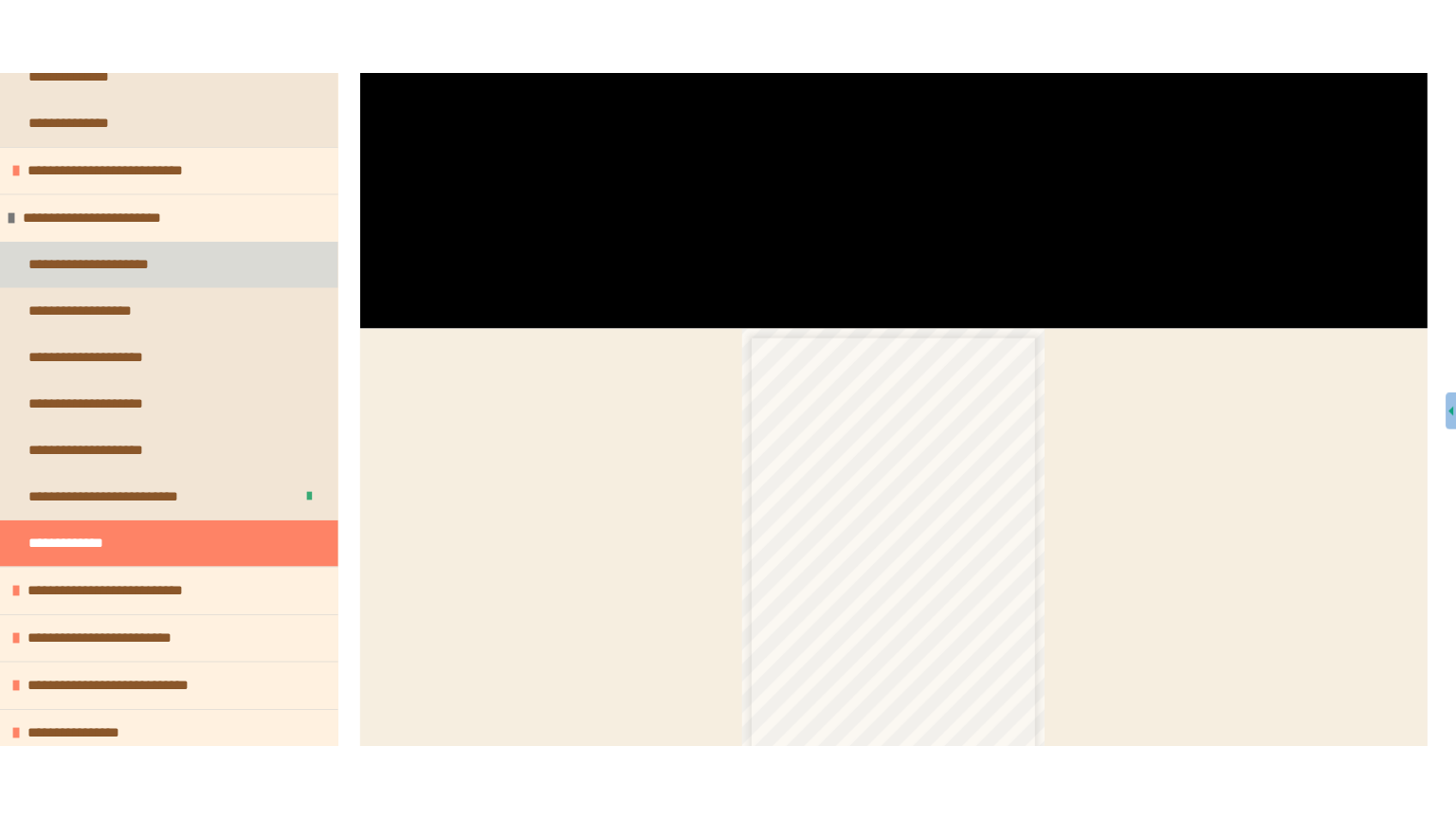 scroll, scrollTop: 272, scrollLeft: 0, axis: vertical 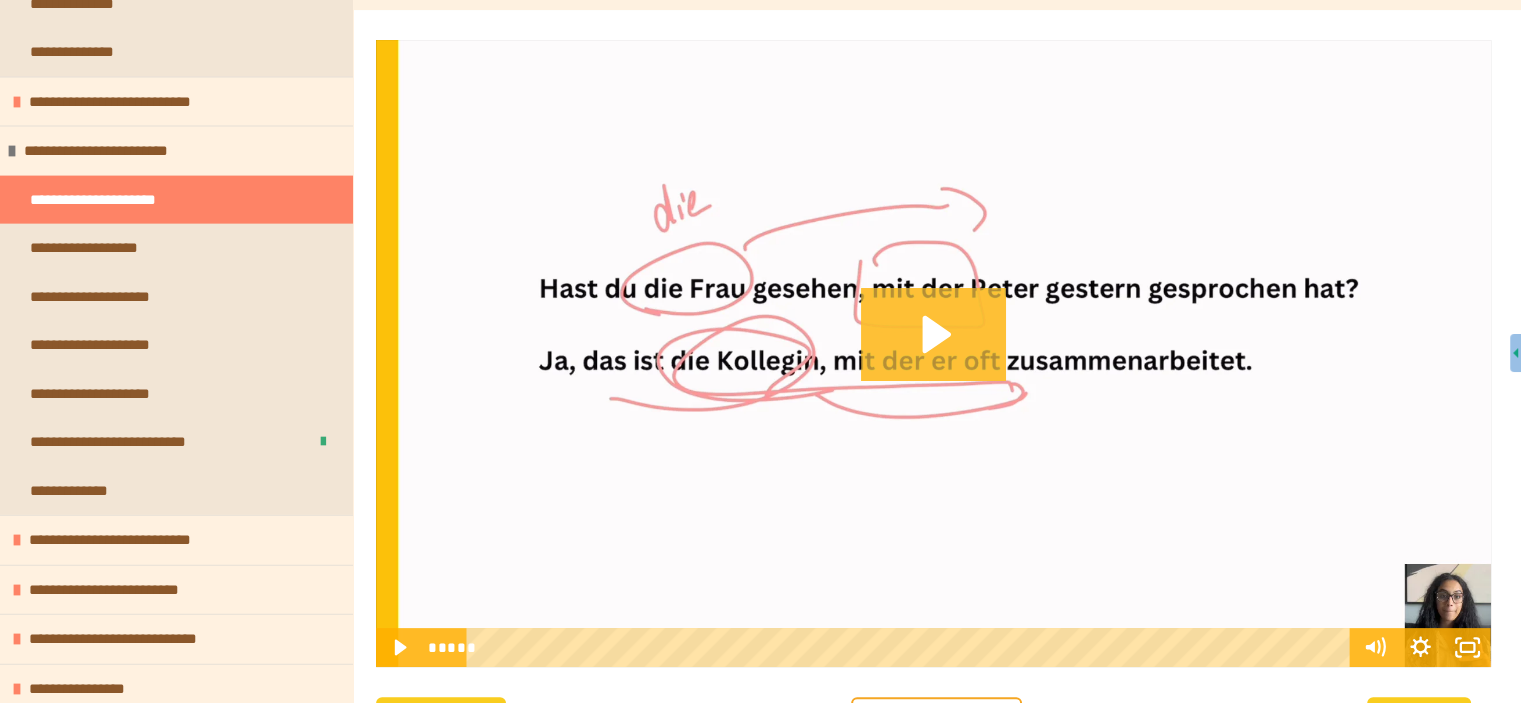 click 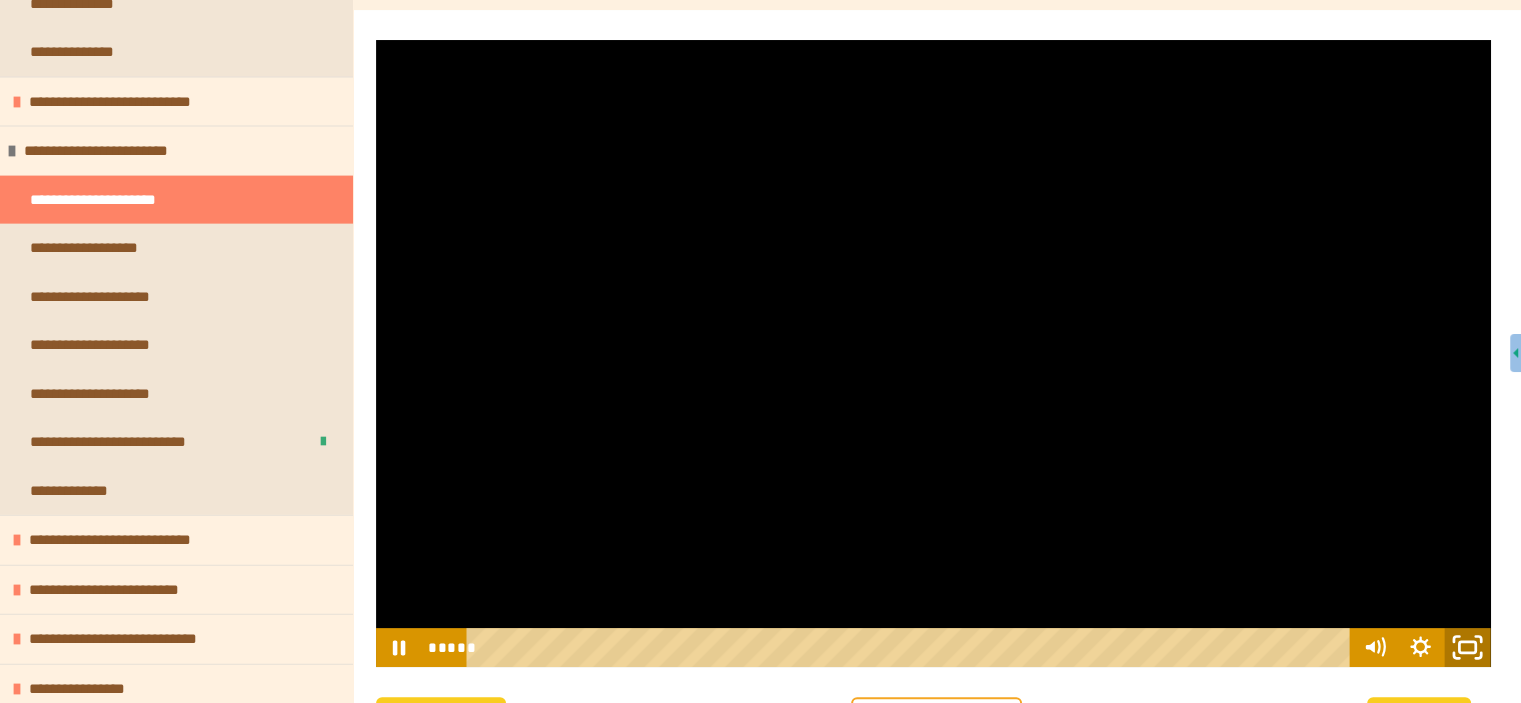 click 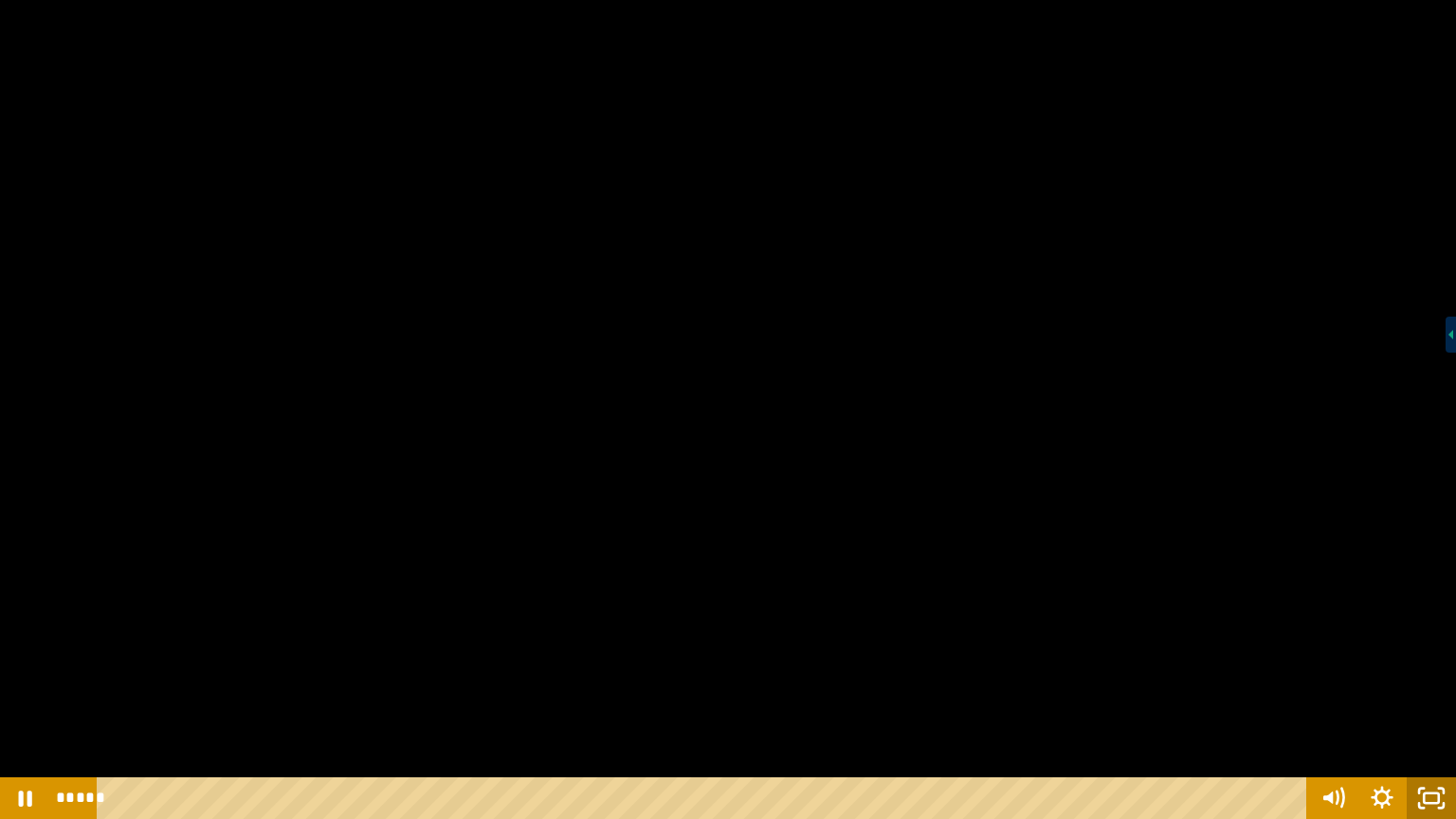 click 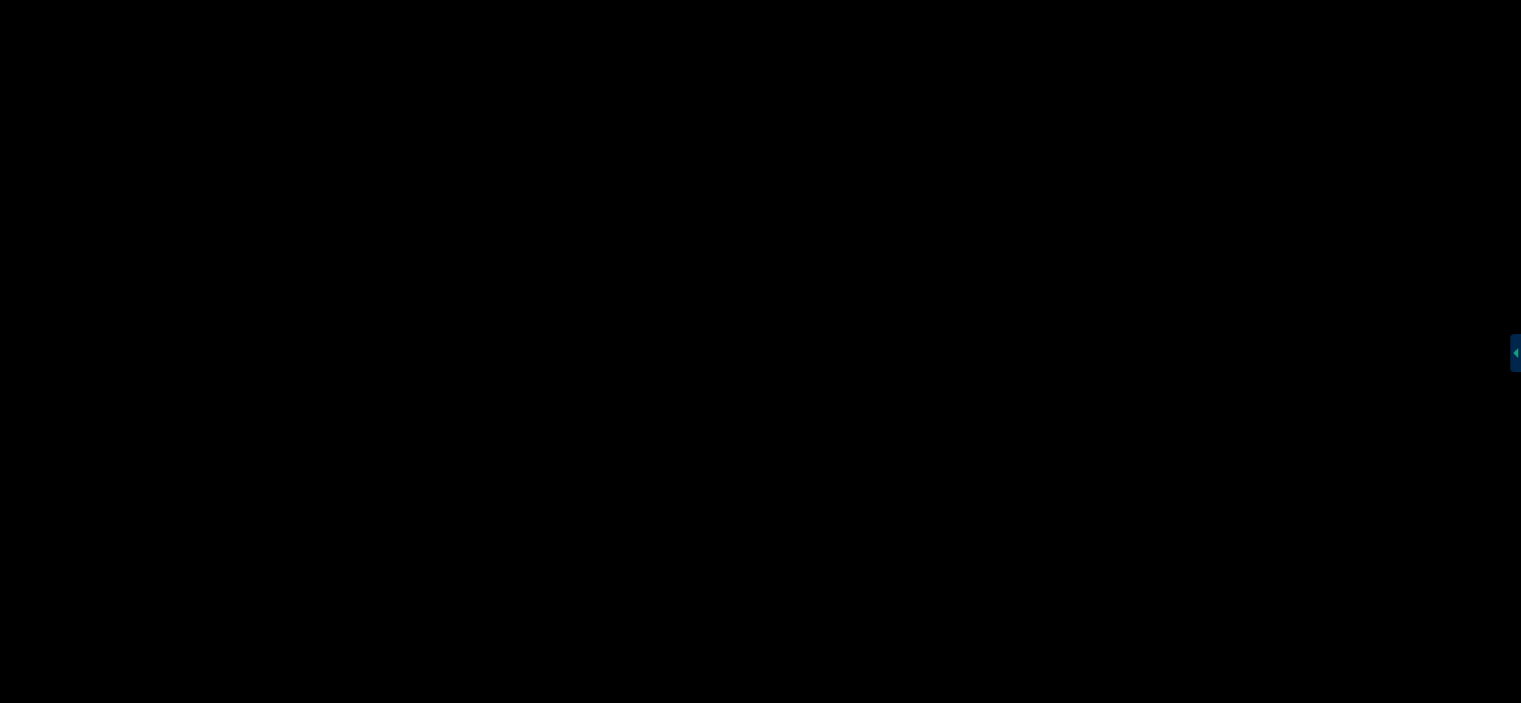 scroll, scrollTop: 4528, scrollLeft: 0, axis: vertical 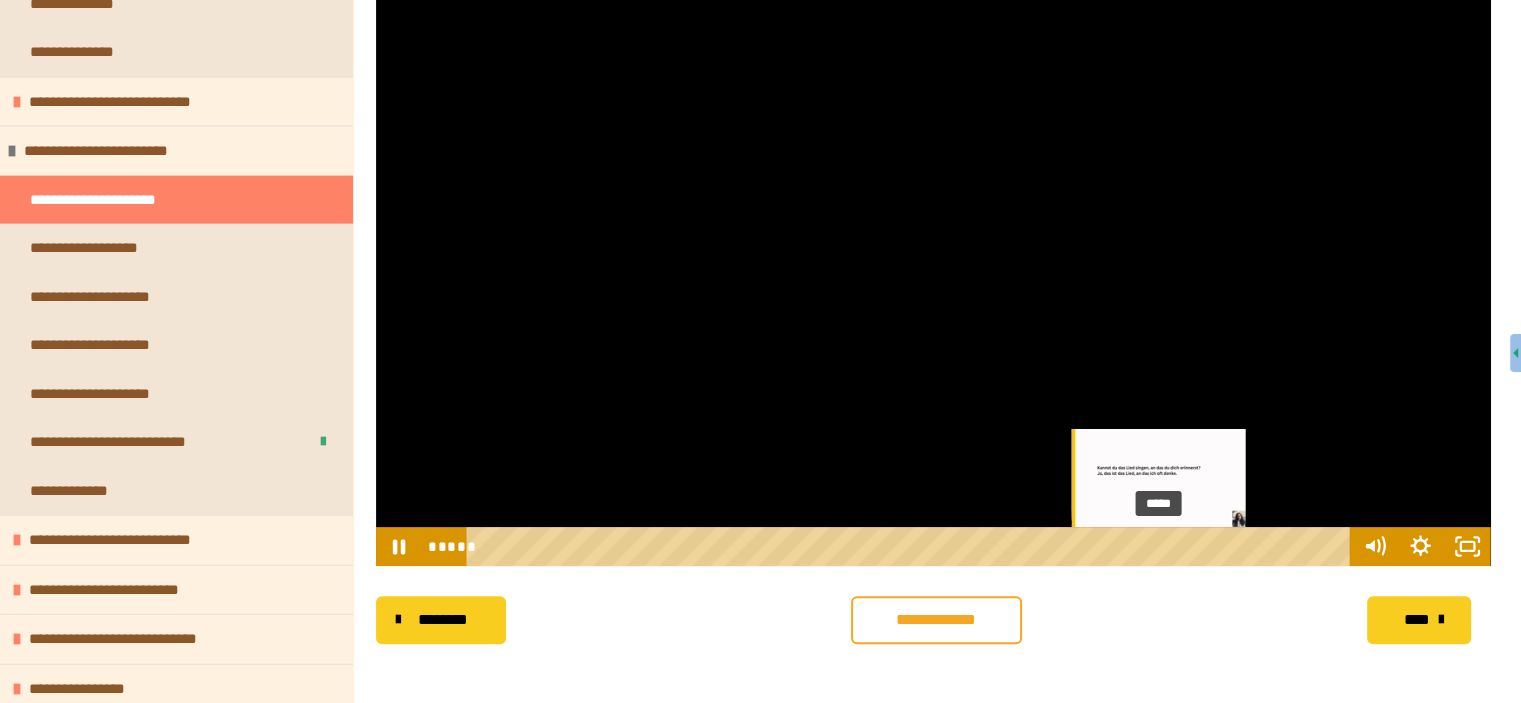 click on "*****" at bounding box center [912, 546] 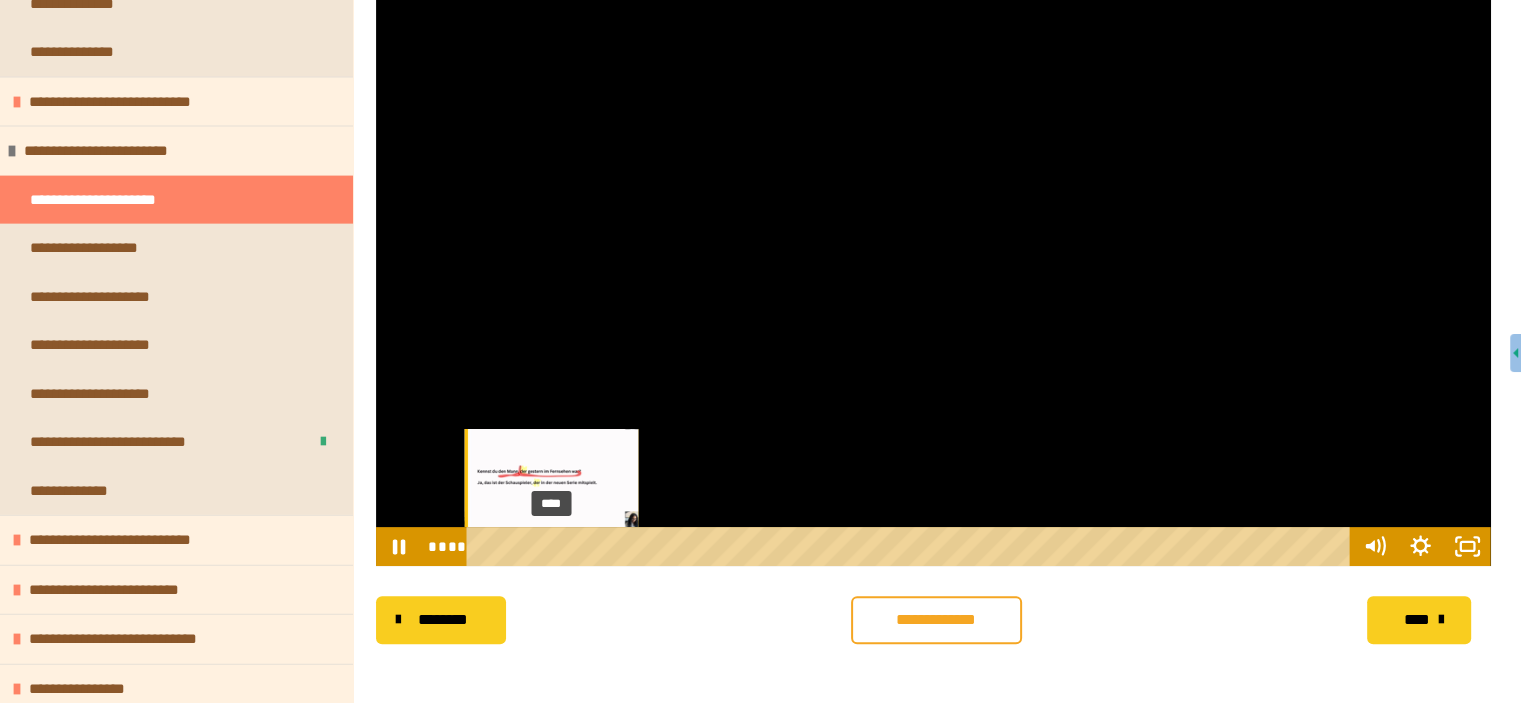 click on "****" at bounding box center (912, 546) 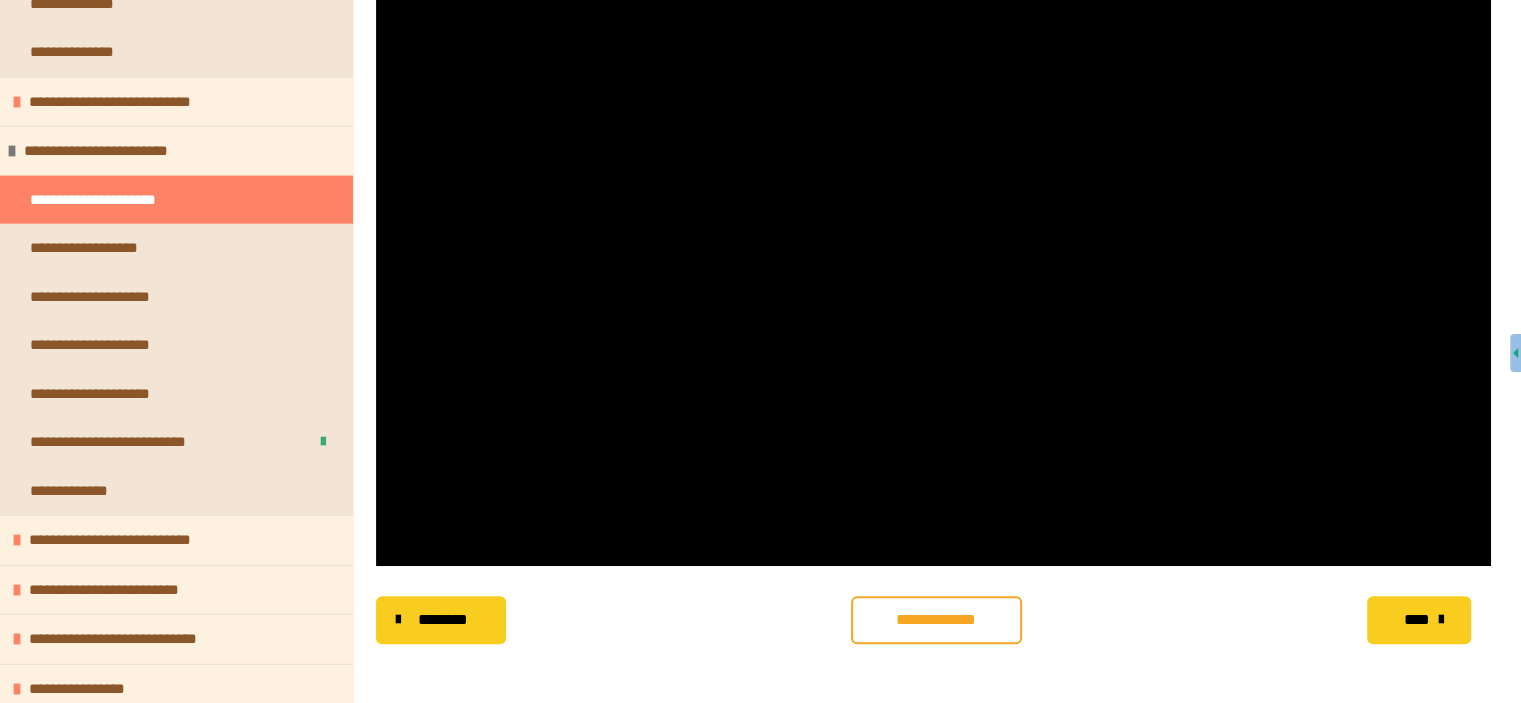 click on "**********" at bounding box center (936, 620) 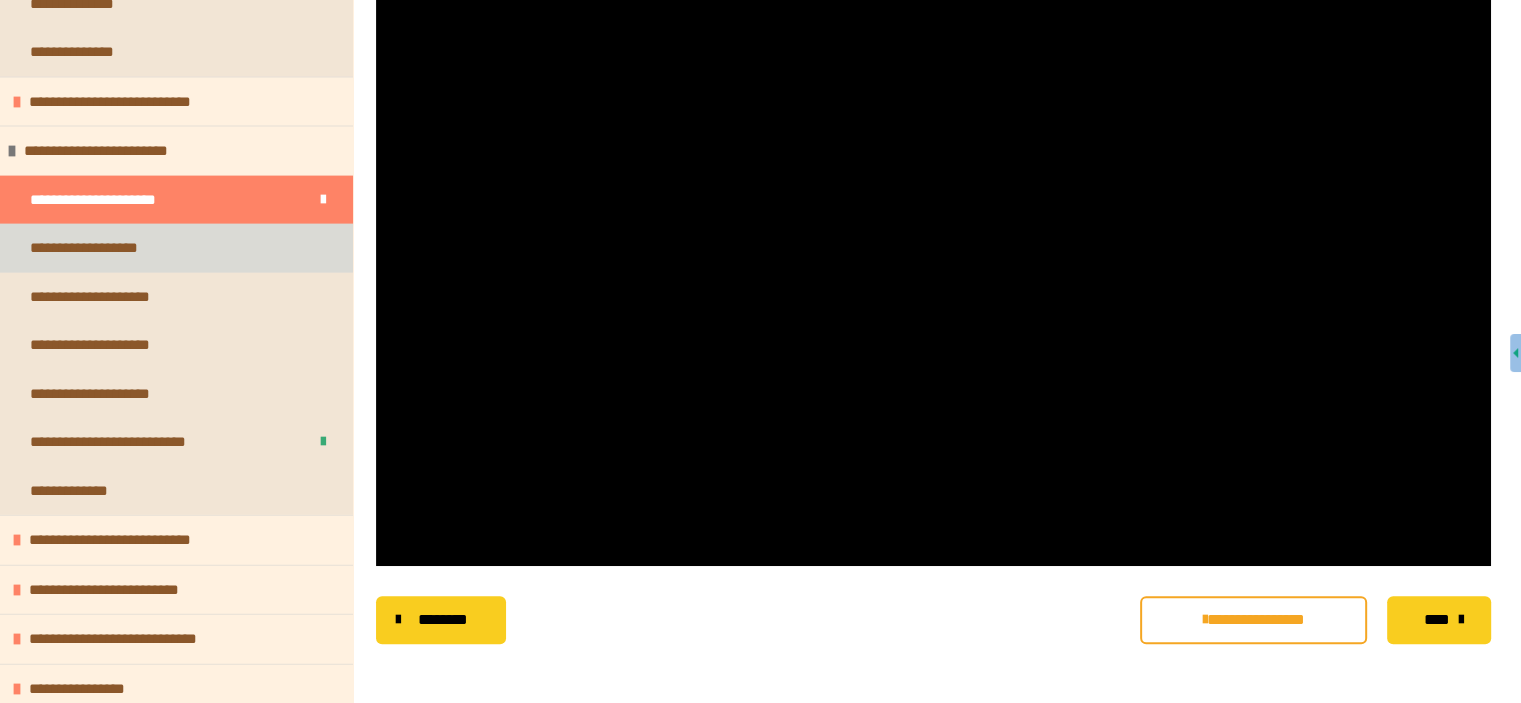 click on "**********" at bounding box center (176, 248) 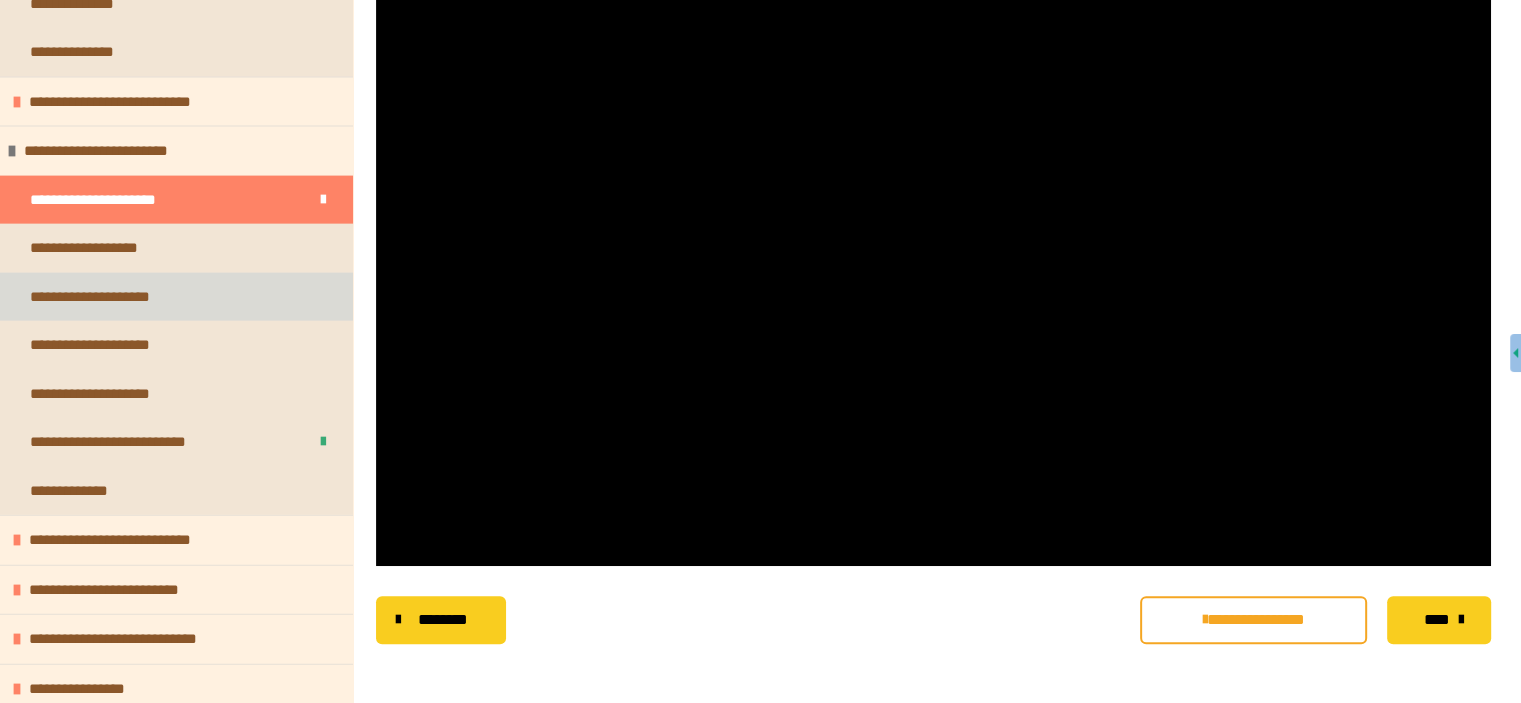 scroll, scrollTop: 287, scrollLeft: 0, axis: vertical 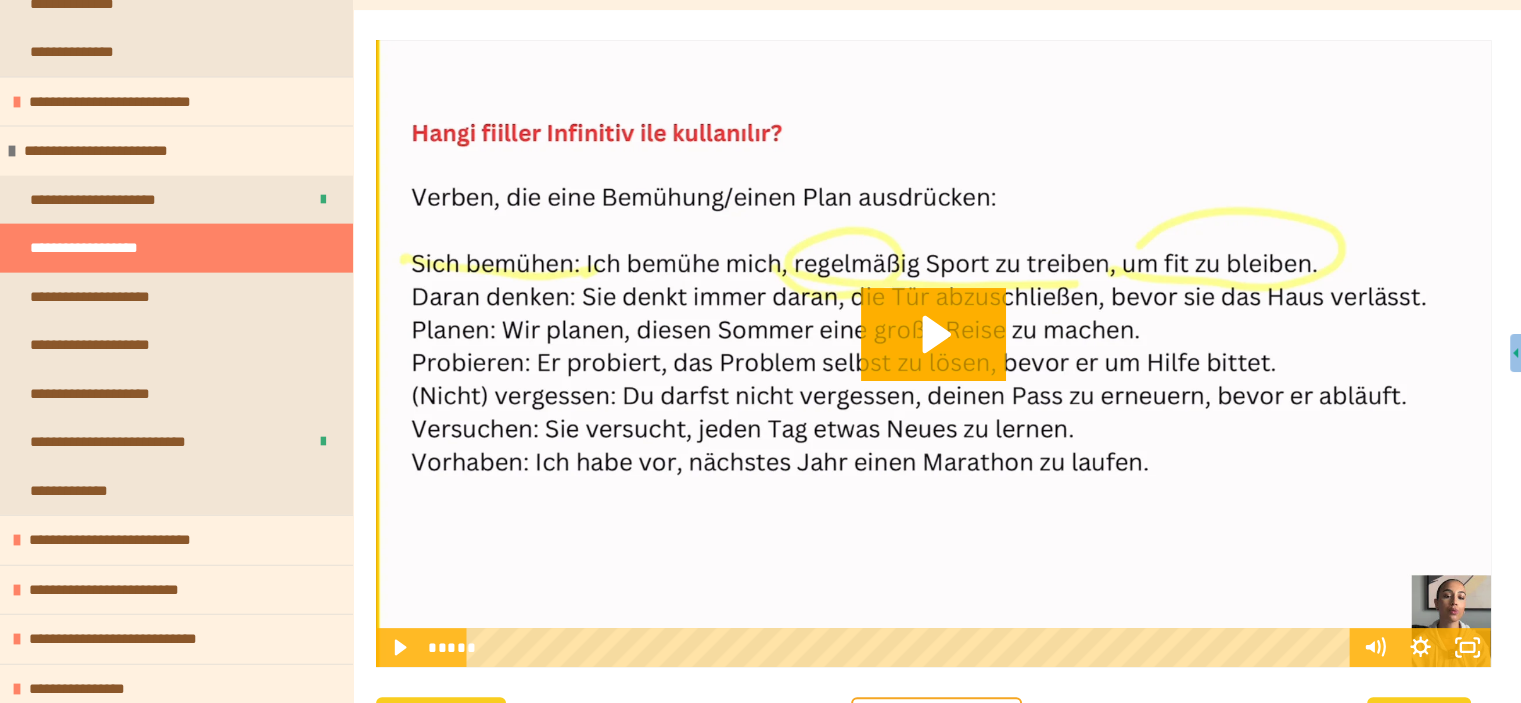 click at bounding box center [933, 353] 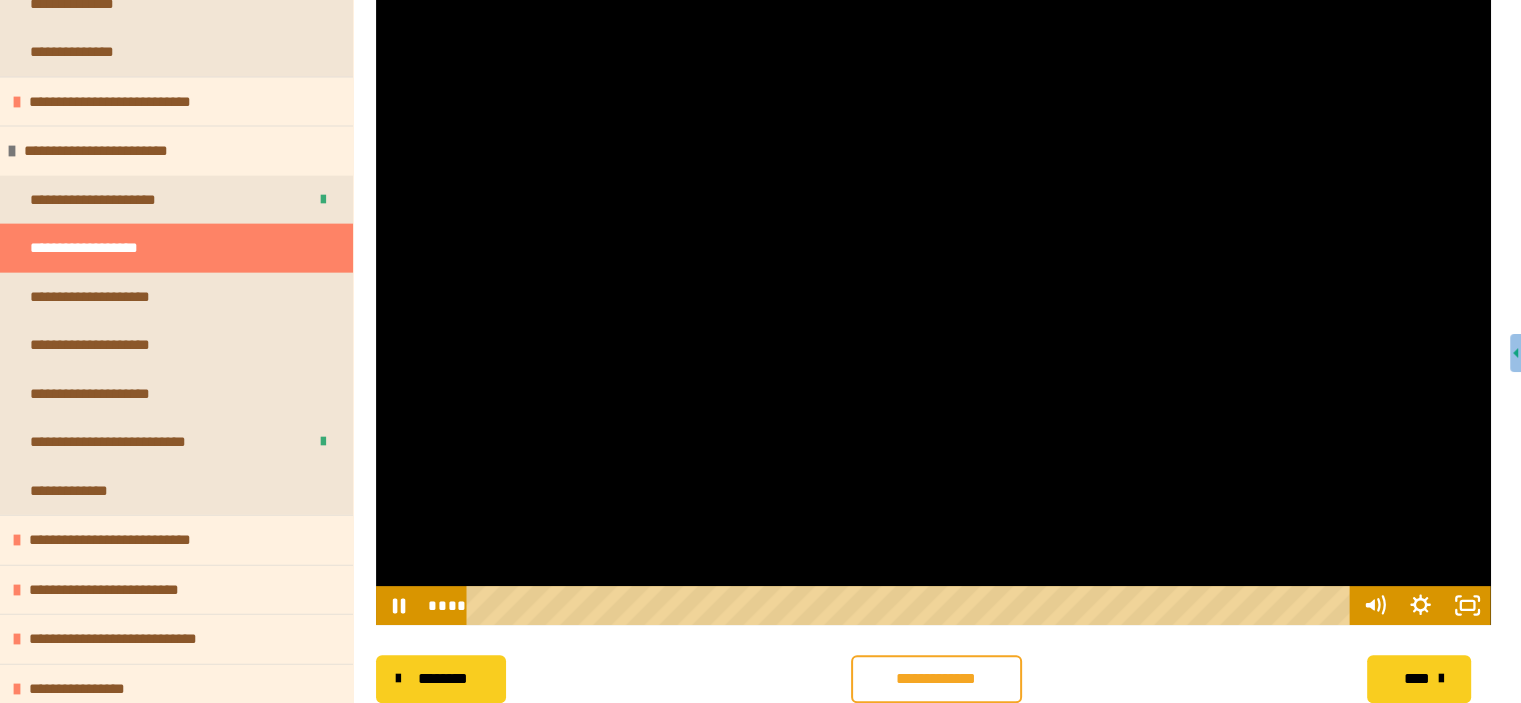 scroll, scrollTop: 387, scrollLeft: 0, axis: vertical 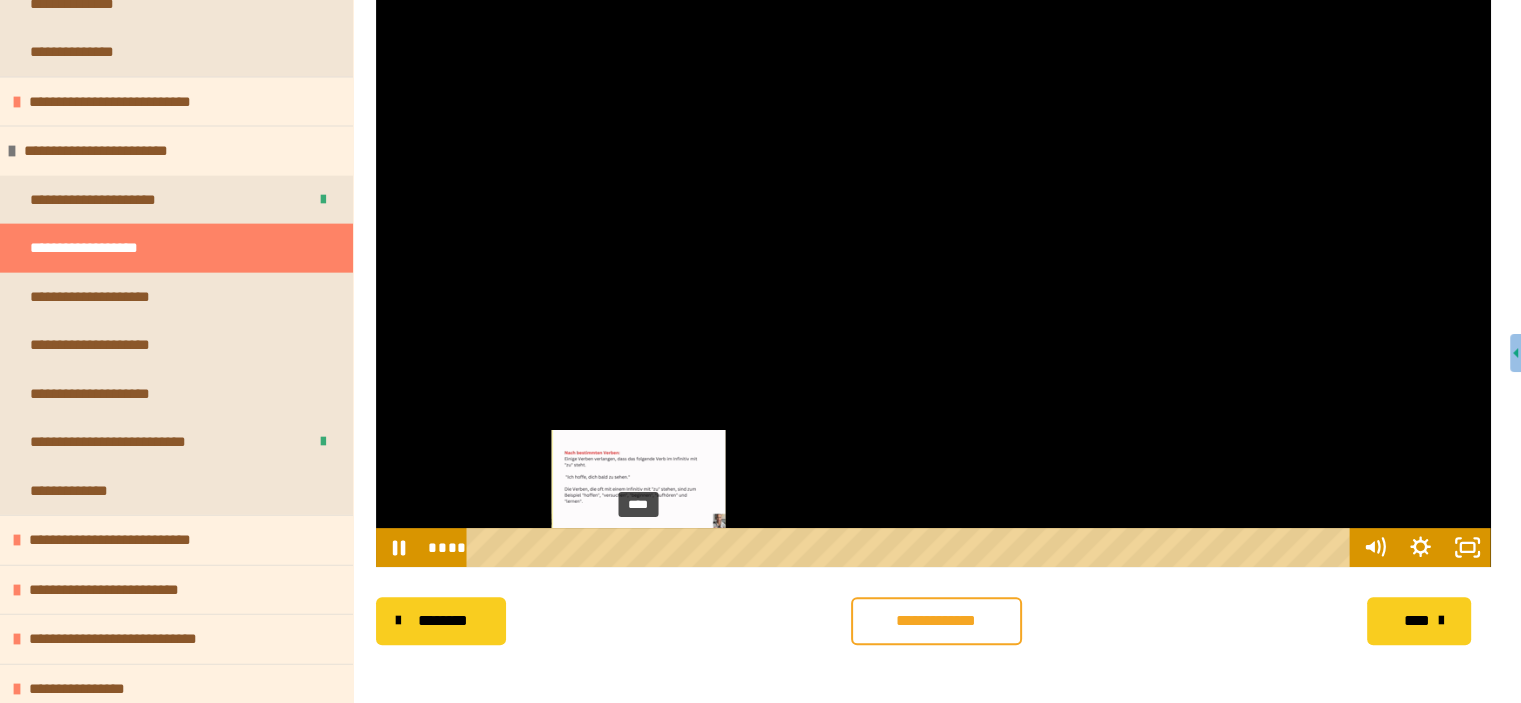 click on "****" at bounding box center [912, 547] 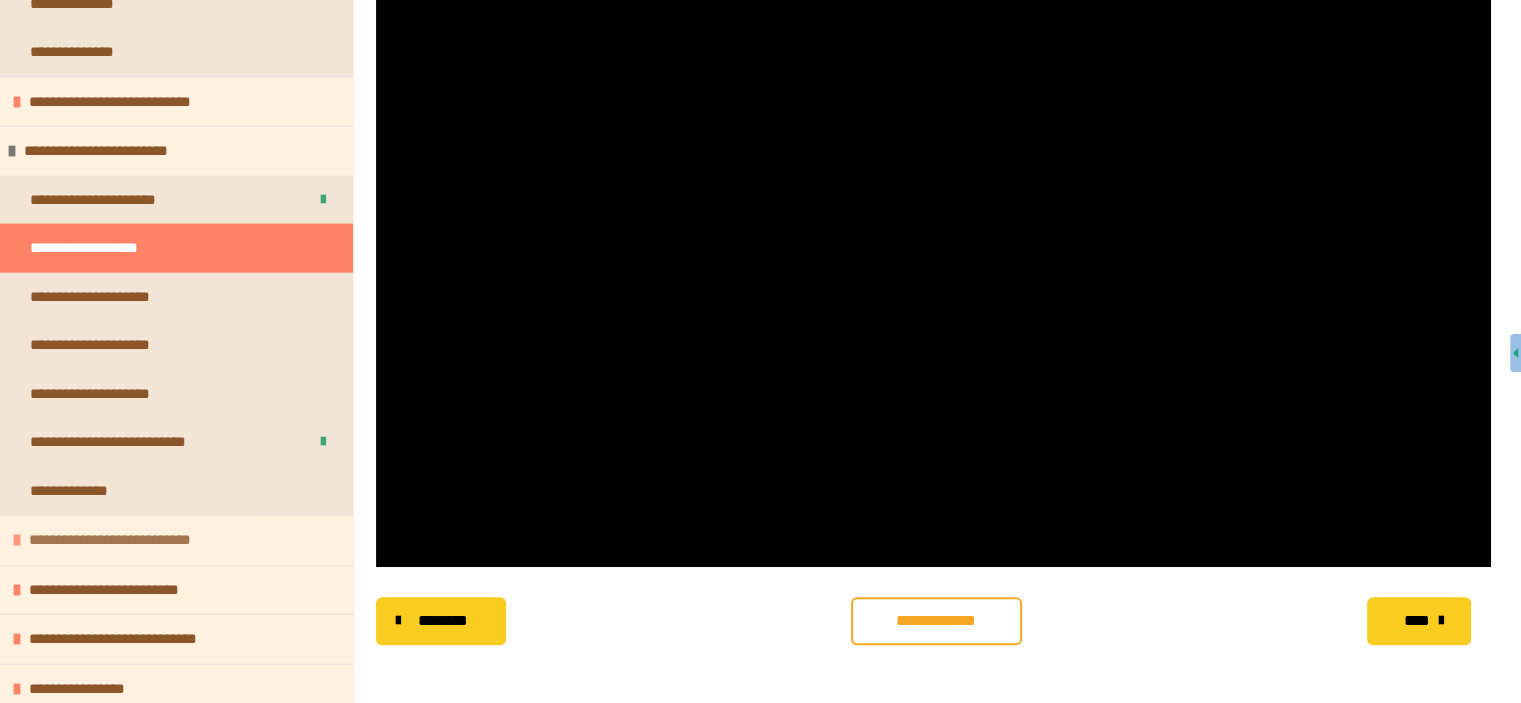 click on "**********" at bounding box center (128, 540) 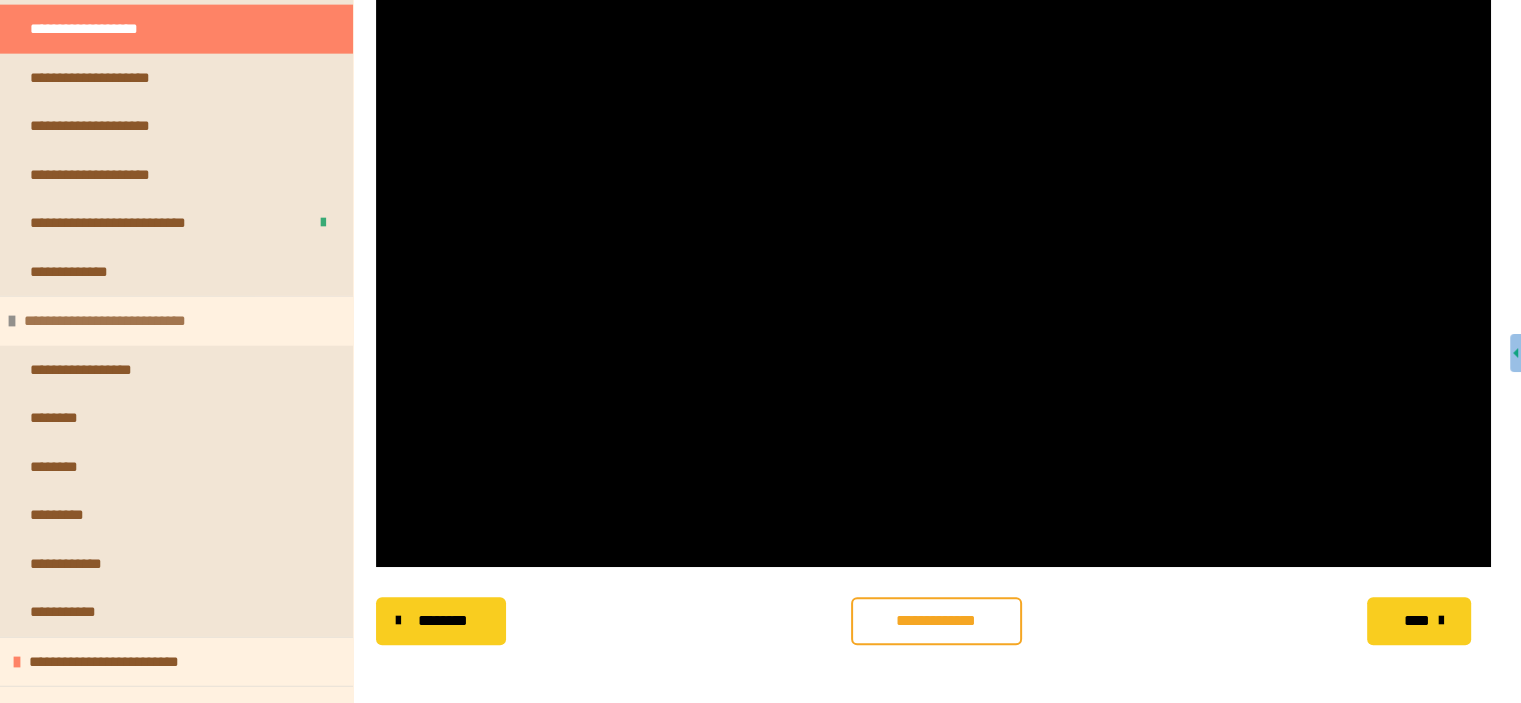 scroll, scrollTop: 4819, scrollLeft: 0, axis: vertical 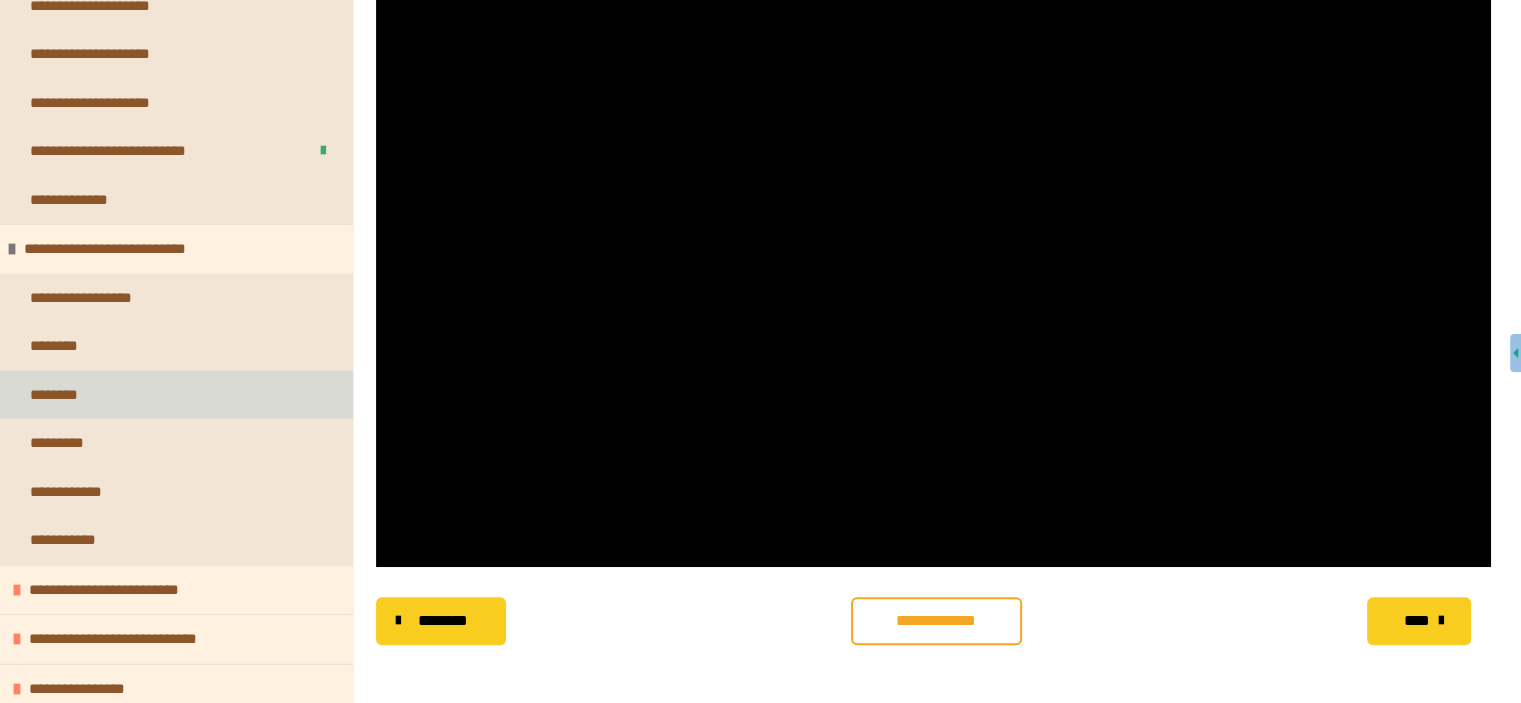 click on "********" at bounding box center [60, 395] 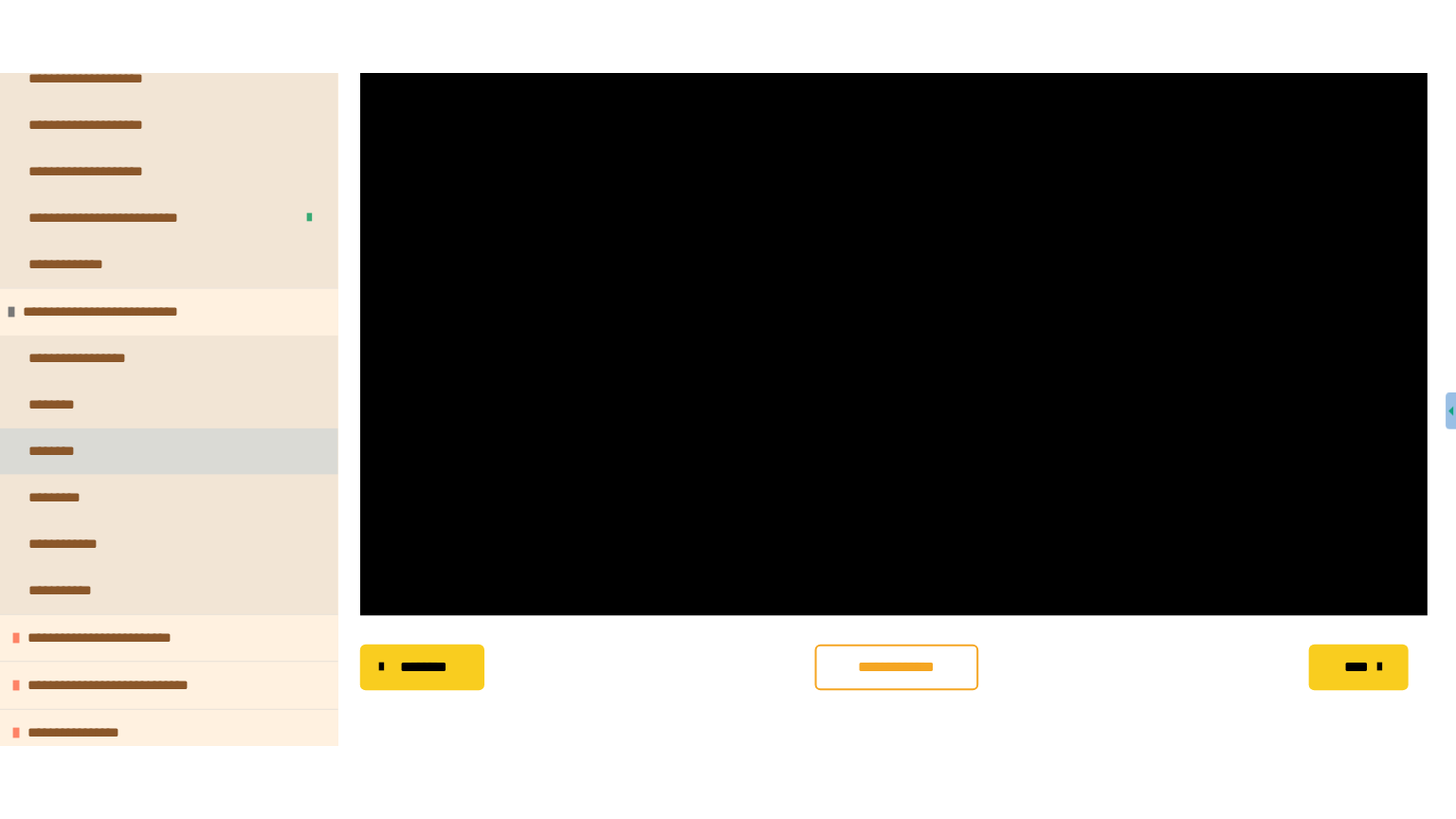 scroll, scrollTop: 272, scrollLeft: 0, axis: vertical 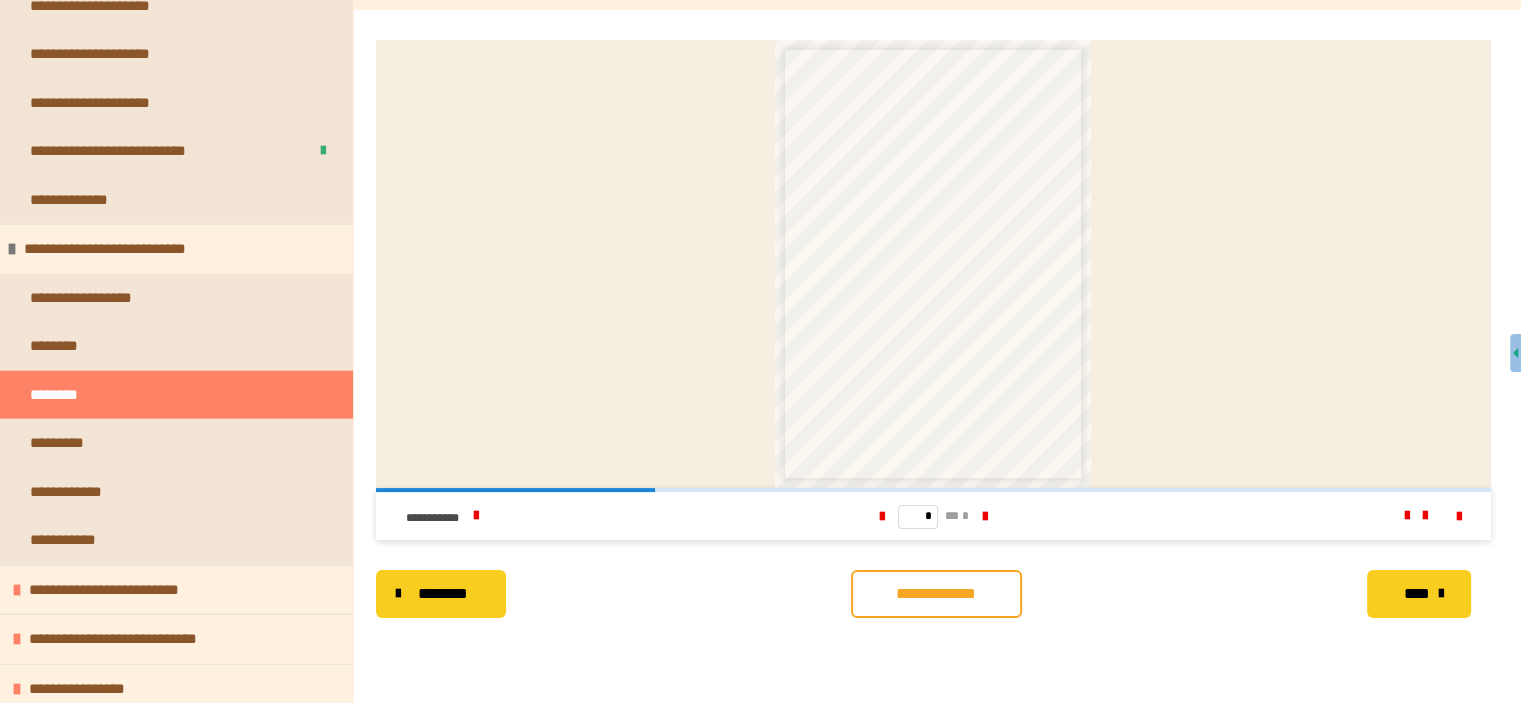 click at bounding box center (1447, 516) 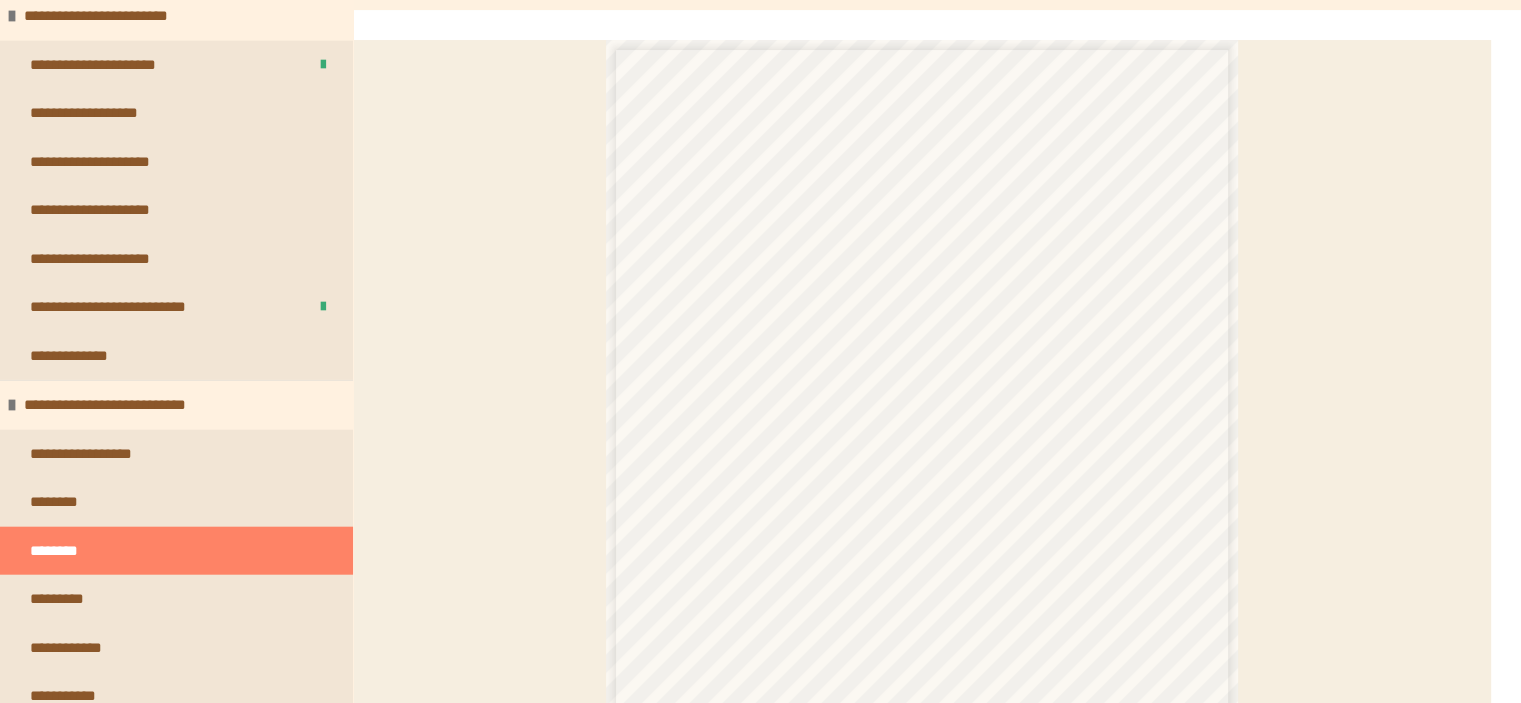 scroll, scrollTop: 4658, scrollLeft: 0, axis: vertical 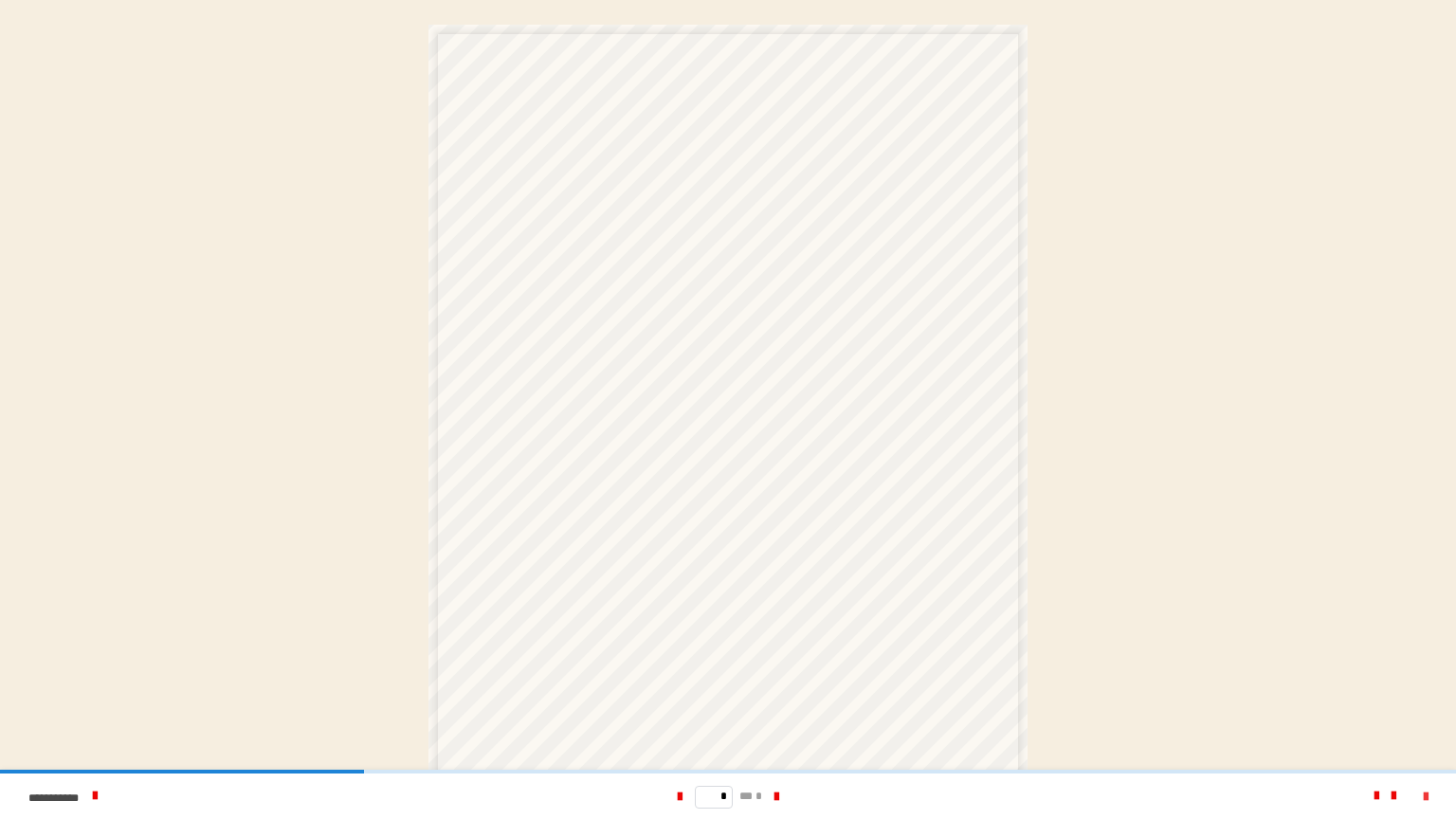 click at bounding box center [1426, 797] 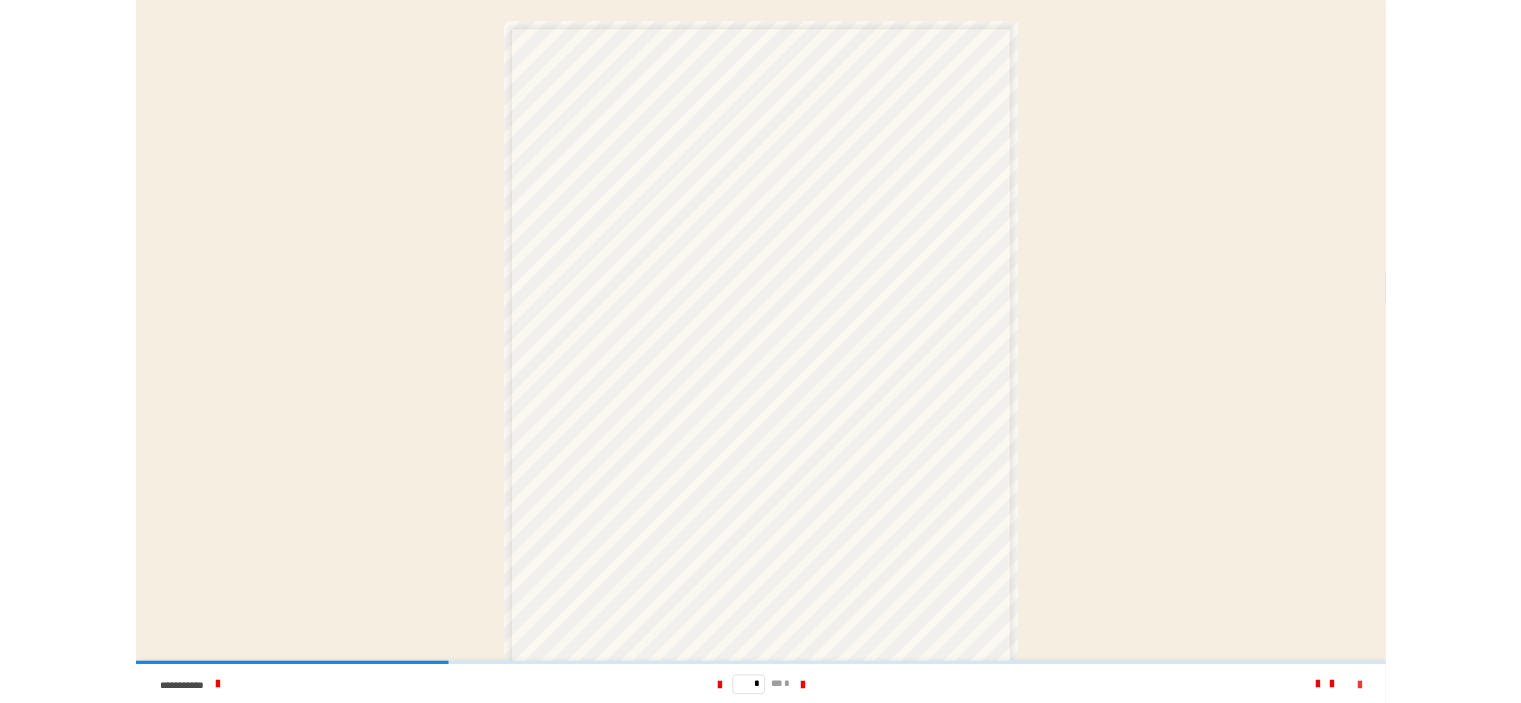 scroll, scrollTop: 4819, scrollLeft: 0, axis: vertical 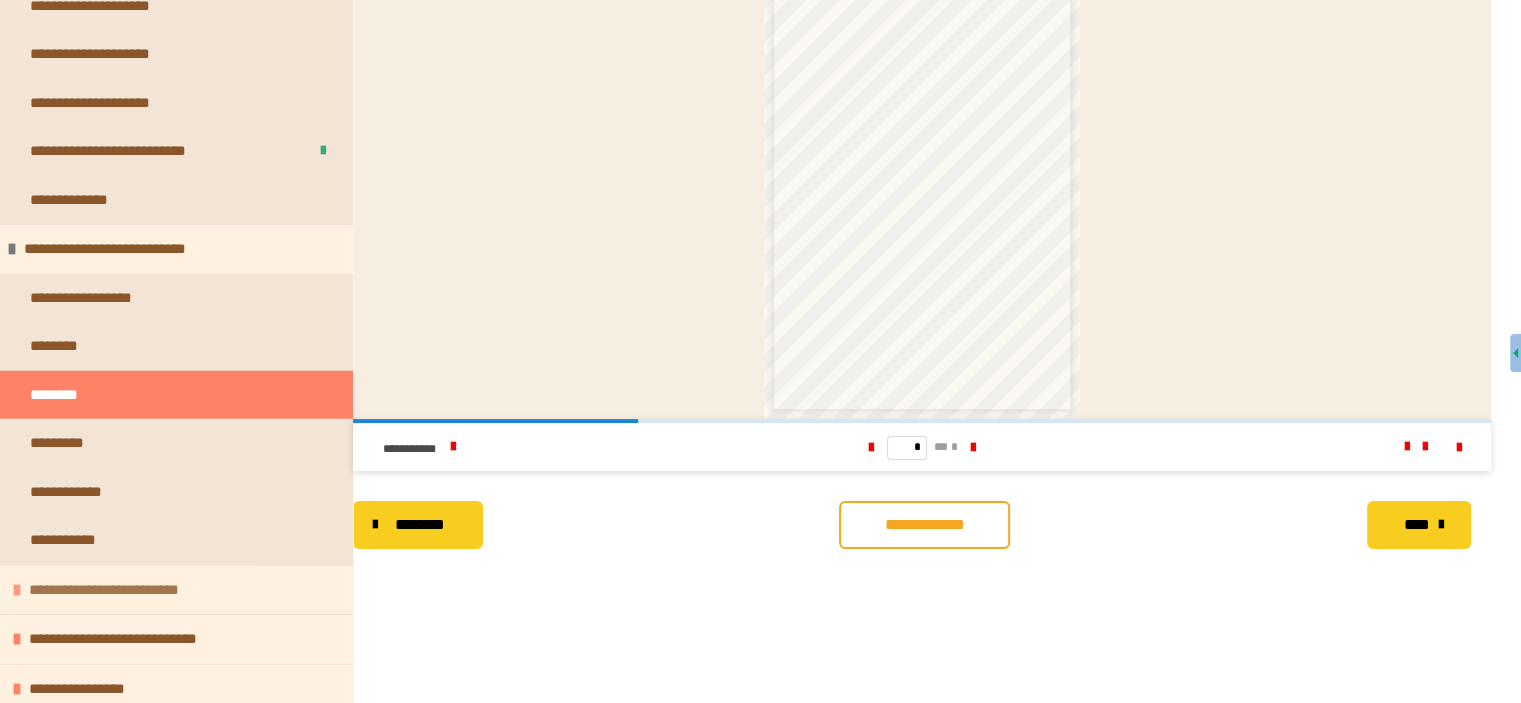 click on "**********" at bounding box center [117, 590] 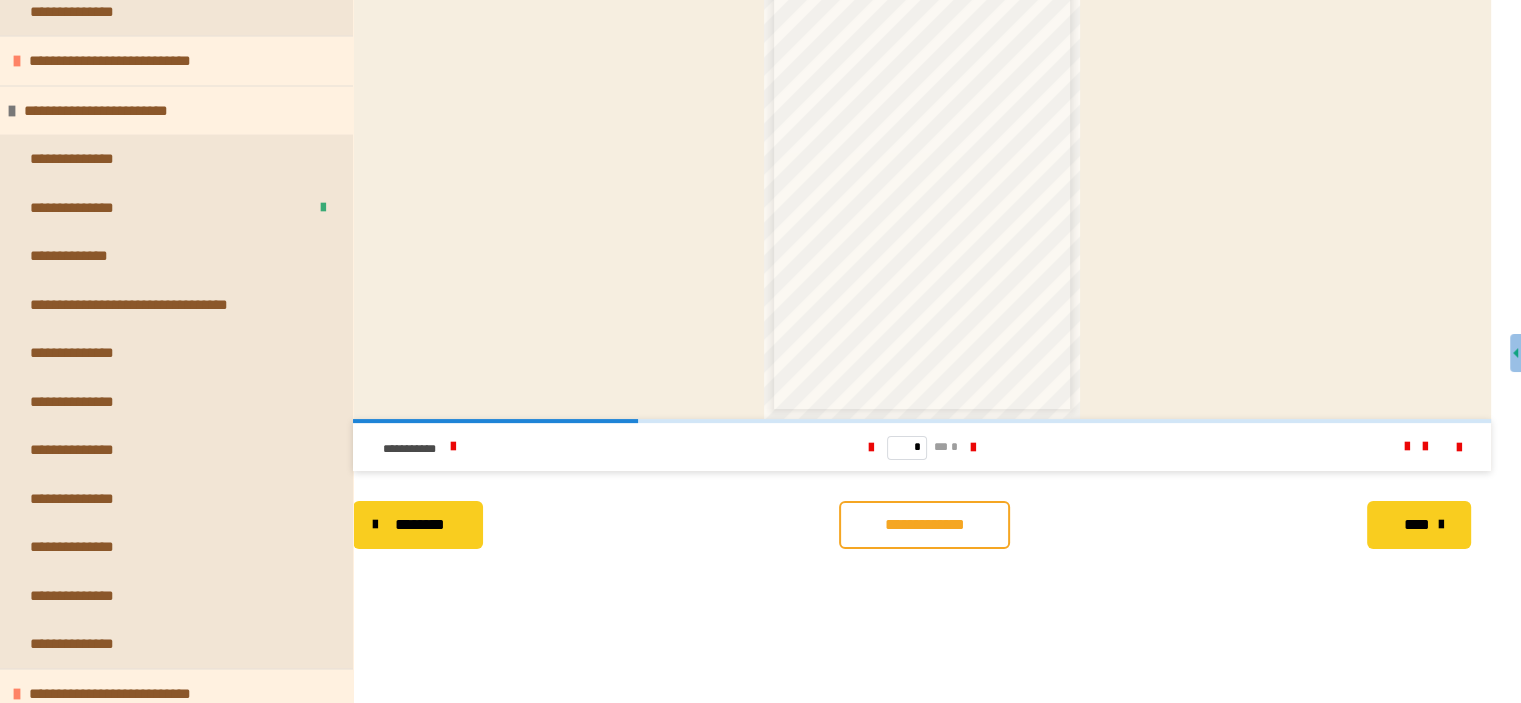 scroll, scrollTop: 3919, scrollLeft: 0, axis: vertical 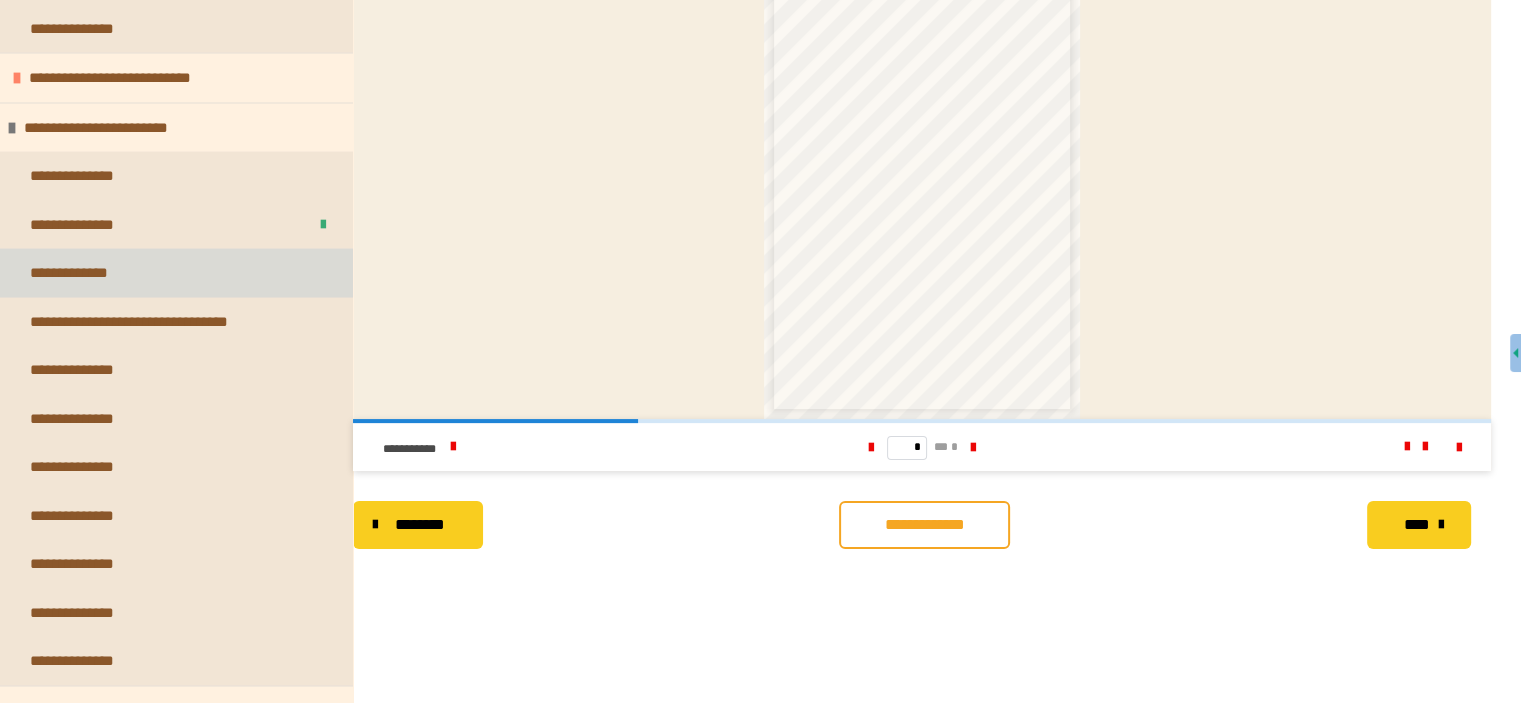 click on "**********" at bounding box center (176, 273) 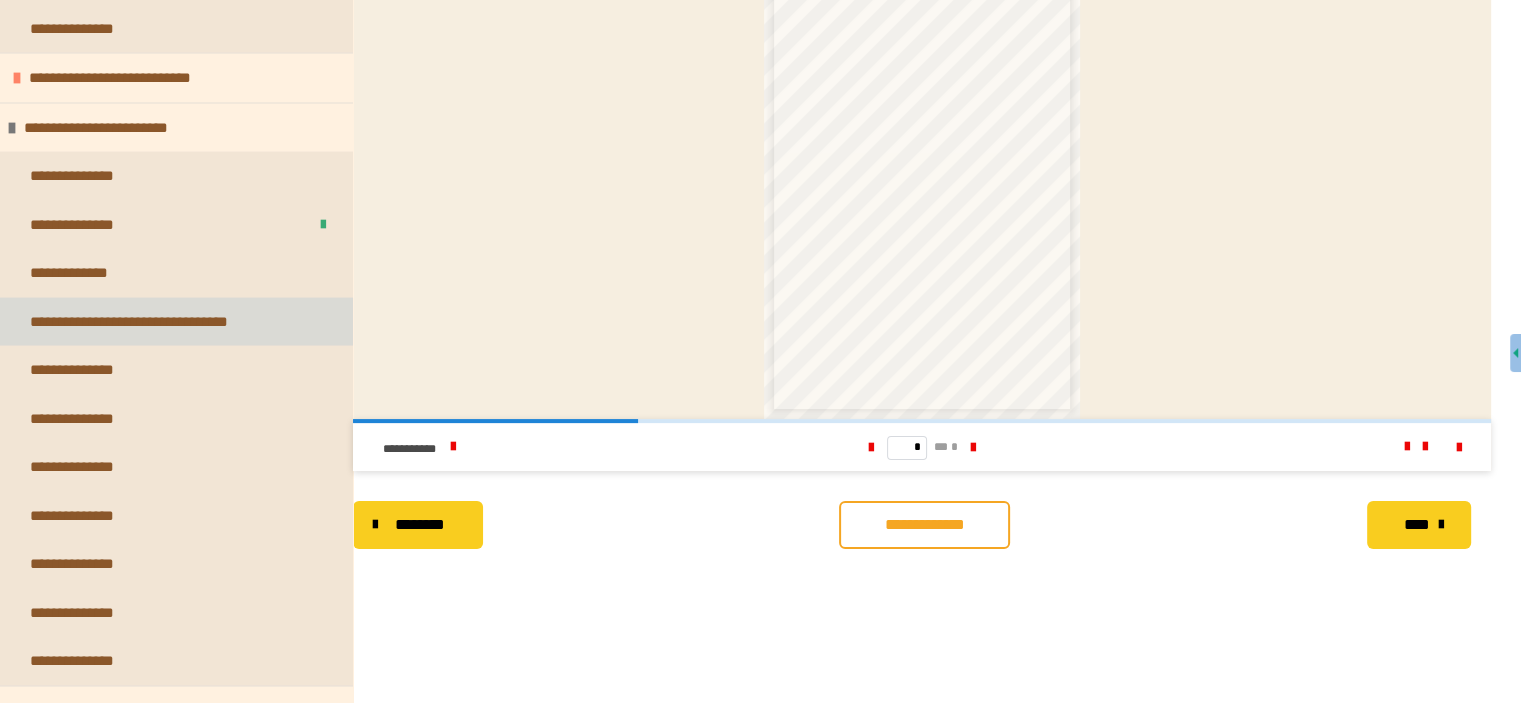 scroll, scrollTop: 287, scrollLeft: 0, axis: vertical 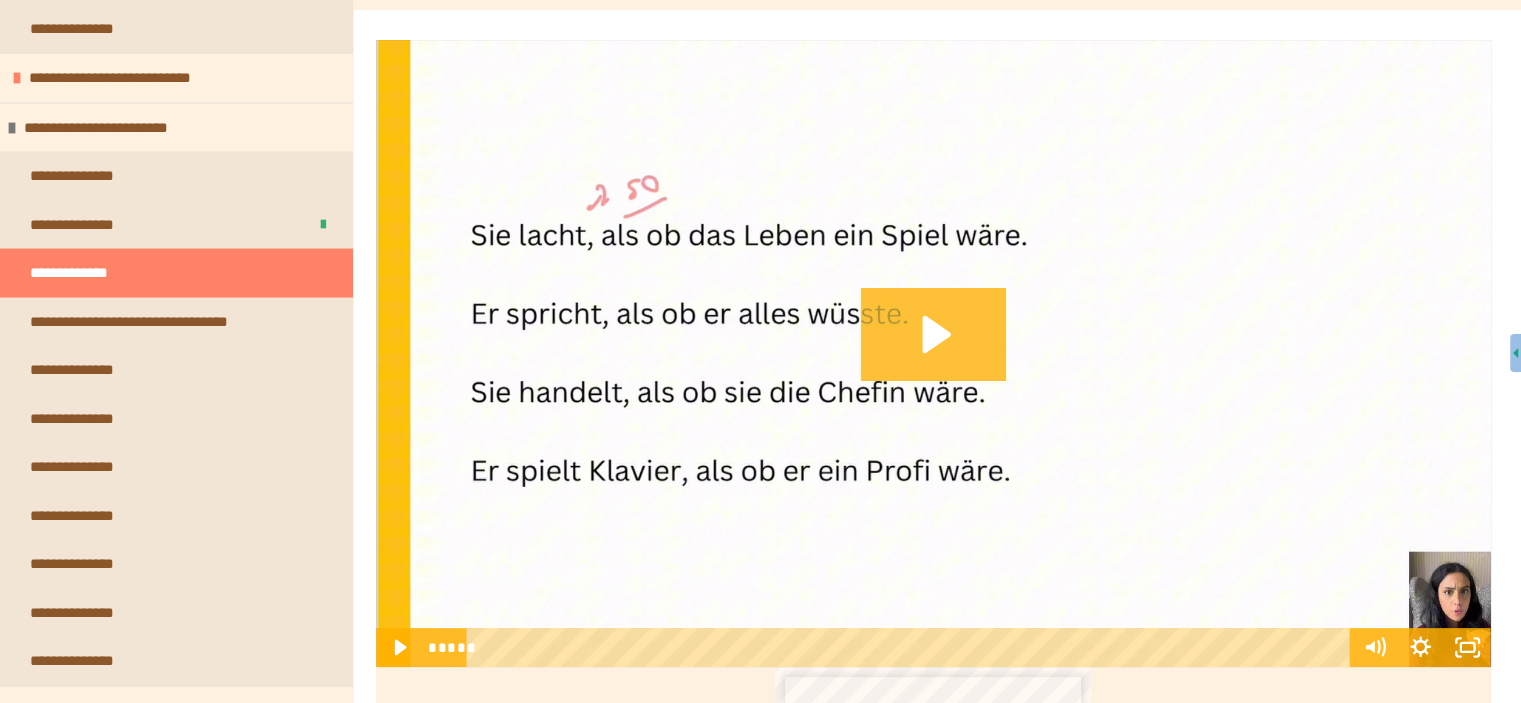 drag, startPoint x: 948, startPoint y: 333, endPoint x: 931, endPoint y: 363, distance: 34.48188 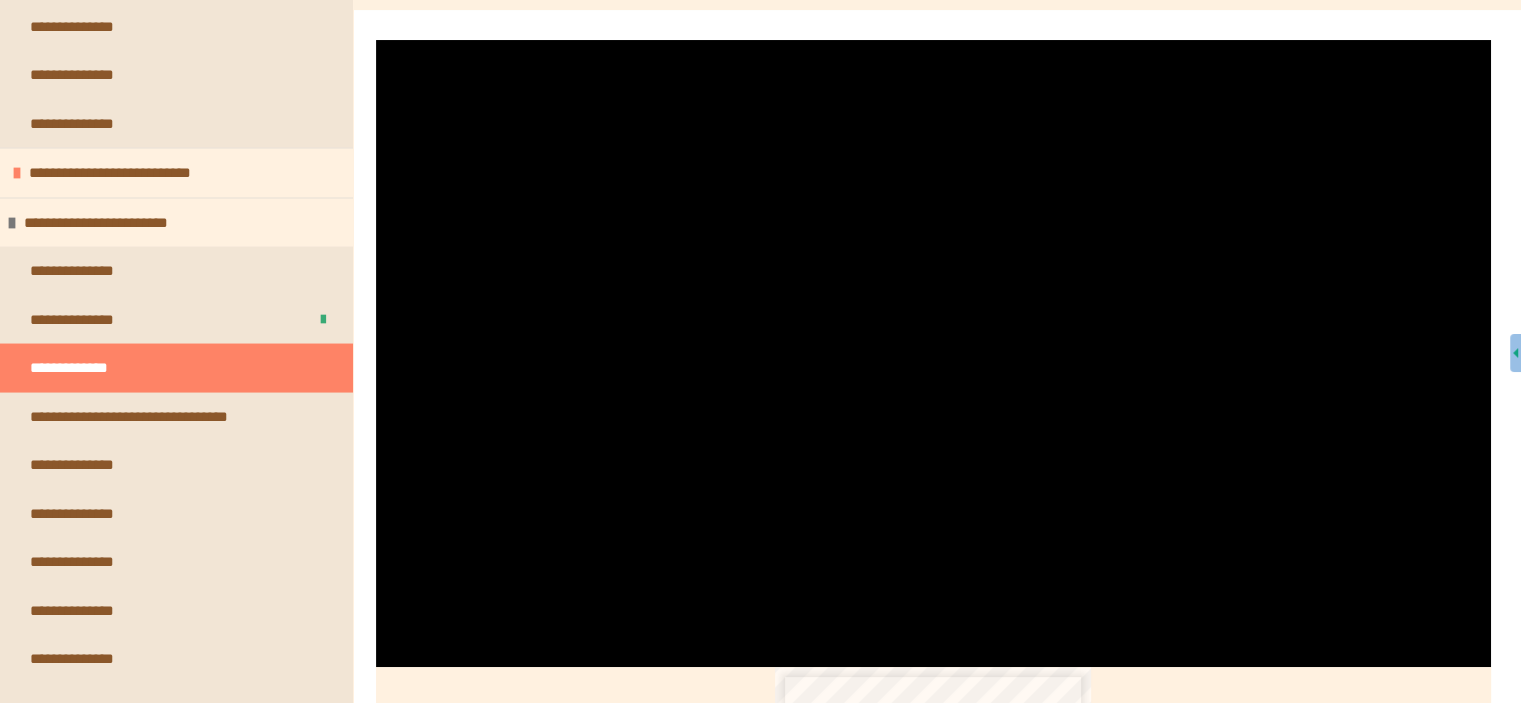 scroll, scrollTop: 3819, scrollLeft: 0, axis: vertical 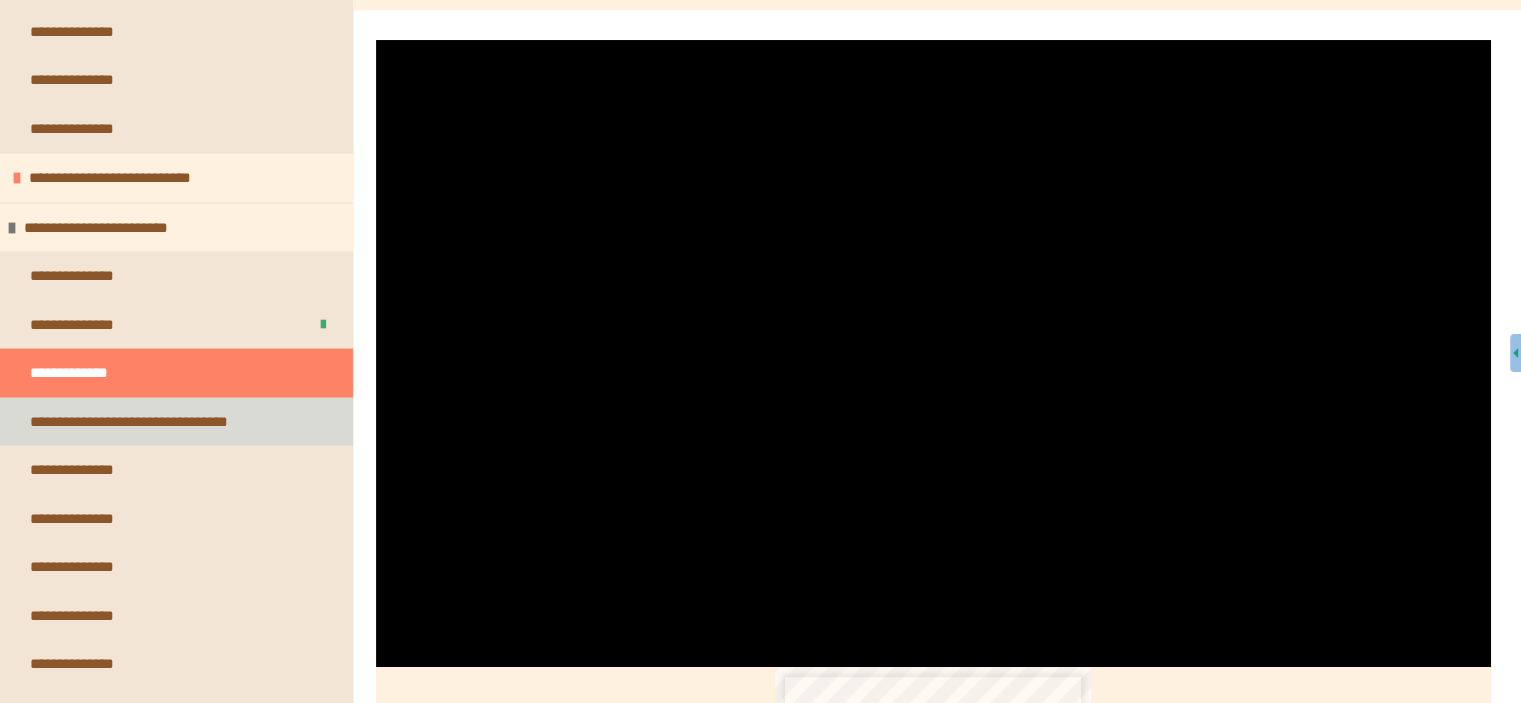 click on "**********" at bounding box center (152, 422) 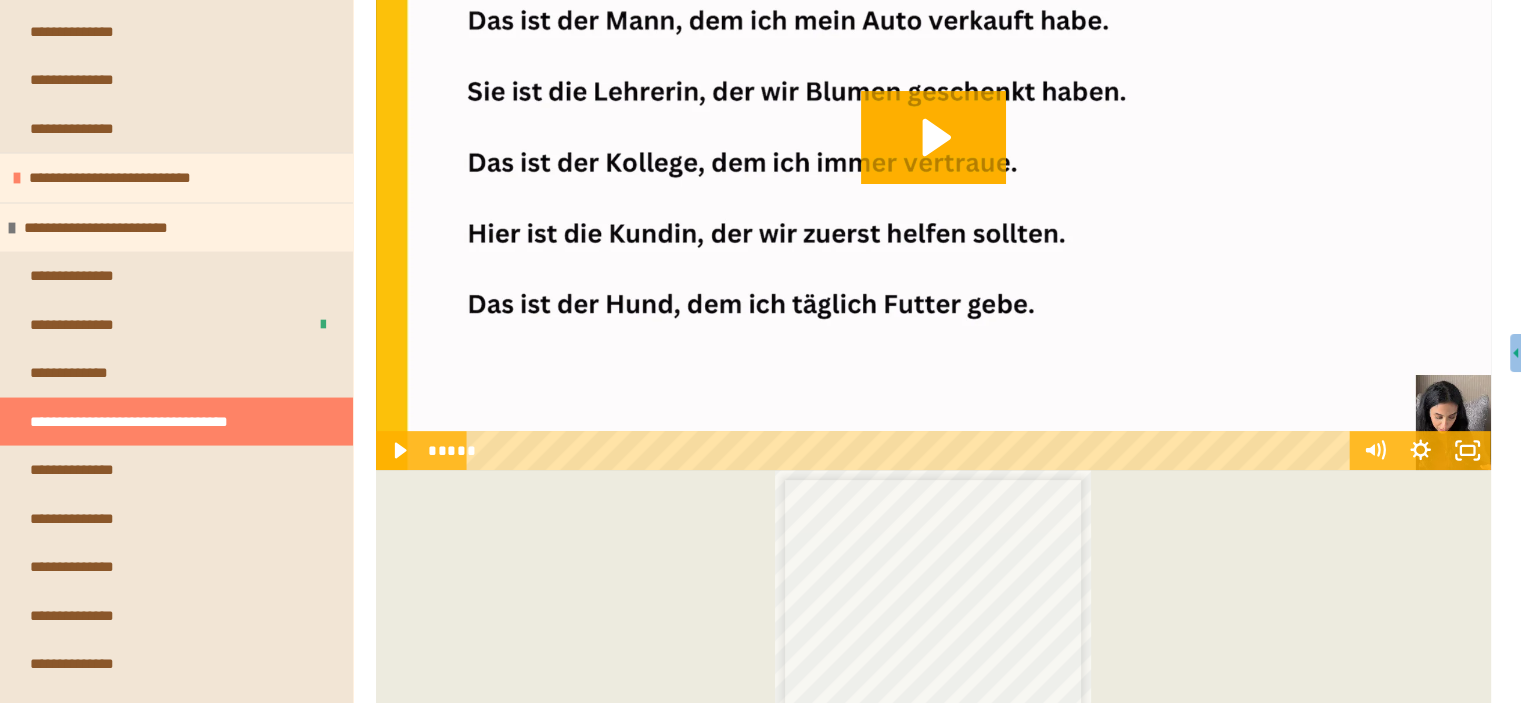 scroll, scrollTop: 487, scrollLeft: 0, axis: vertical 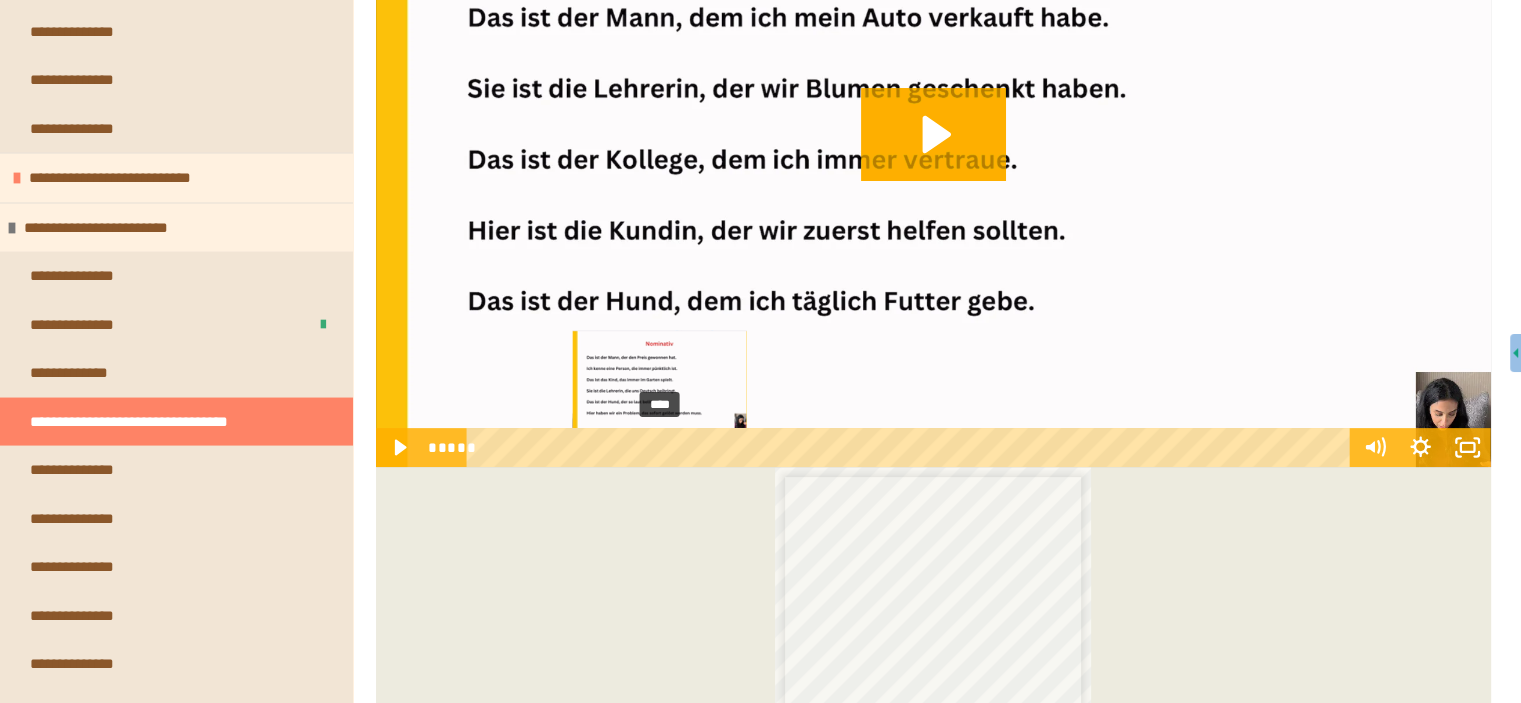 click on "****" at bounding box center (912, 447) 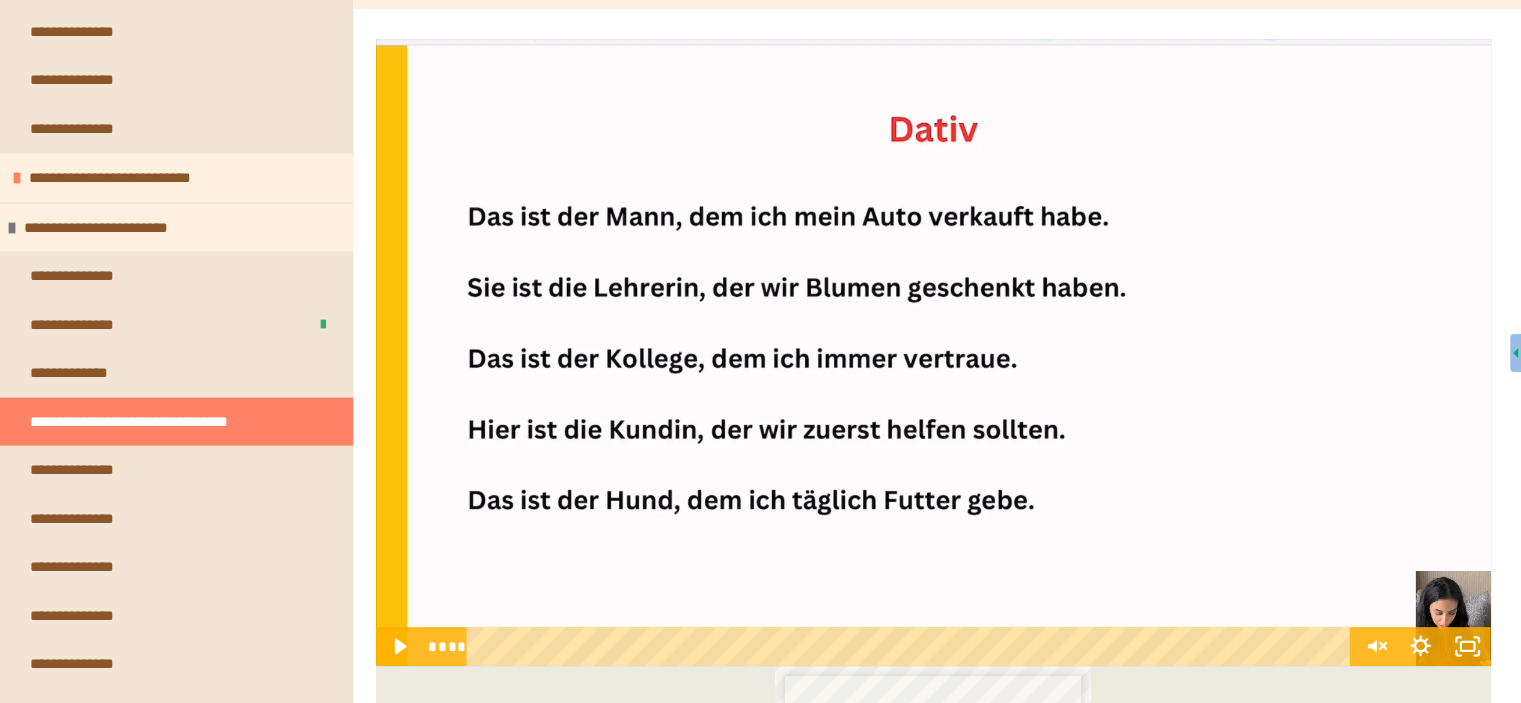 scroll, scrollTop: 287, scrollLeft: 0, axis: vertical 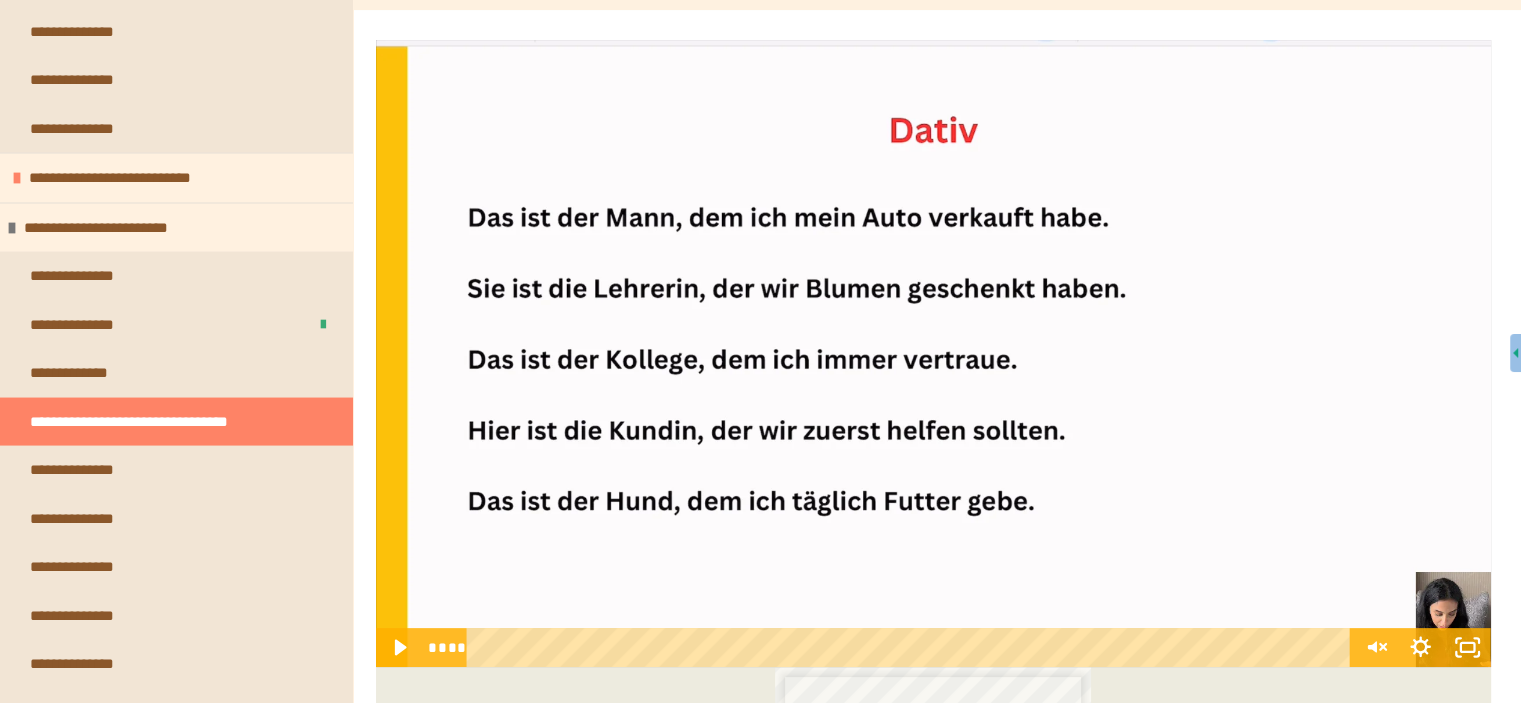 click at bounding box center (933, 353) 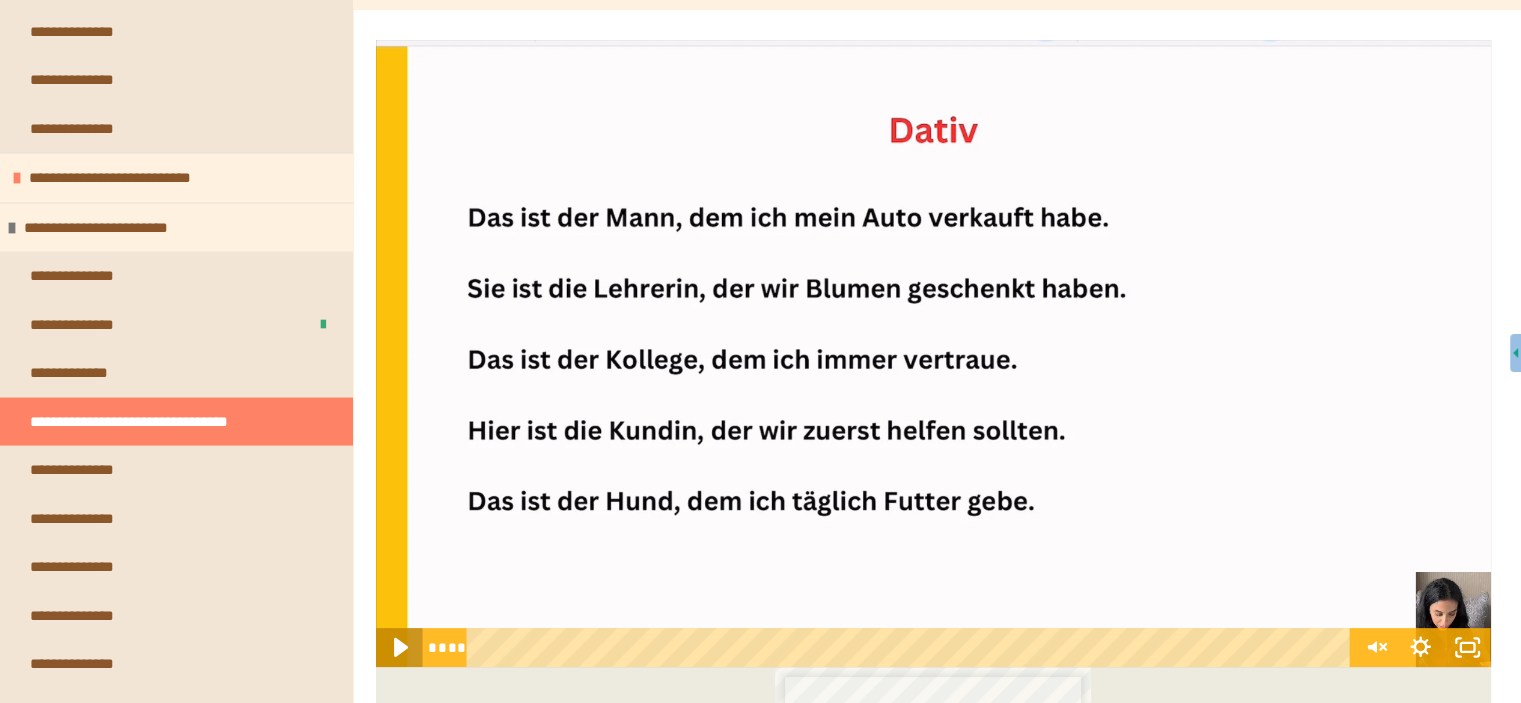 click 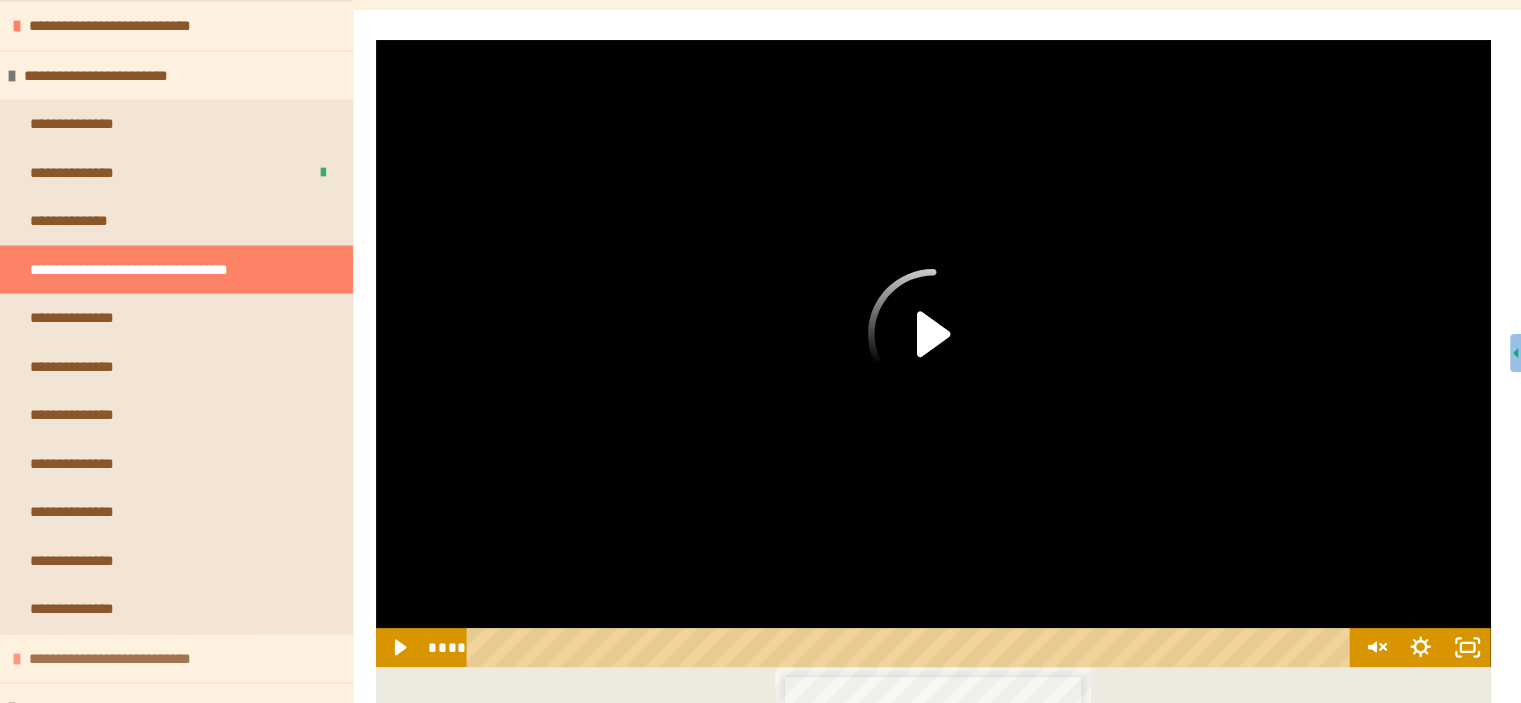 scroll, scrollTop: 4119, scrollLeft: 0, axis: vertical 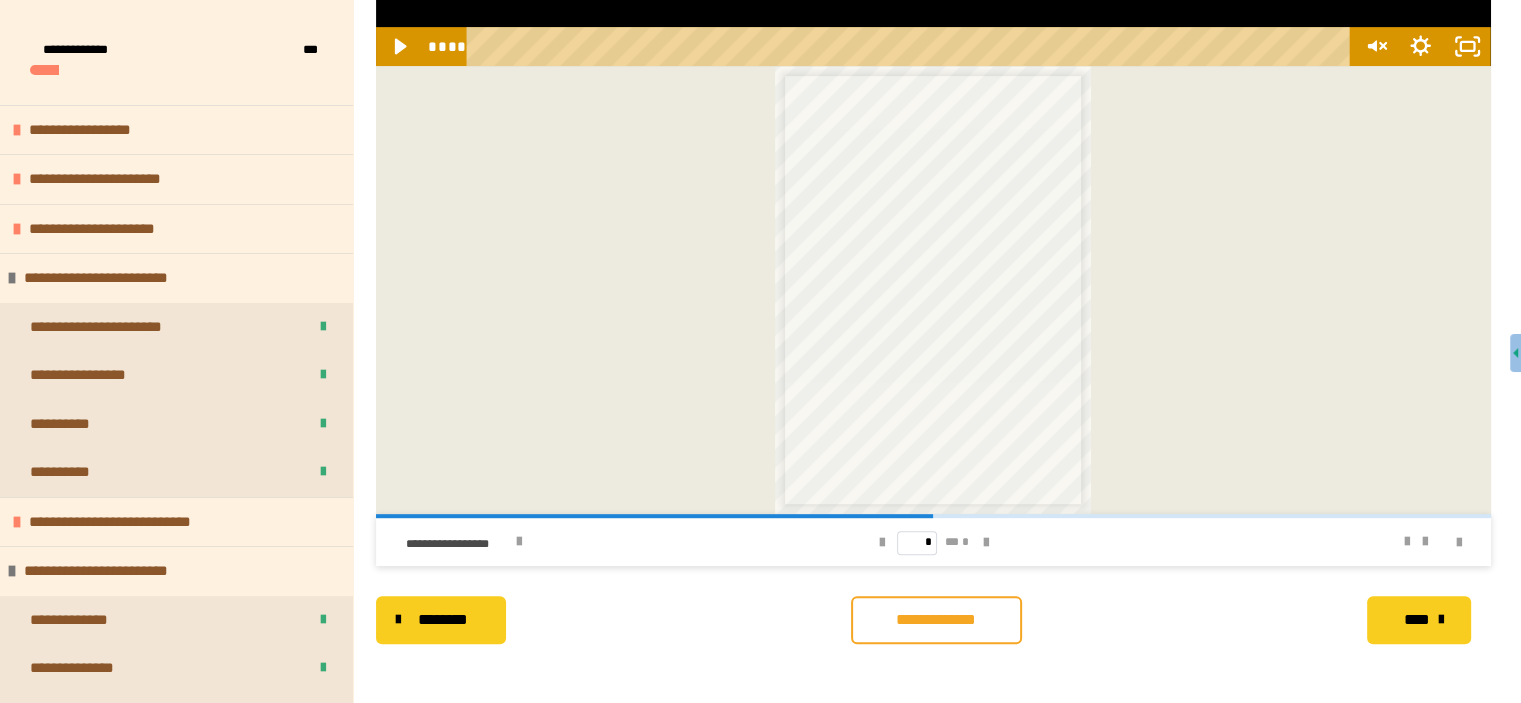 click on "**********" at bounding box center [936, 620] 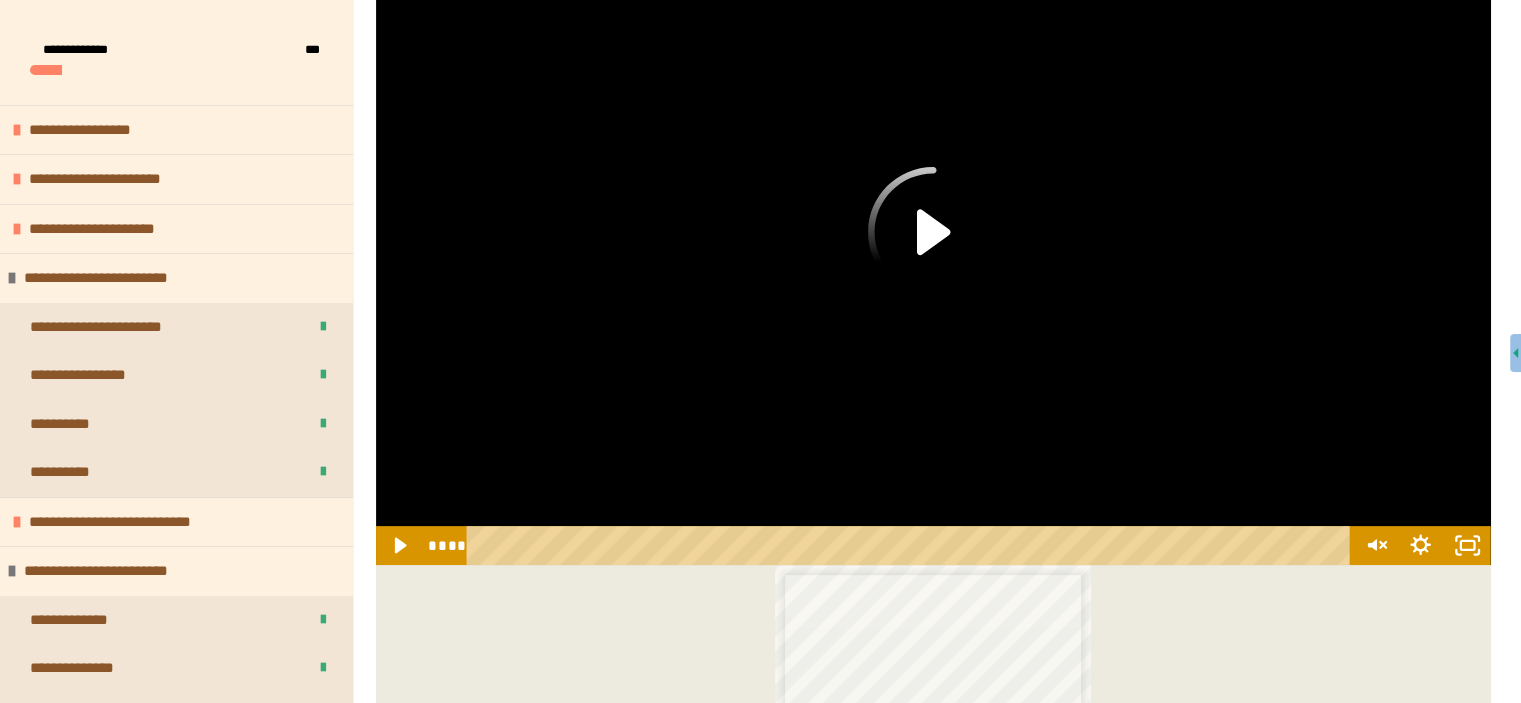 scroll, scrollTop: 388, scrollLeft: 0, axis: vertical 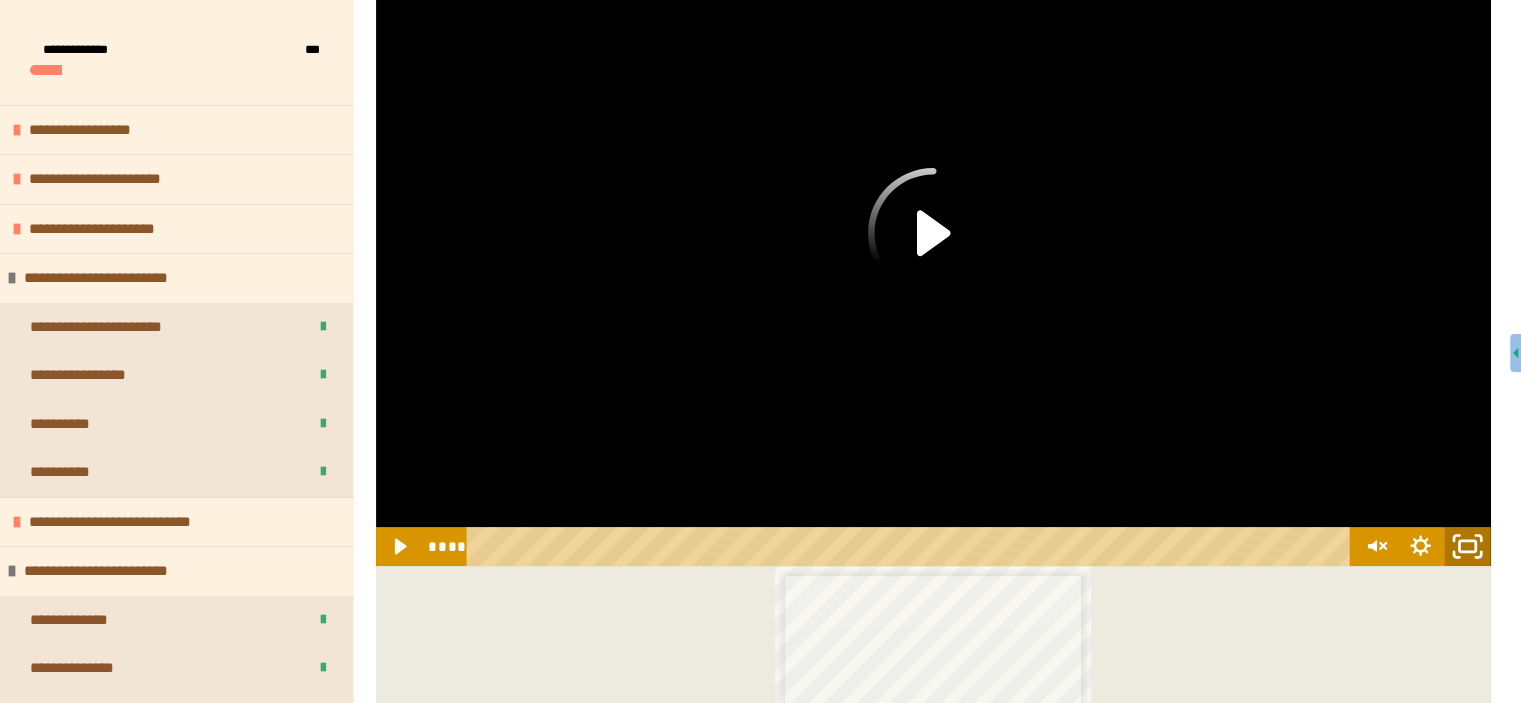 click 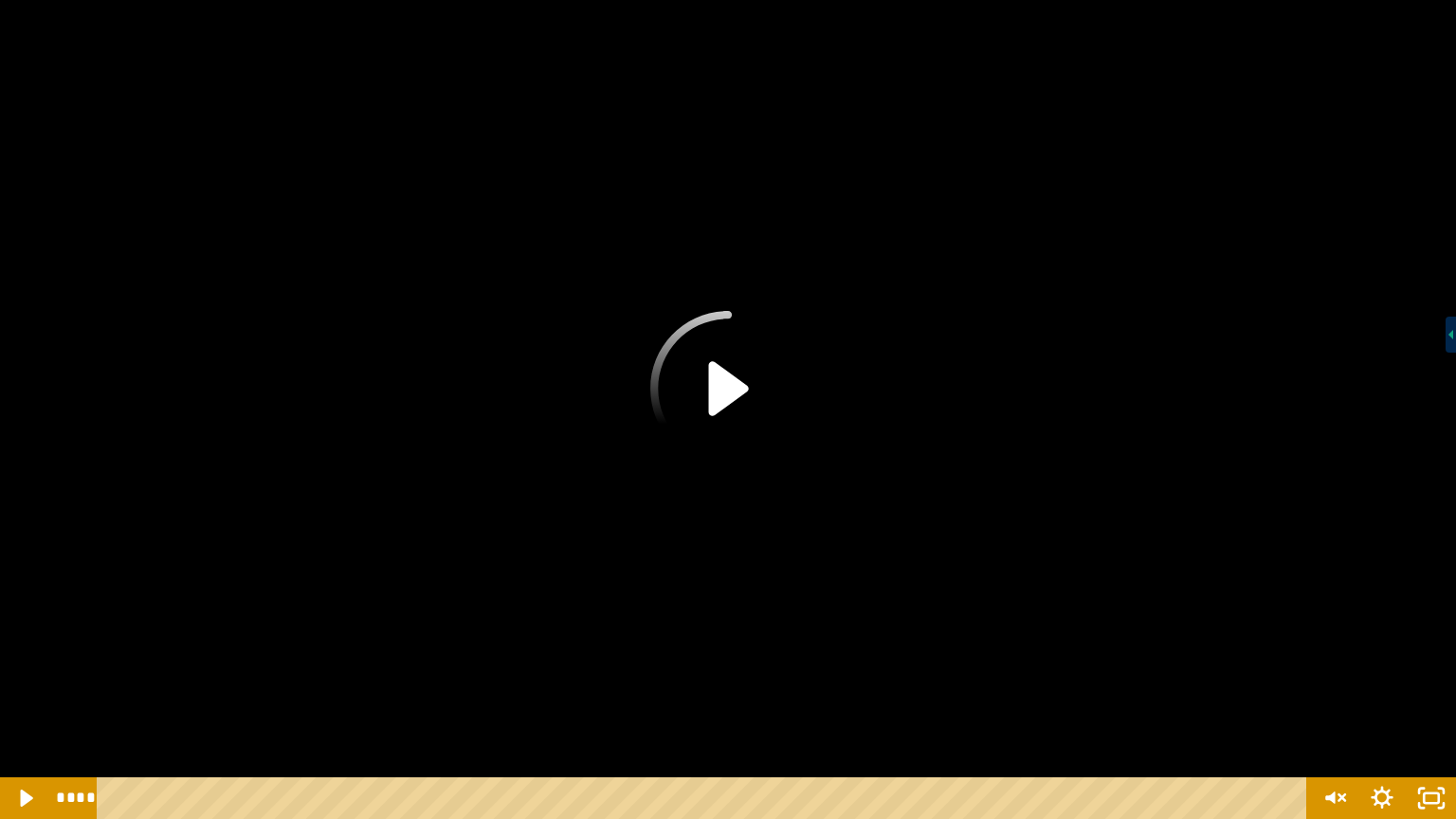 click 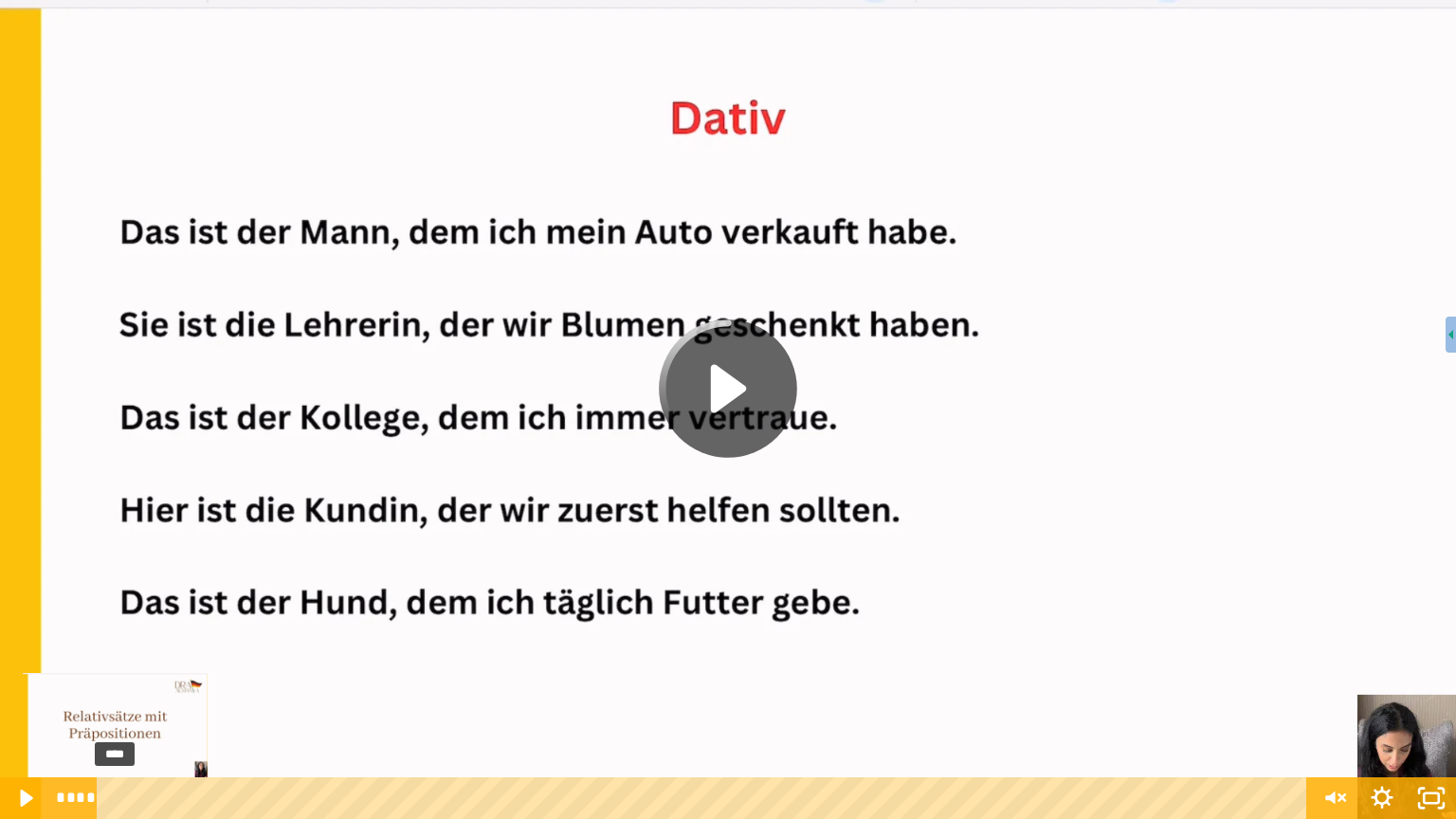 click on "****" at bounding box center [705, 798] 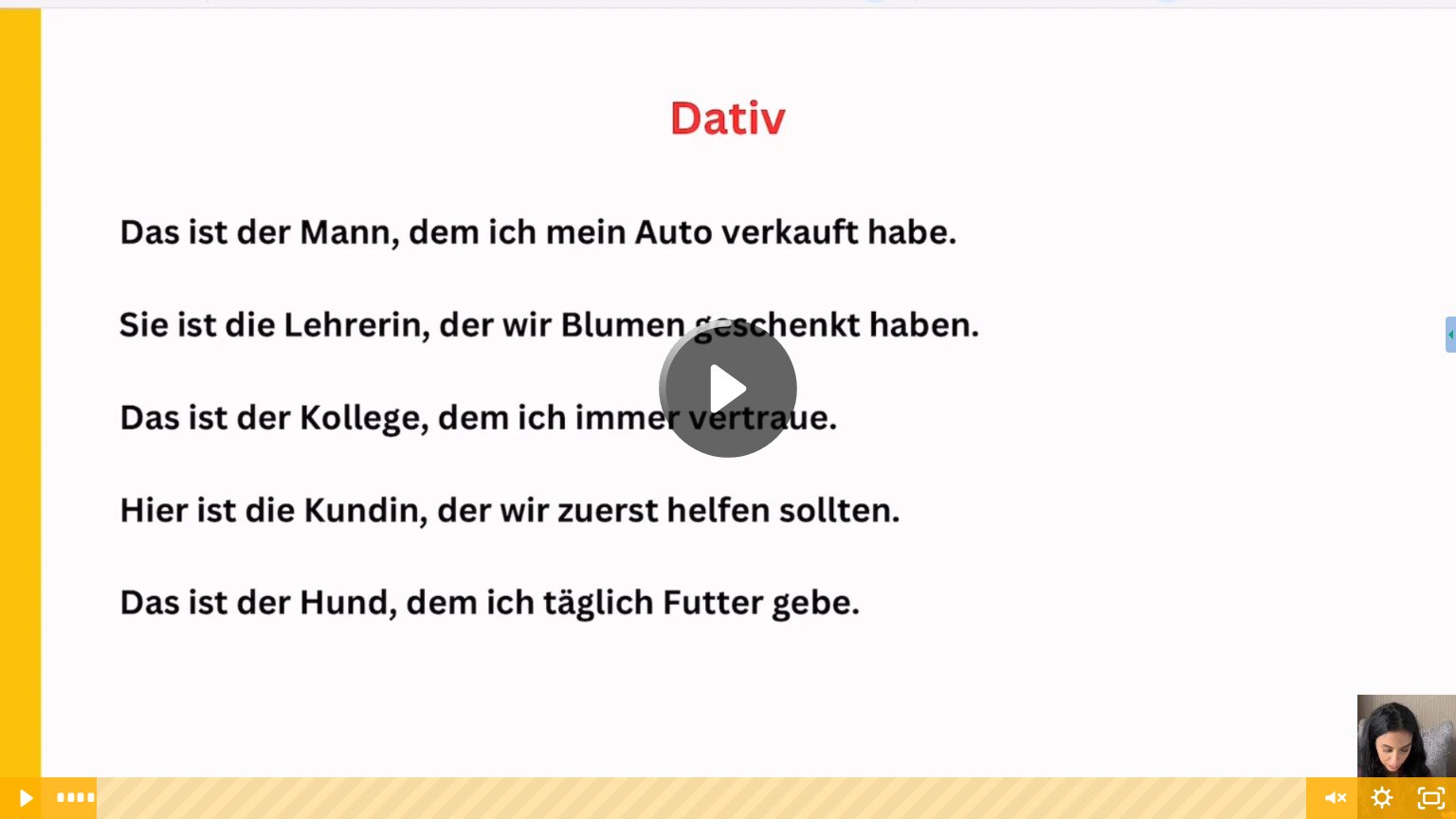 click 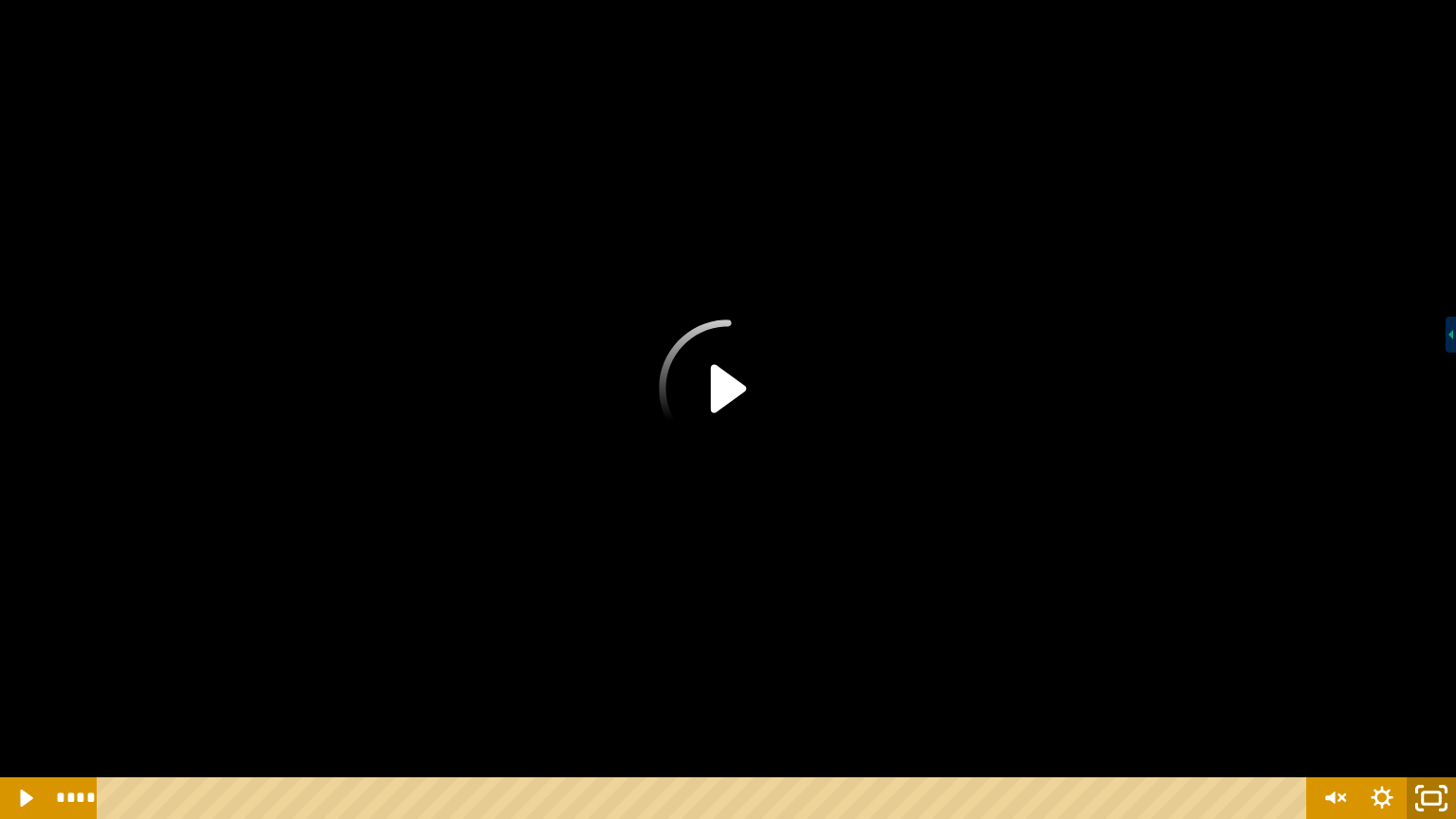 click 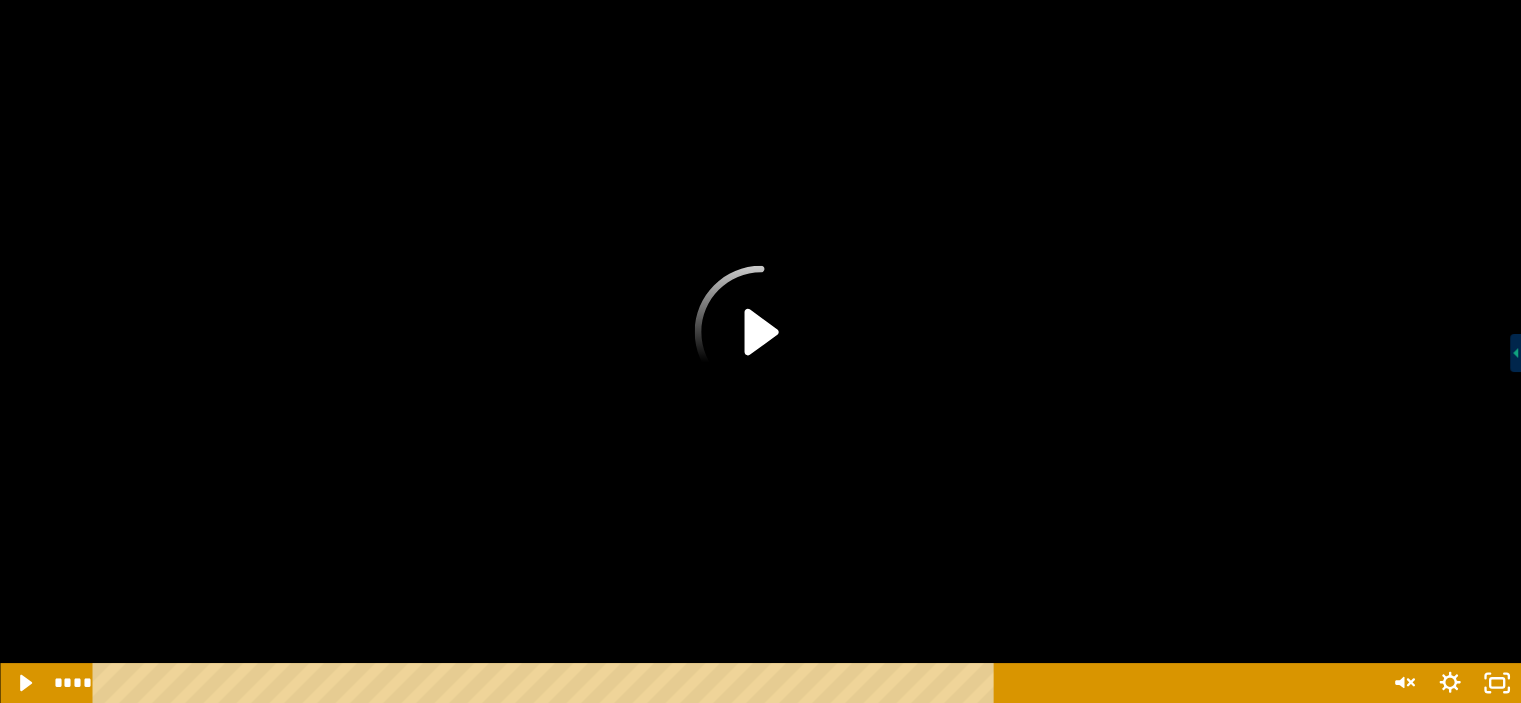 scroll, scrollTop: 400, scrollLeft: 0, axis: vertical 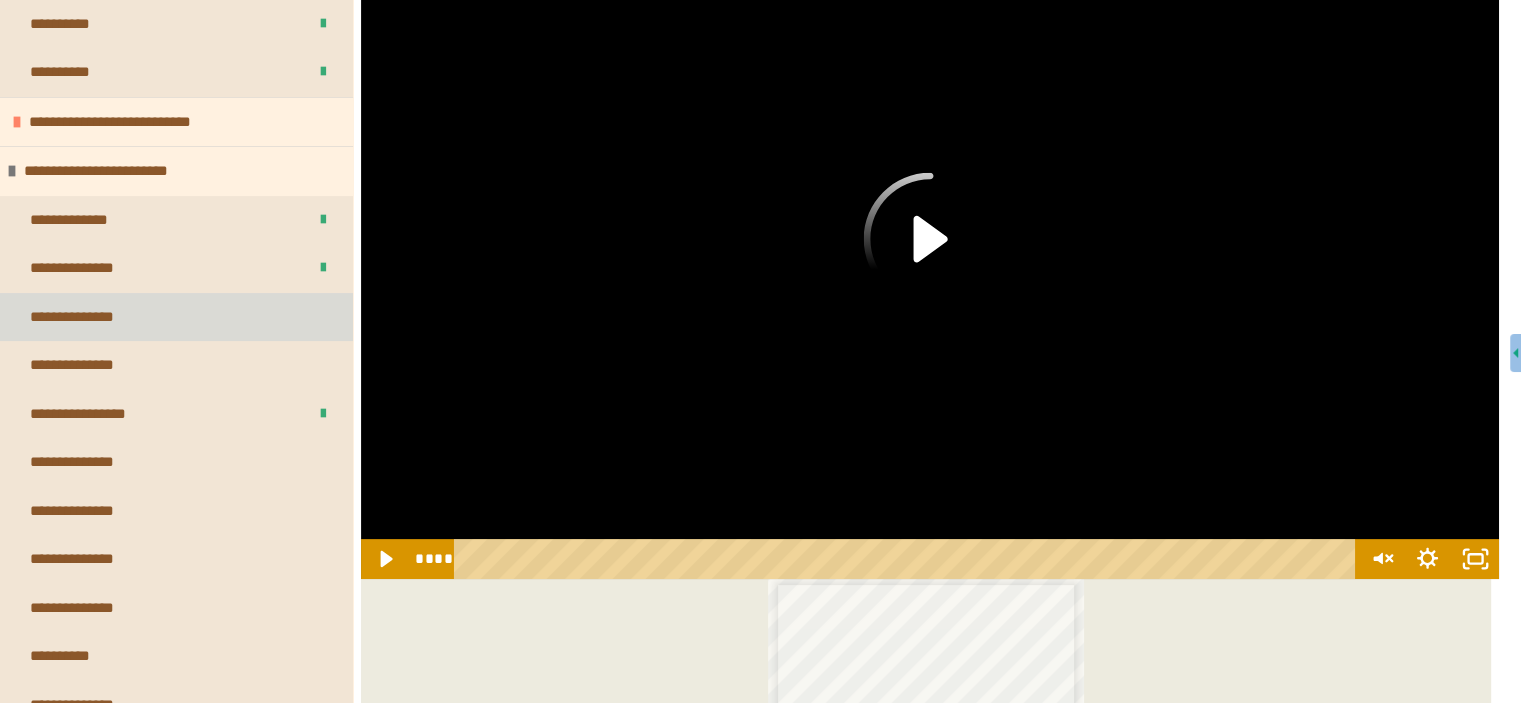 click on "**********" at bounding box center [176, 317] 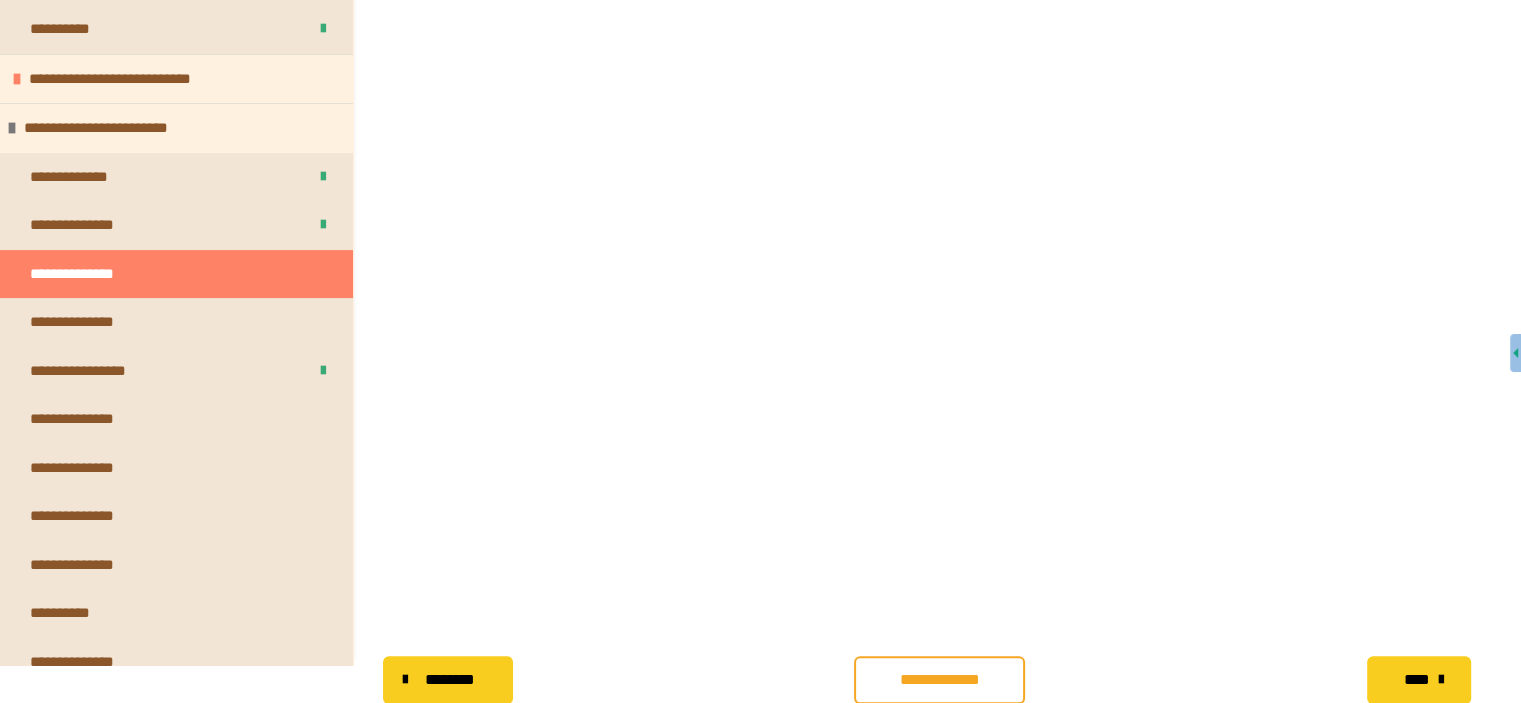scroll, scrollTop: 80, scrollLeft: 0, axis: vertical 